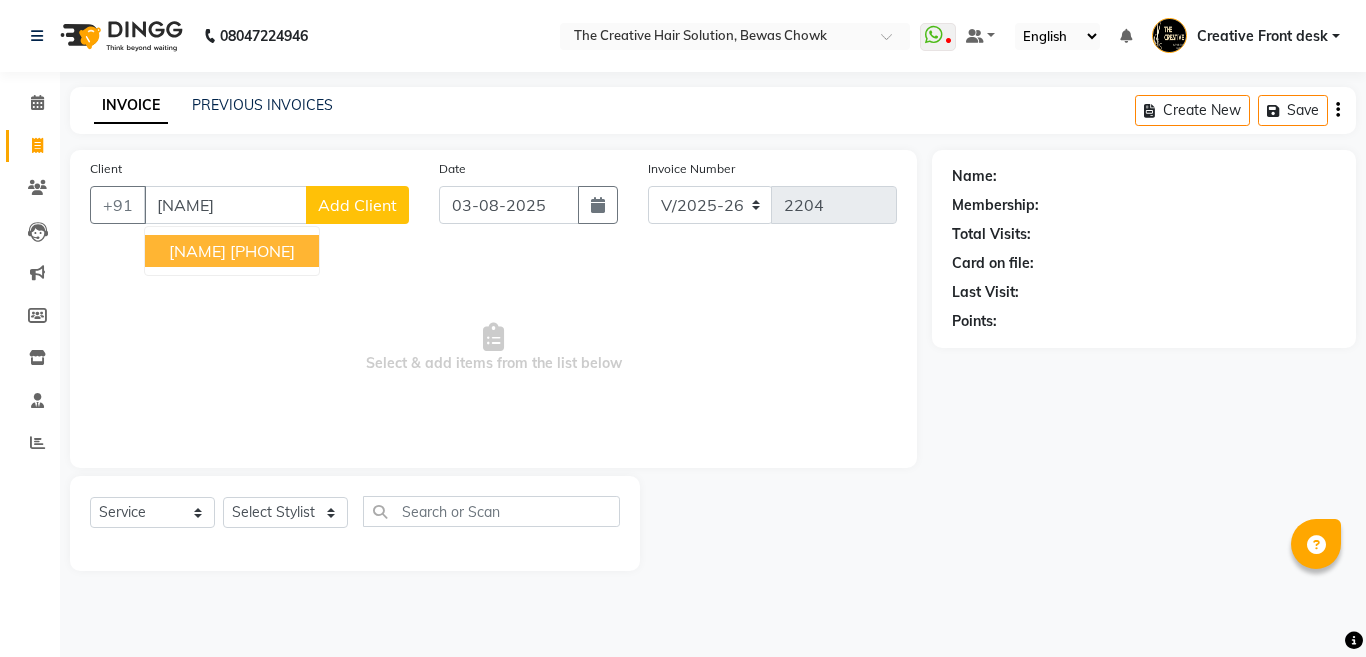 select on "146" 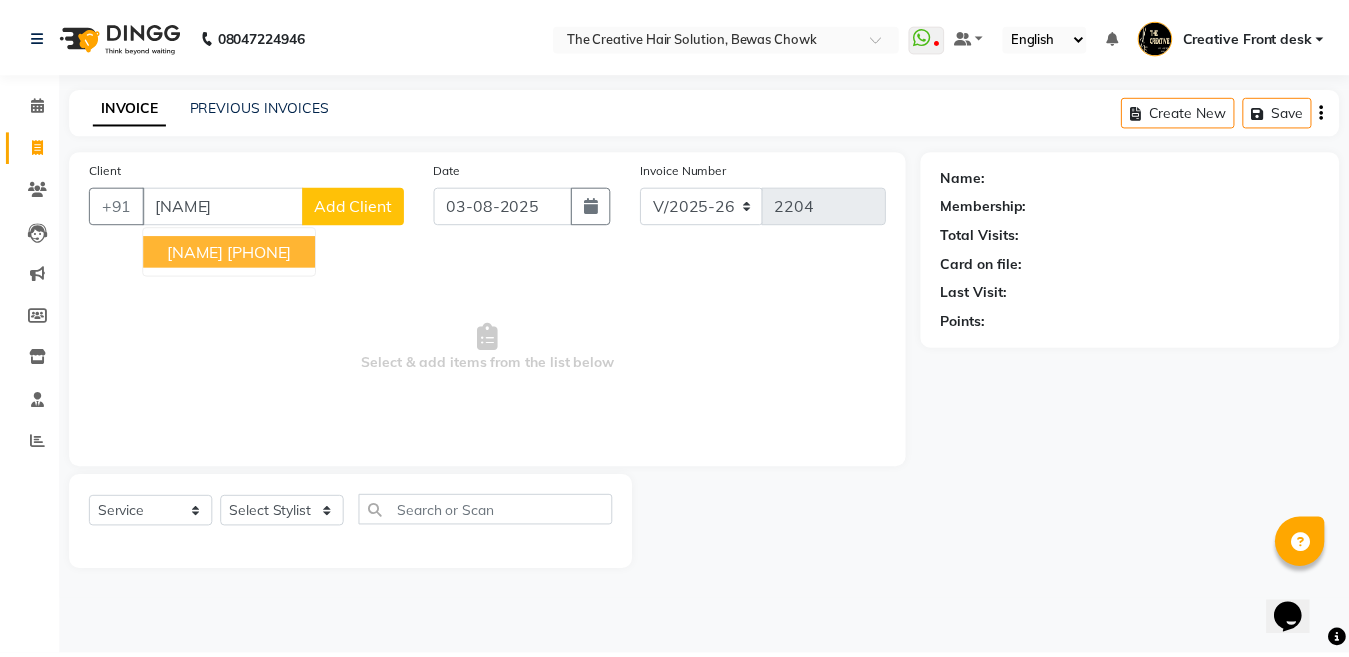 scroll, scrollTop: 0, scrollLeft: 0, axis: both 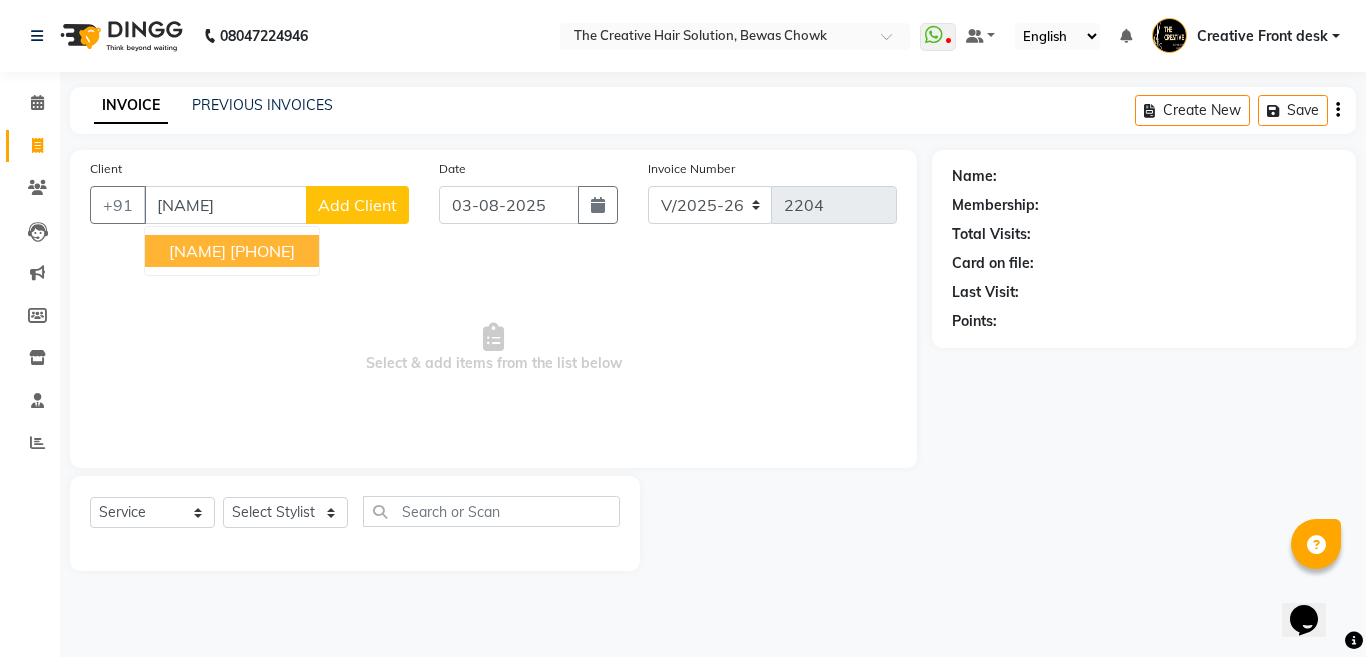 drag, startPoint x: 0, startPoint y: 0, endPoint x: 252, endPoint y: 245, distance: 351.46692 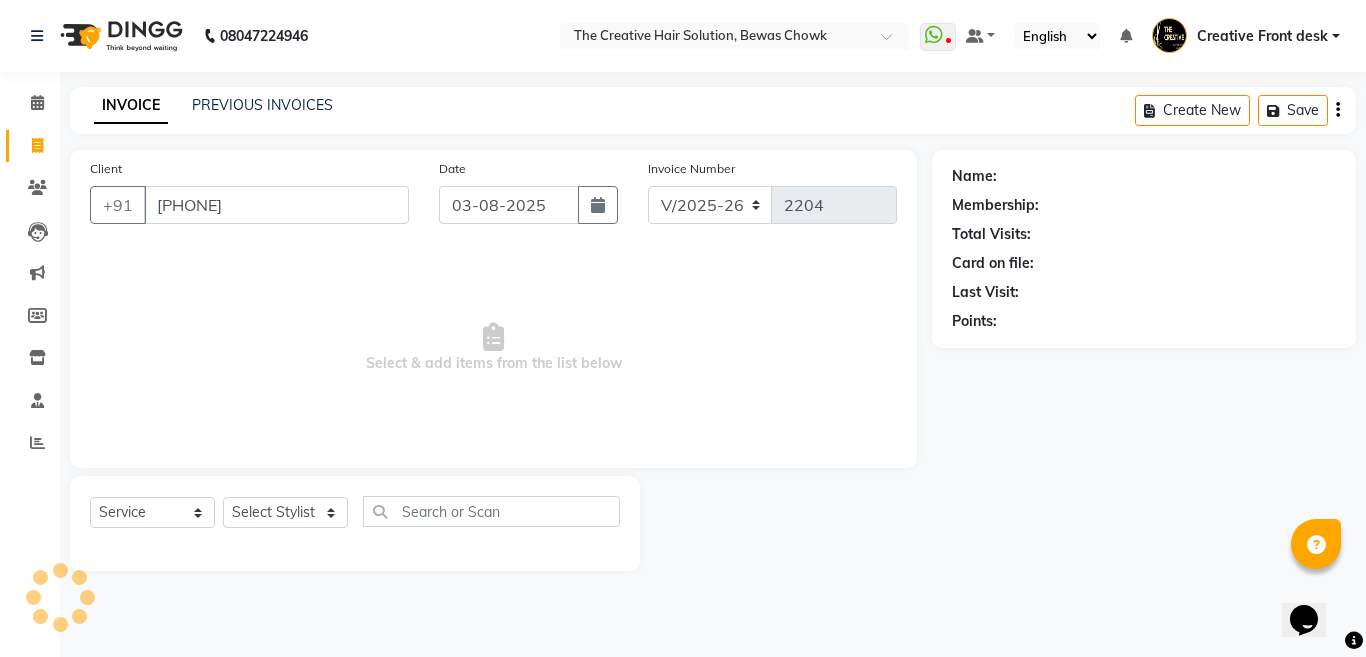 type on "[PHONE]" 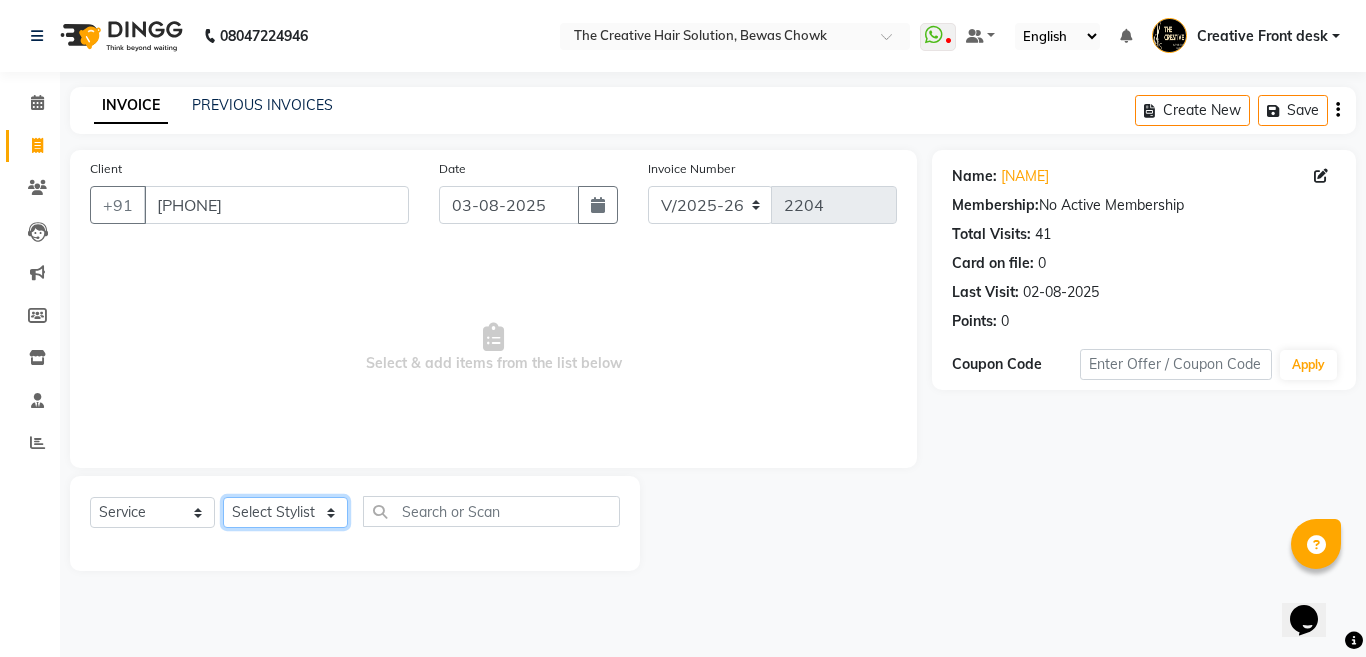 click on "Select Stylist Ankit Creative Front desk Deepak Firoz Geeta Golu Nisha Prince Priyanka Satyam Savita Shivam Shubham Sonu Sir Swapnil Taruna Panjwani Umesh Vidya" 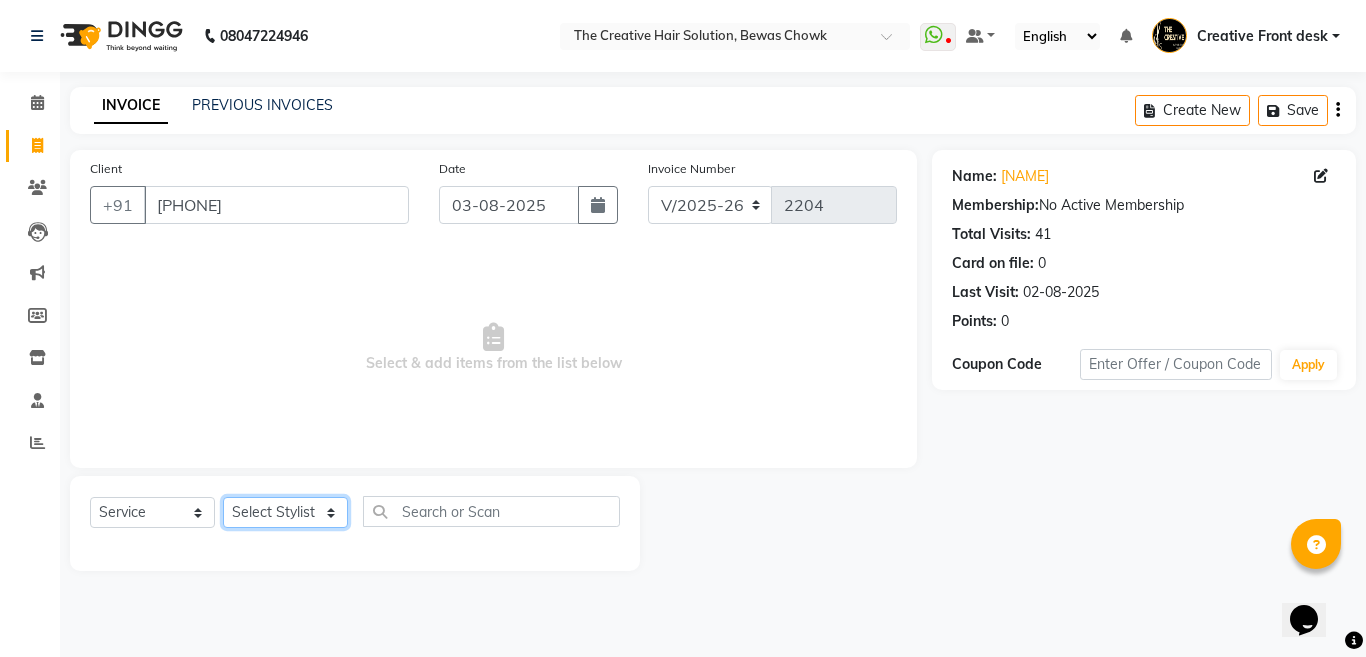 select on "4199" 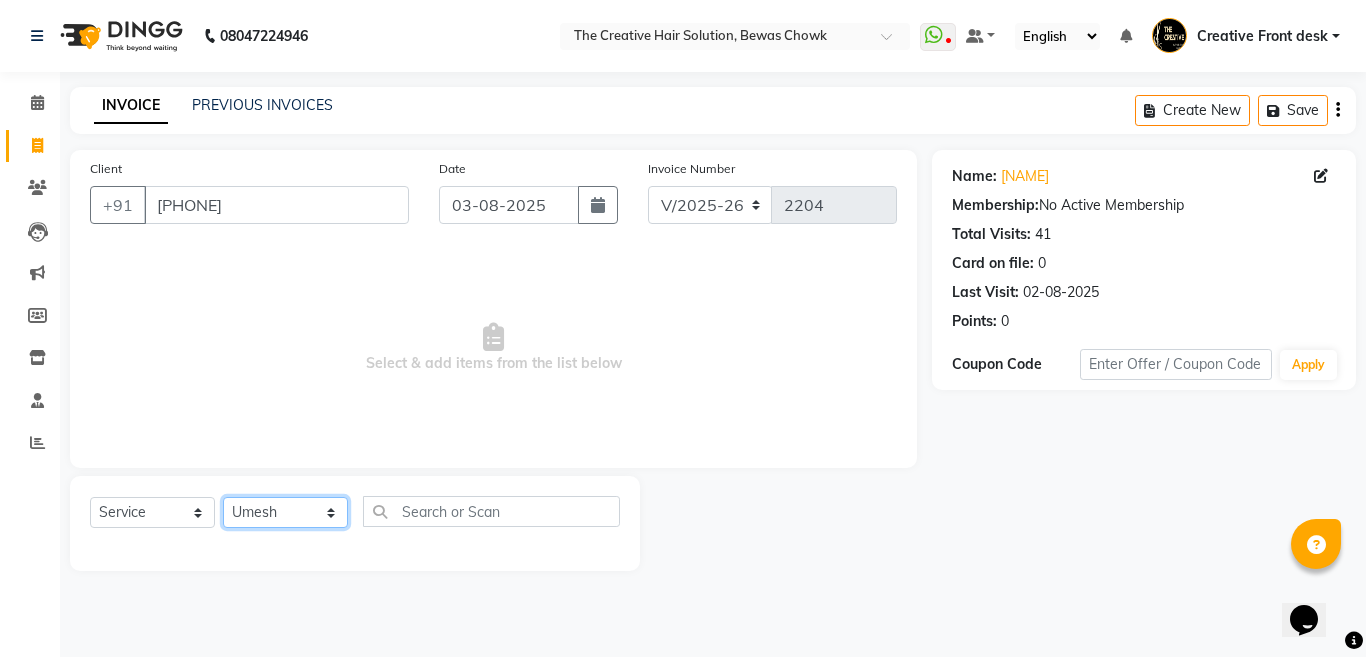 click on "Select Stylist Ankit Creative Front desk Deepak Firoz Geeta Golu Nisha Prince Priyanka Satyam Savita Shivam Shubham Sonu Sir Swapnil Taruna Panjwani Umesh Vidya" 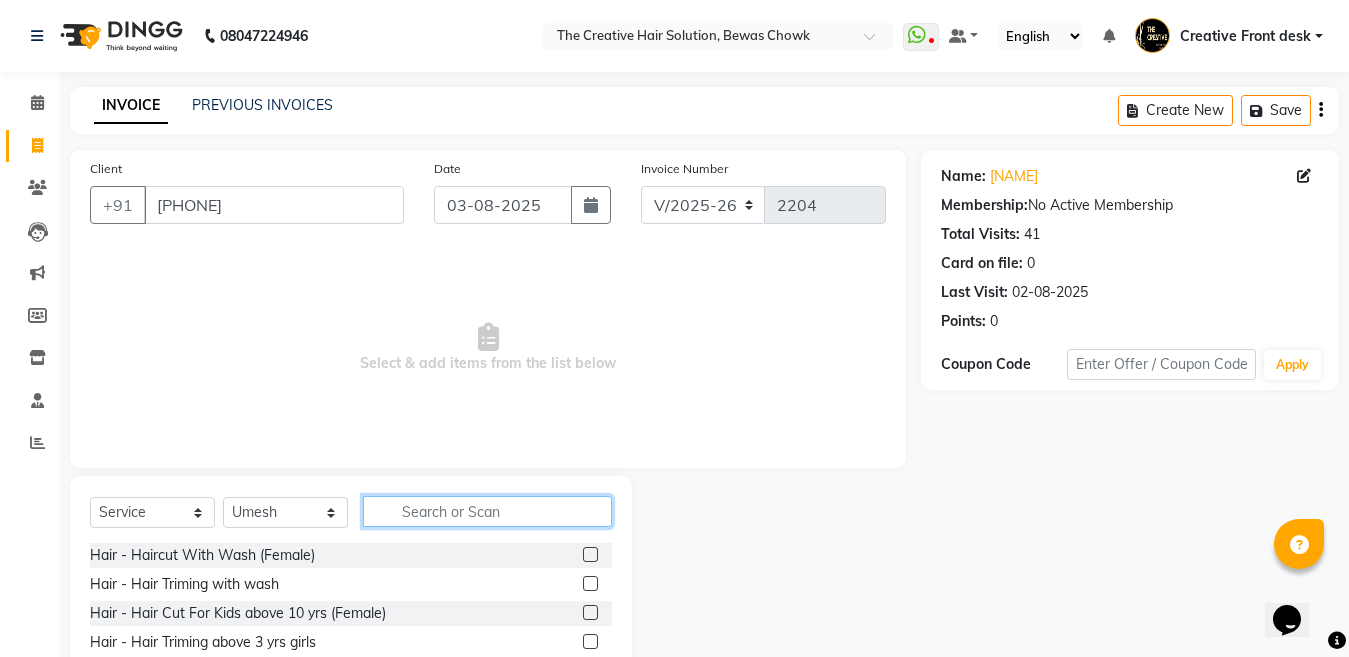 click 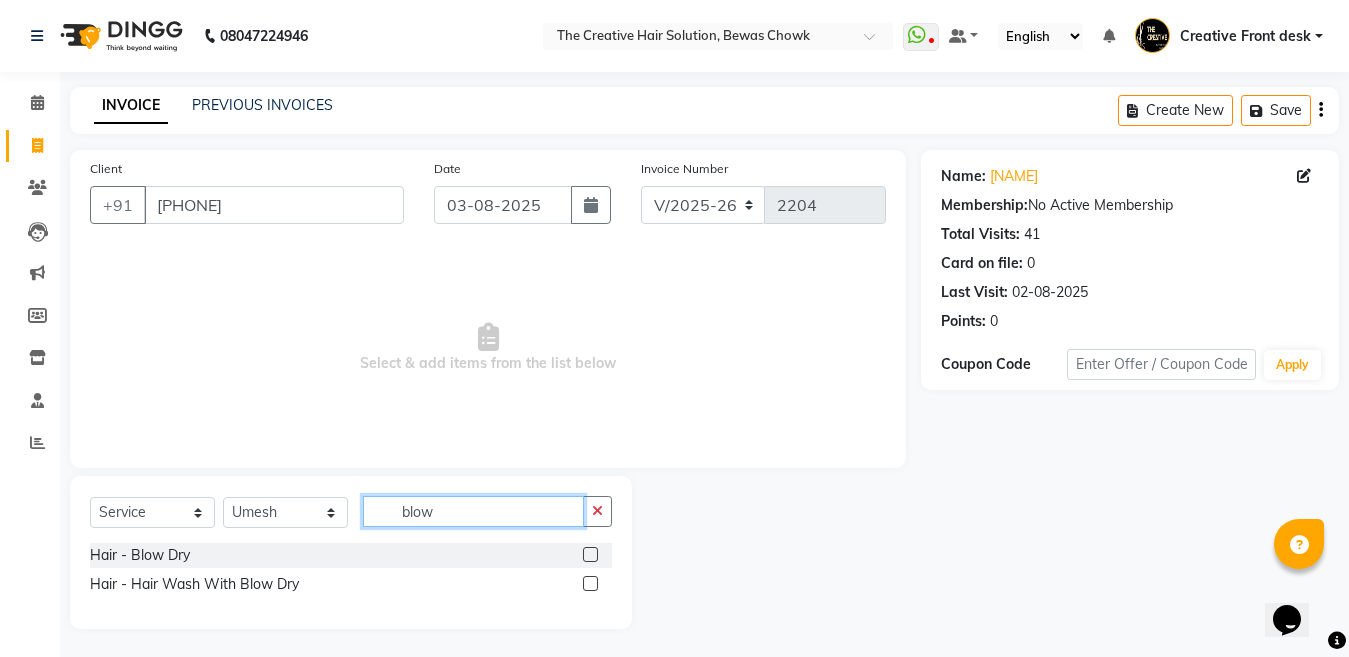 type on "blow" 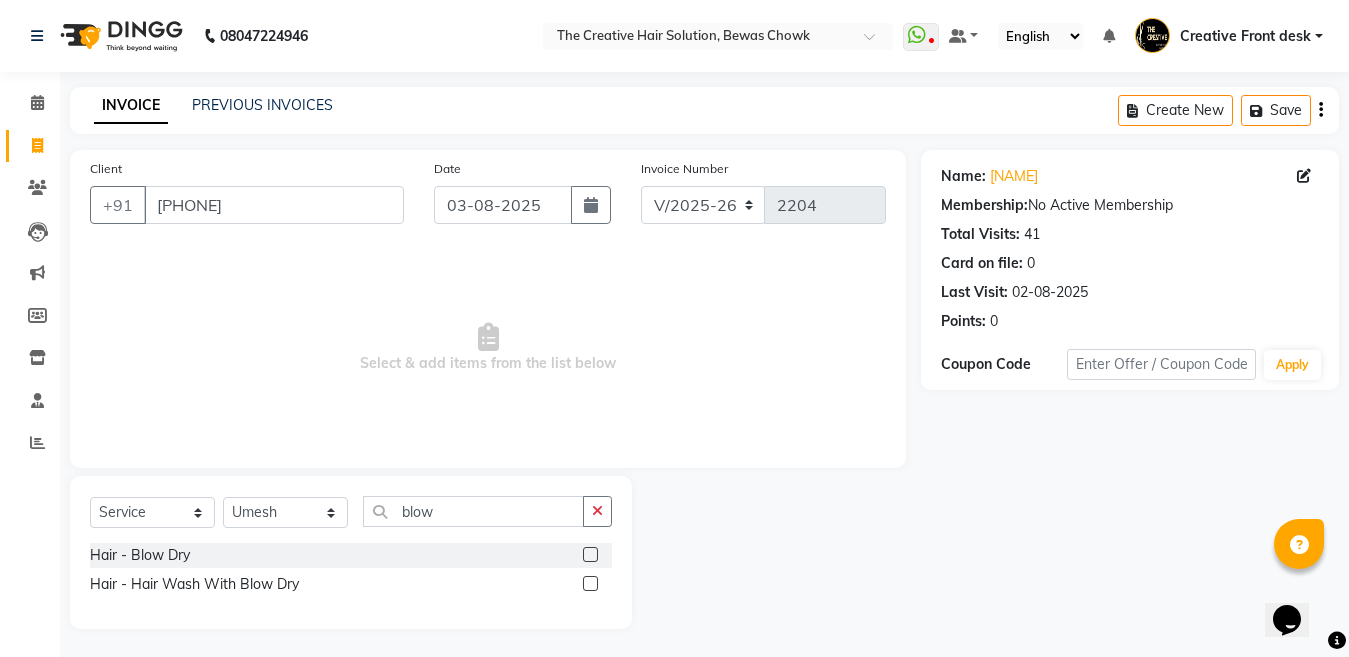 click 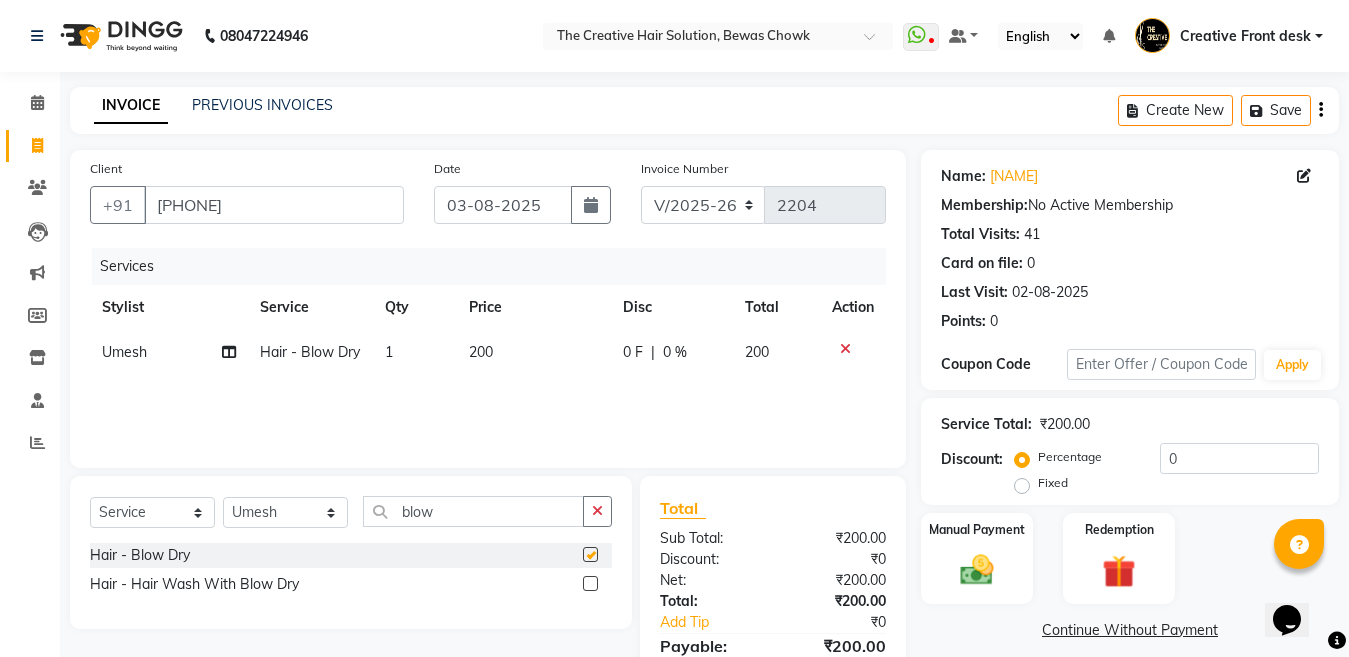 checkbox on "false" 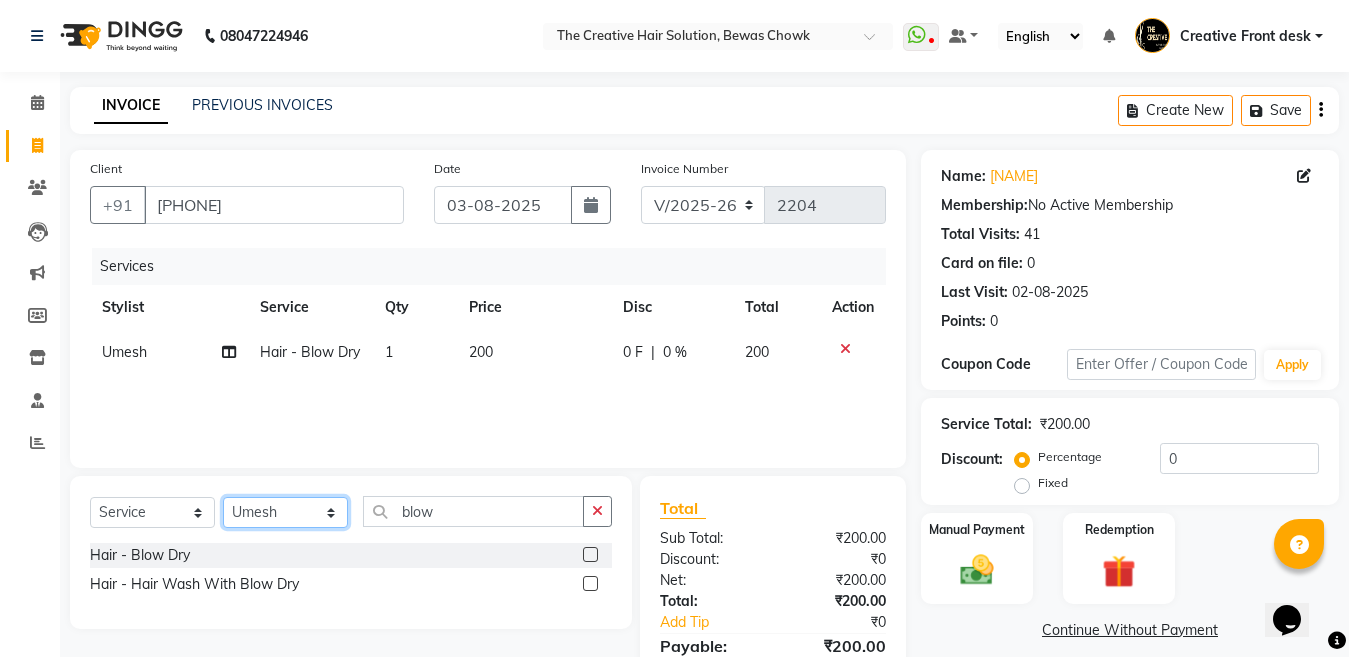 click on "Select Stylist Ankit Creative Front desk Deepak Firoz Geeta Golu Nisha Prince Priyanka Satyam Savita Shivam Shubham Sonu Sir Swapnil Taruna Panjwani Umesh Vidya" 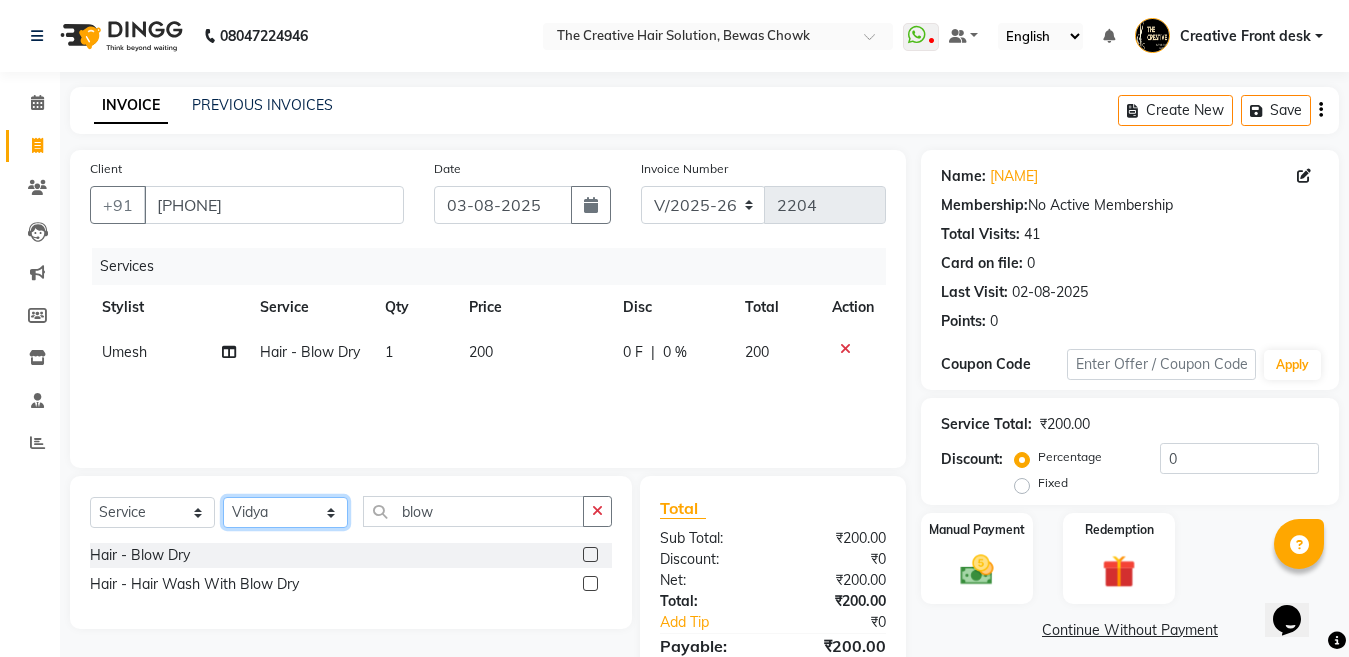 click on "Select Stylist Ankit Creative Front desk Deepak Firoz Geeta Golu Nisha Prince Priyanka Satyam Savita Shivam Shubham Sonu Sir Swapnil Taruna Panjwani Umesh Vidya" 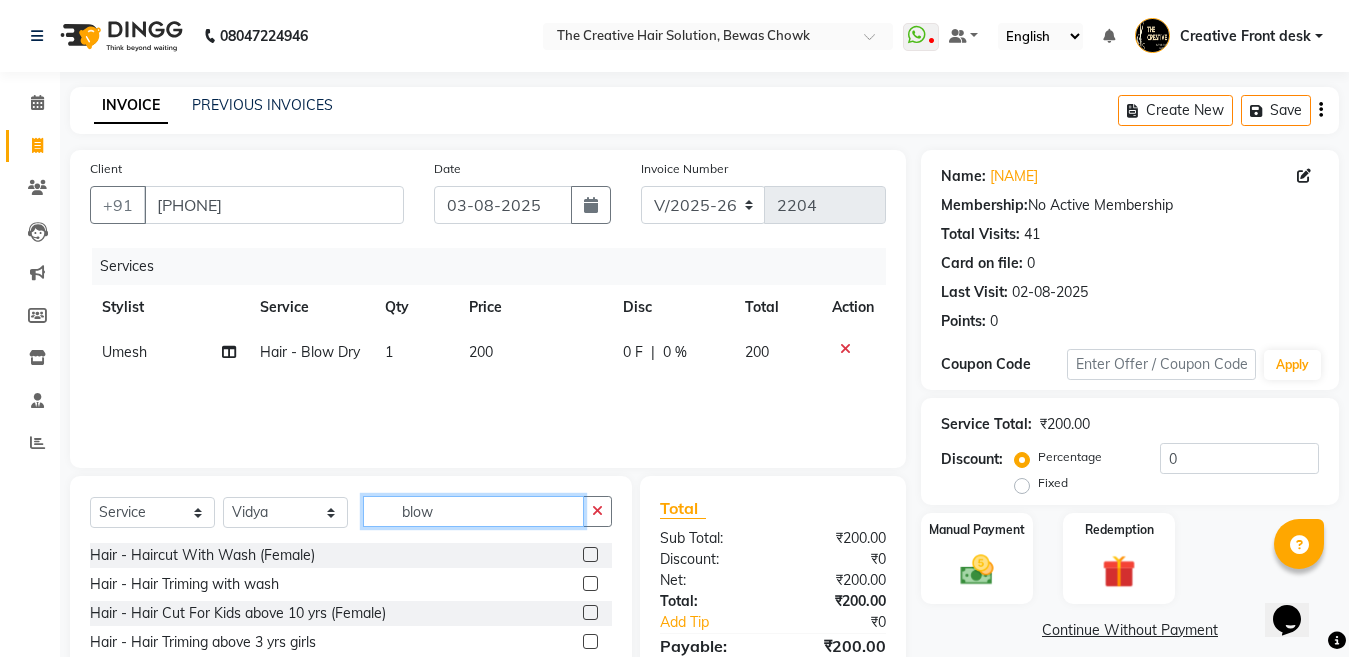 click on "blow" 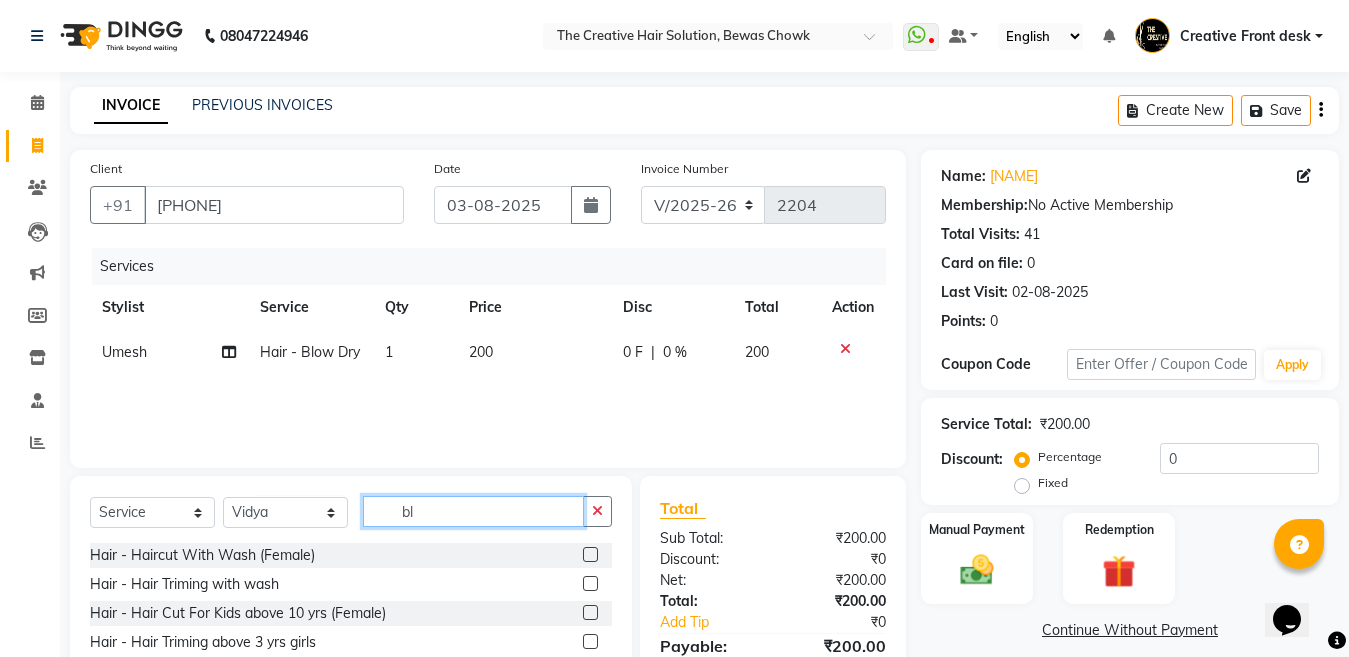 type on "b" 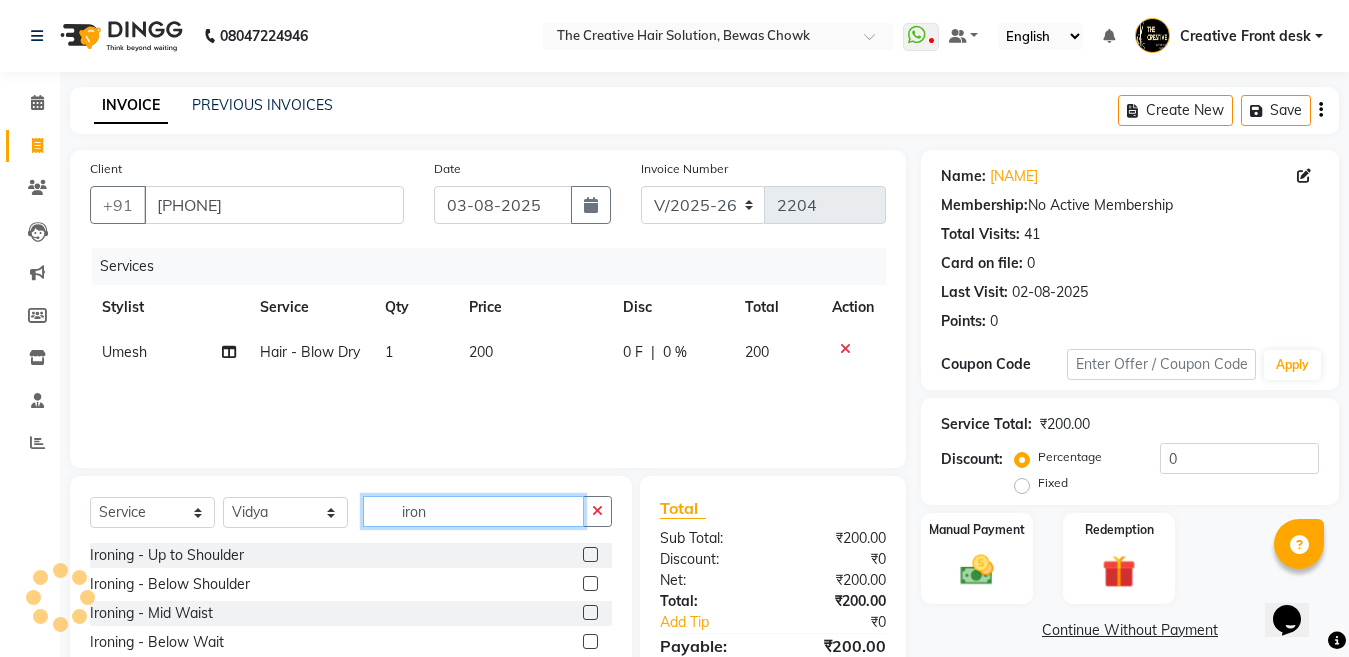 type on "iron" 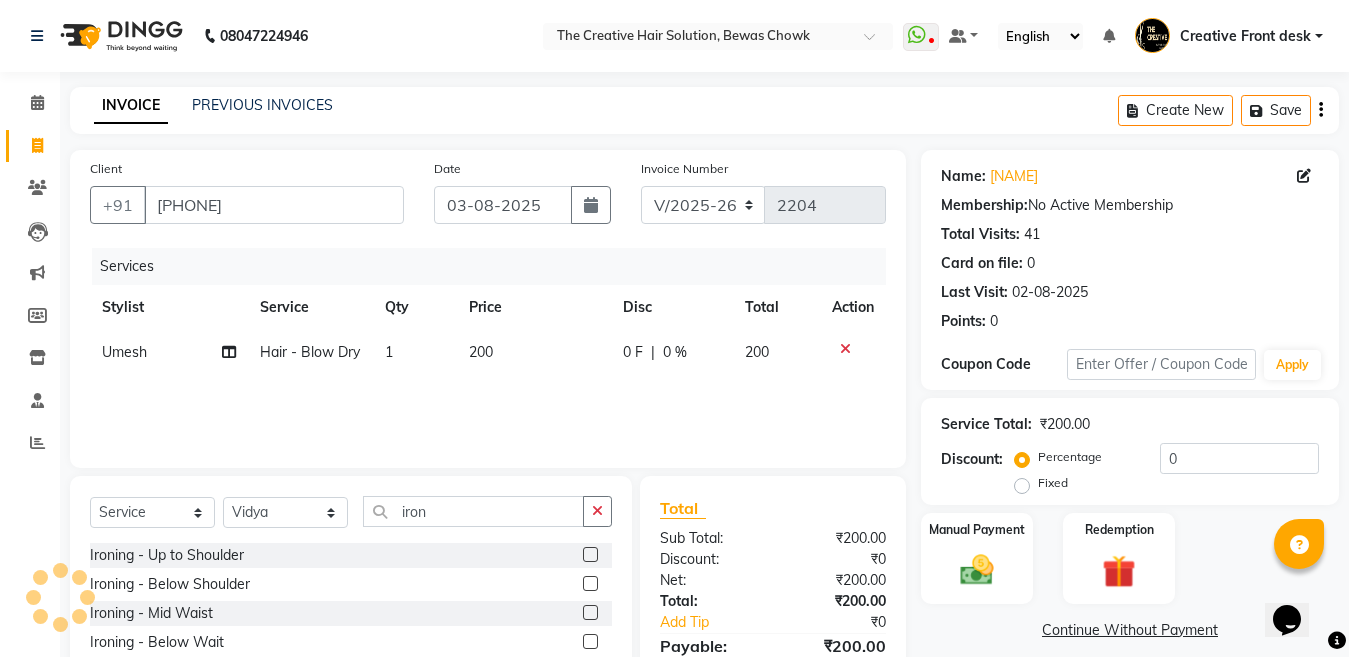 click 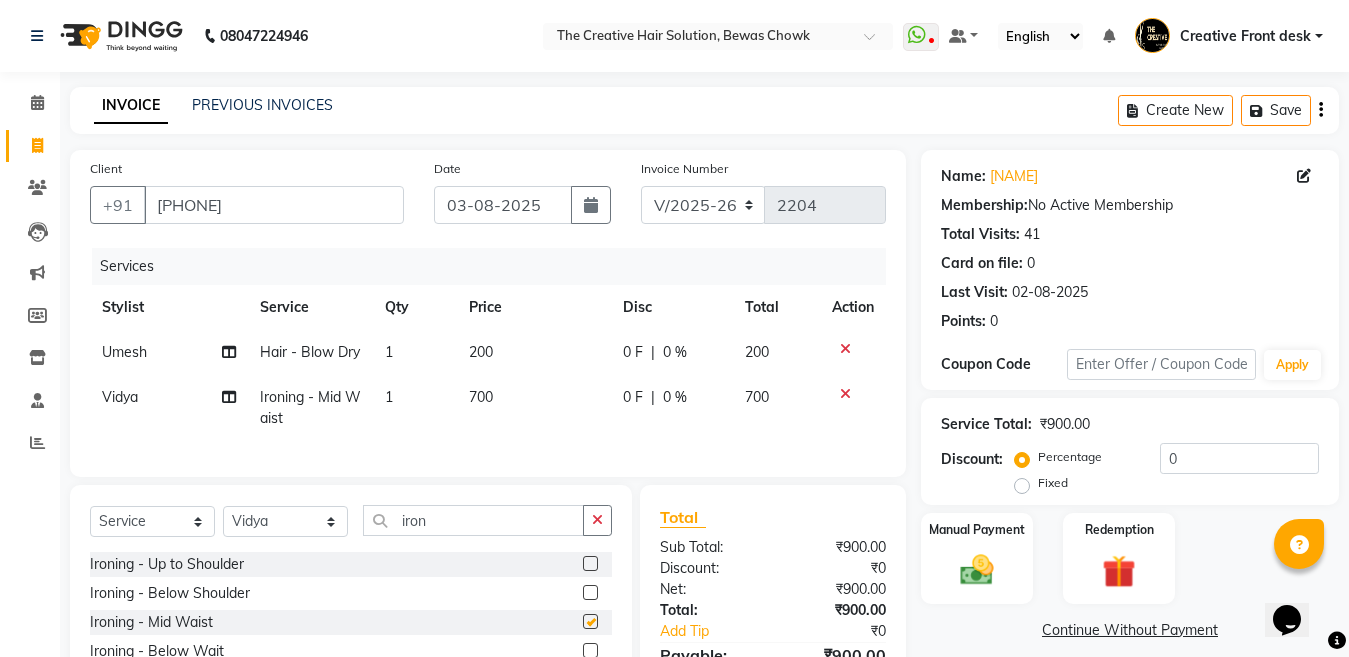 checkbox on "false" 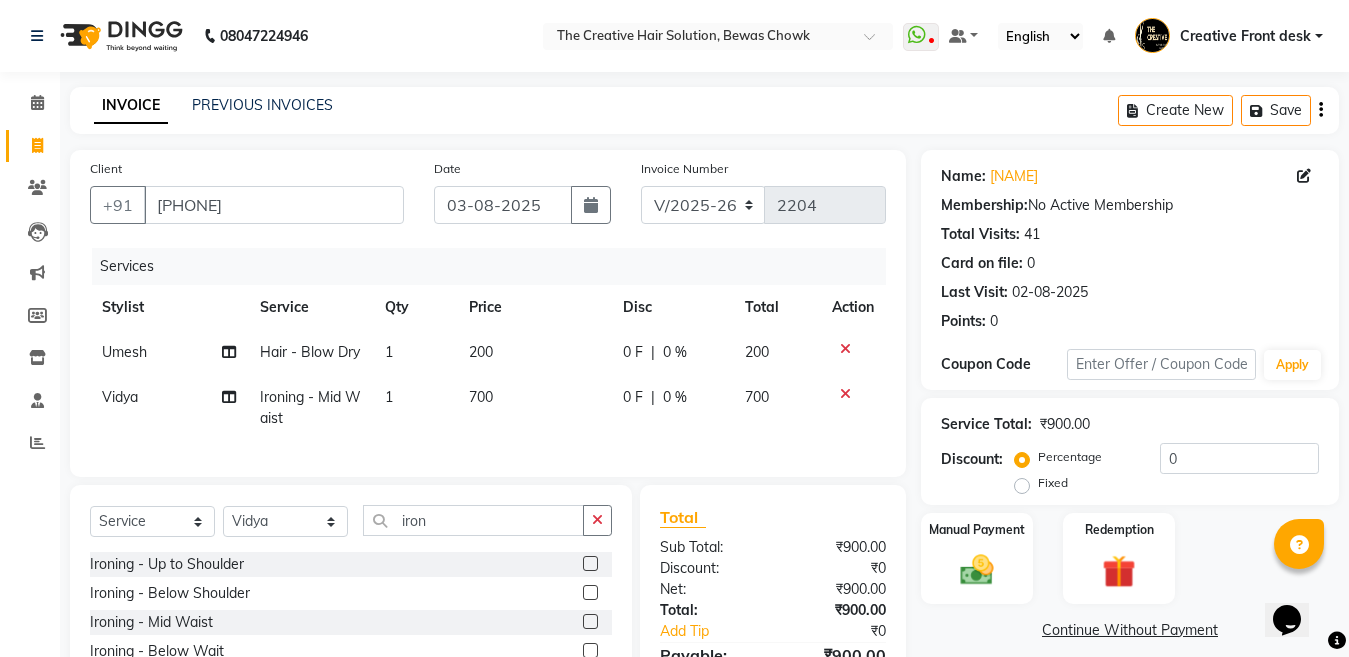 click on "700" 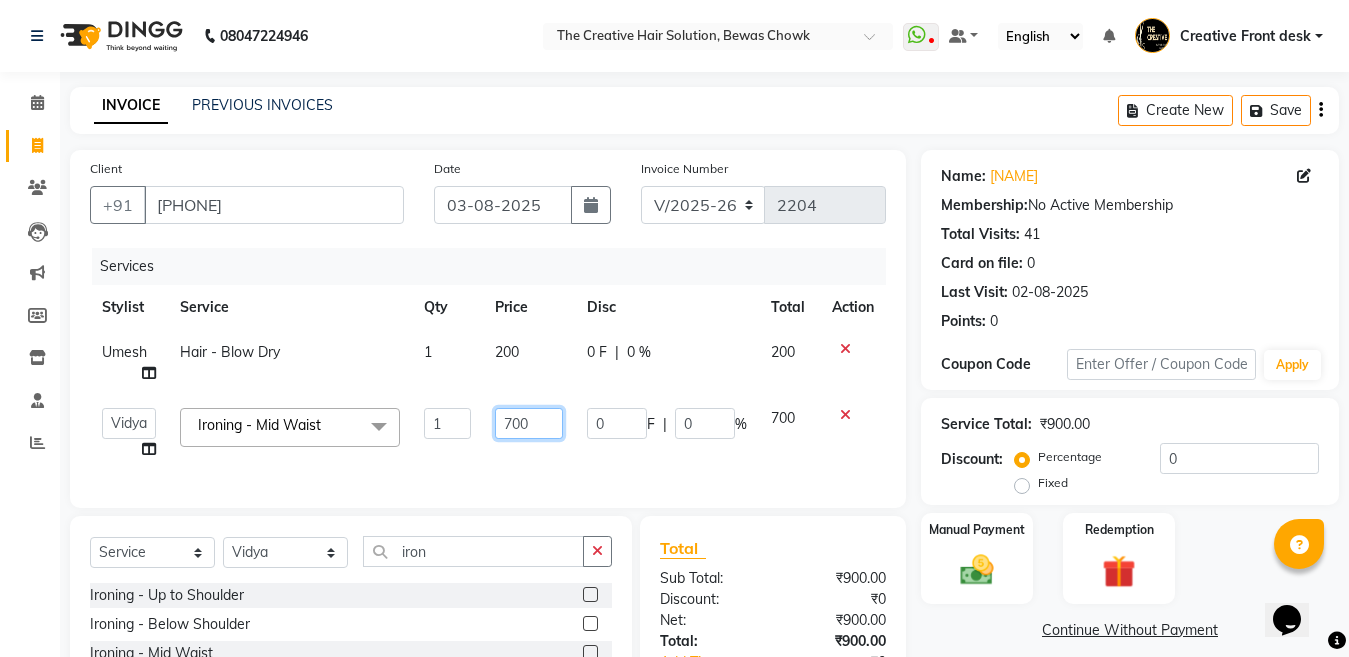 click on "700" 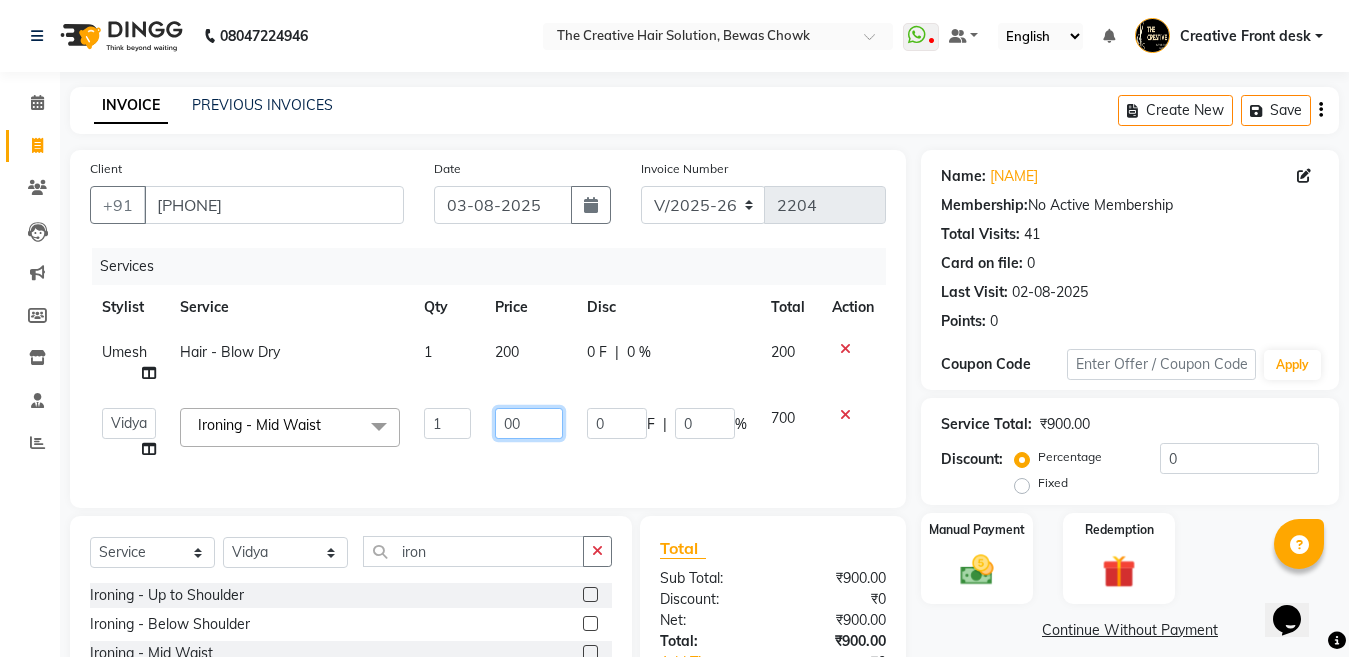 type on "400" 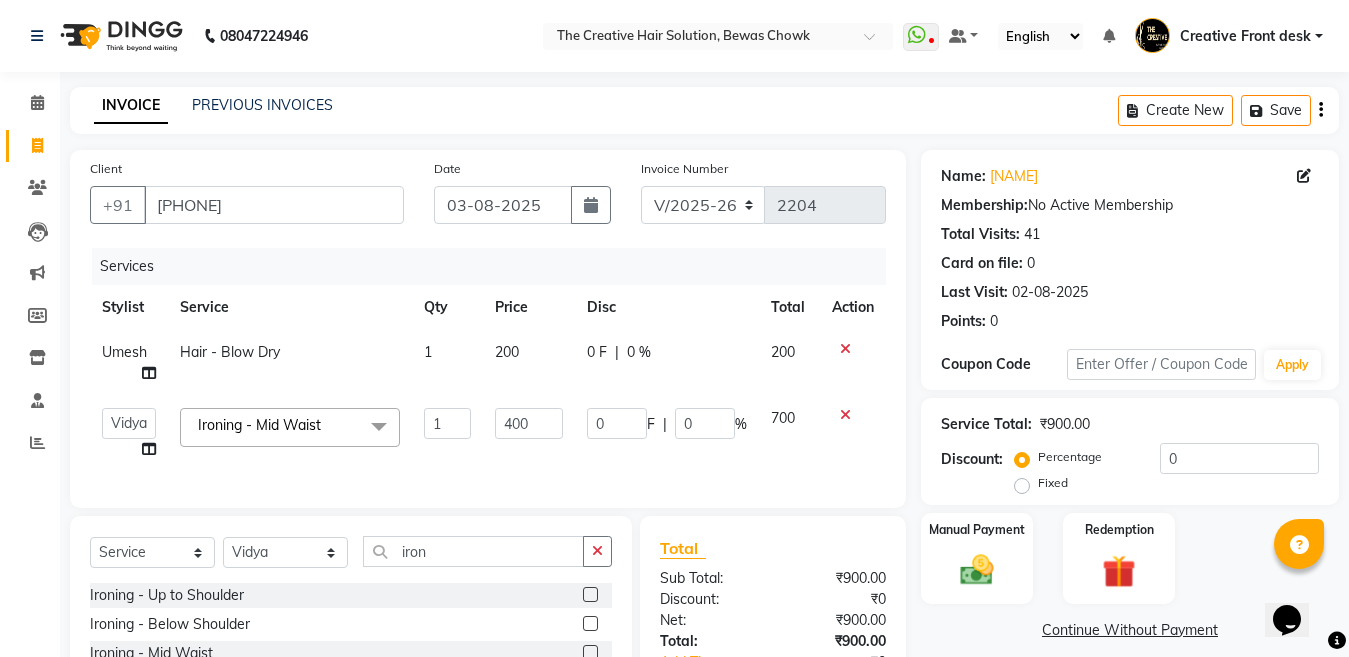 click on "Services Stylist Service Qty Price Disc Total Action [NAME] Hair - Blow Dry 1 200 0 F | 0 % 200  Ankit   Creative Front desk   Deepak   Firoz   Geeta   Golu   Nisha   Prince   Priyanka   Satyam   Savita   Shivam   Shubham   Sonu Sir   Swapnil   [NAME] [LAST]   [NAME]   Vidya  Ironing - Mid Waist  x Hair - Haircut With Wash (Female) Hair - Hair Triming with wash Hair - Hair Cut For Kids above 10 yrs (Female) Hair - Hair Triming above 3 yrs girls Hair - Triming  Hair - Hair Wash Regular  Hair - Blow Dry Hair - Hair Wash With Blow Dry Ironing - Up to Shoulder  Ironing - Below Shoulder  Ironing - Mid Waist Ironing - Below Wait Tongs - Up to shoulder Tongs - Below Shoulder Tongs - Mid Waist Tongs - Below Waist  Head Massage with oil ( 30 Min ) Head massage with oil & steam ( 30 Min ) Head Massage with aroma oil & steam ( 30 Min ) Hair Spa - Up to shoulder  Hair Spa - Below Shoulder Hair Spa - Mid Waist Hair Spa - Below Waist Hair - Ola plex ( Up to neck ) Hair - Ola Plex  ( Up to shoulder ) Hair -Smooth treatment" 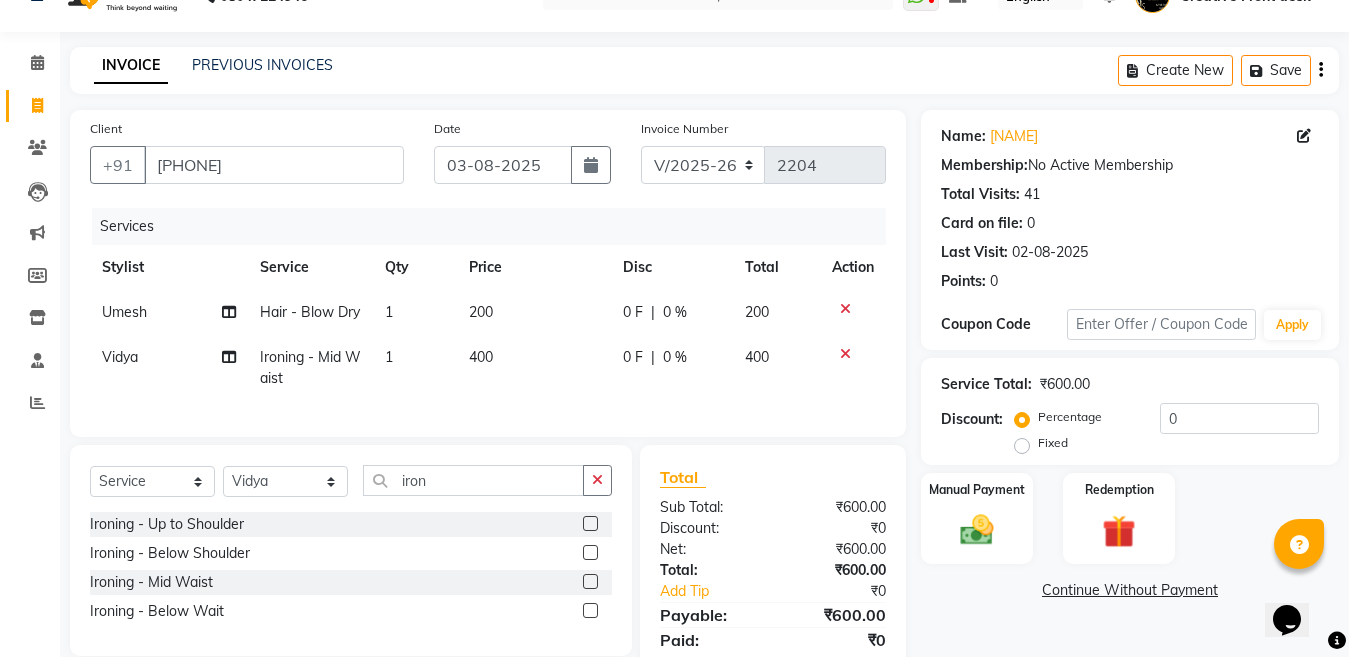scroll, scrollTop: 127, scrollLeft: 0, axis: vertical 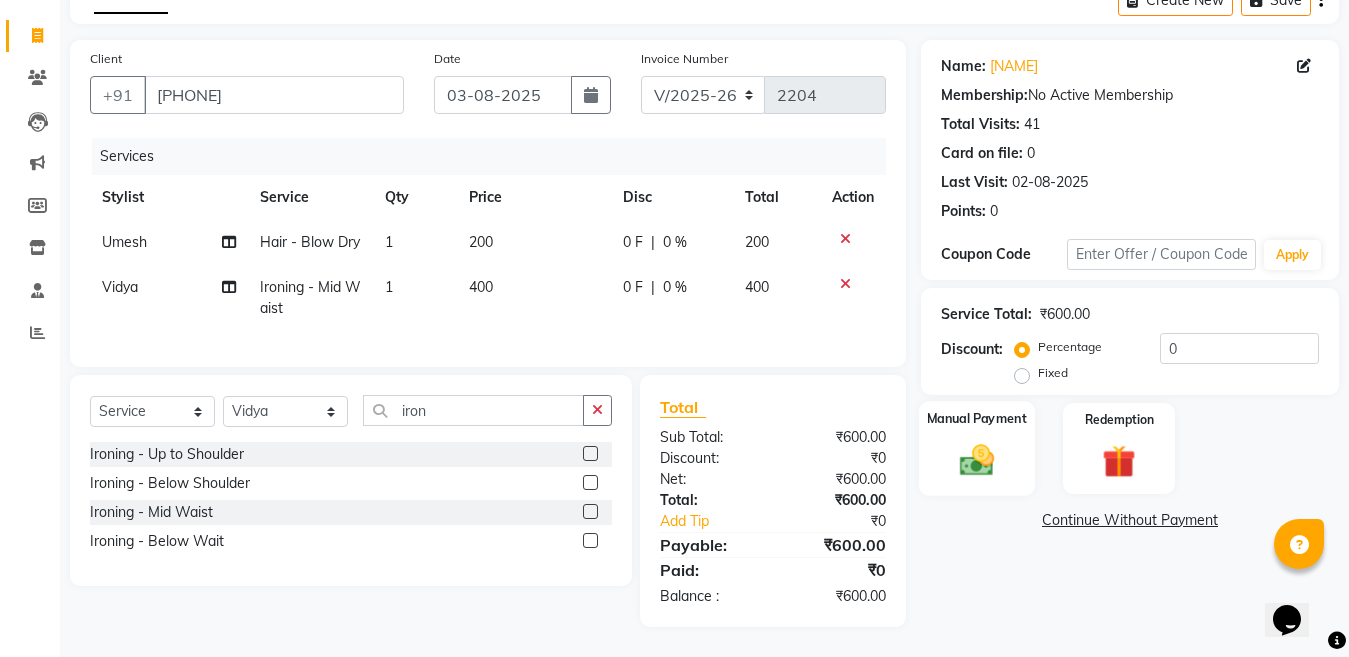 click 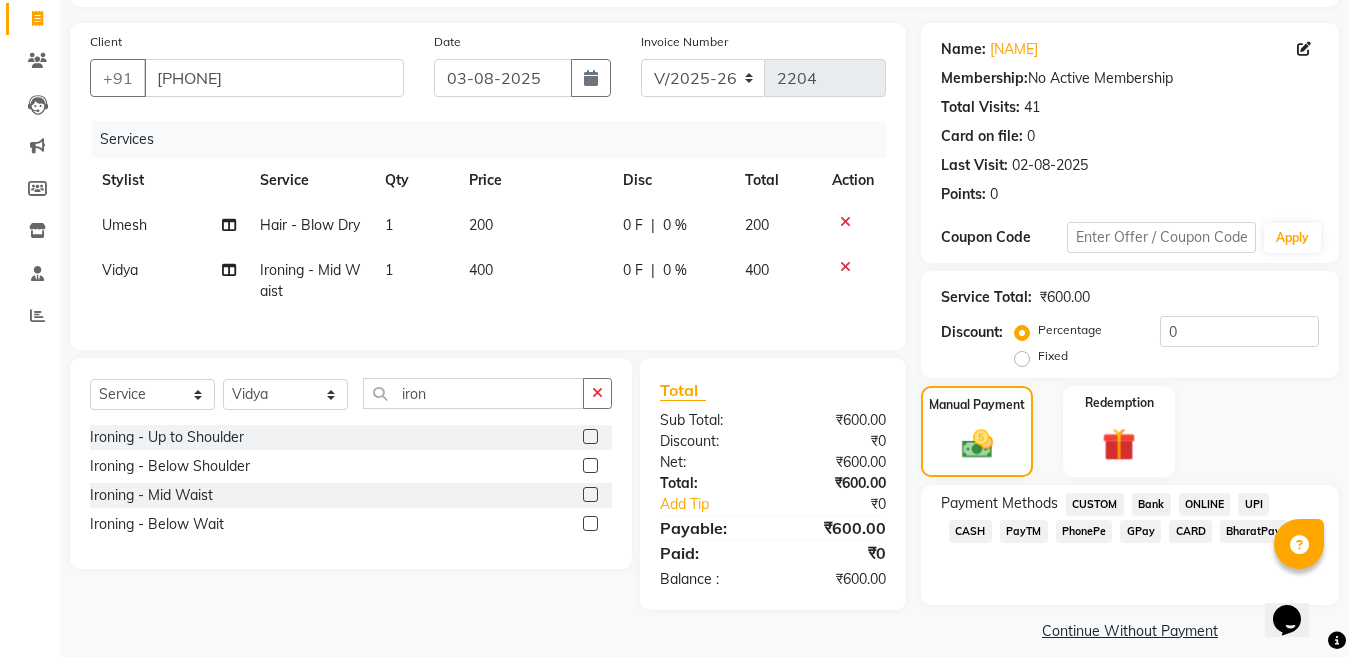 click on "GPay" 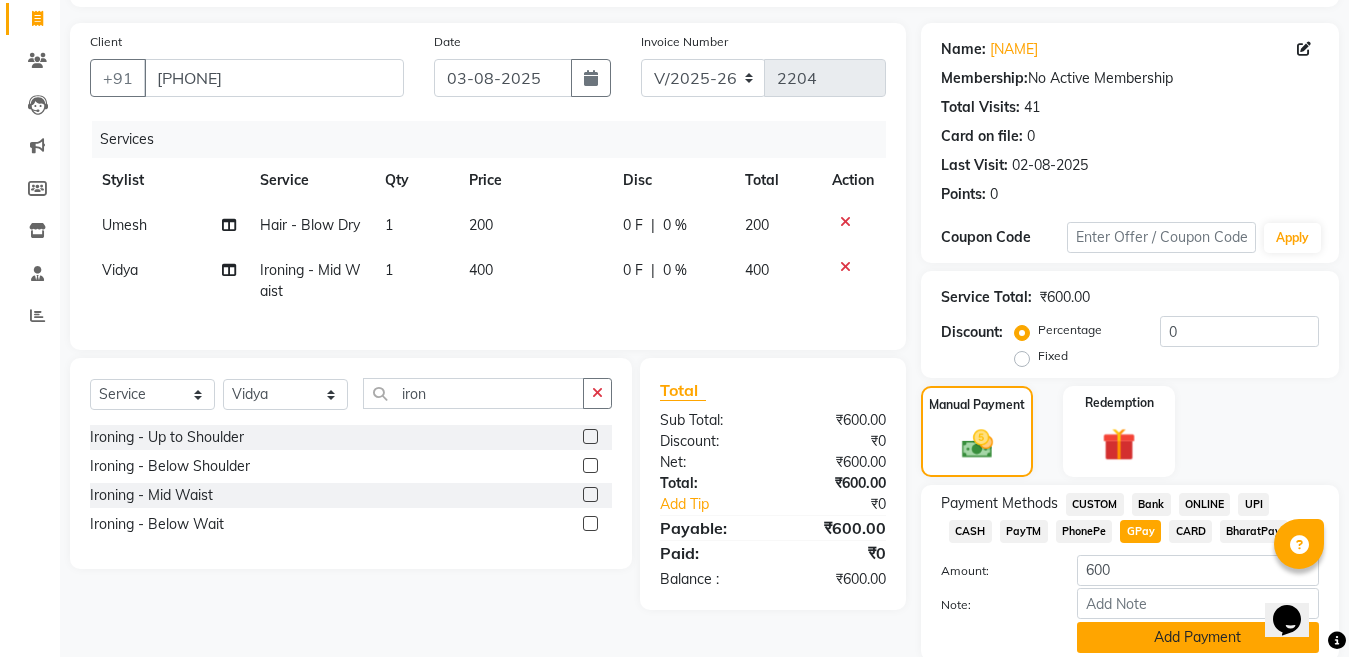 click on "Add Payment" 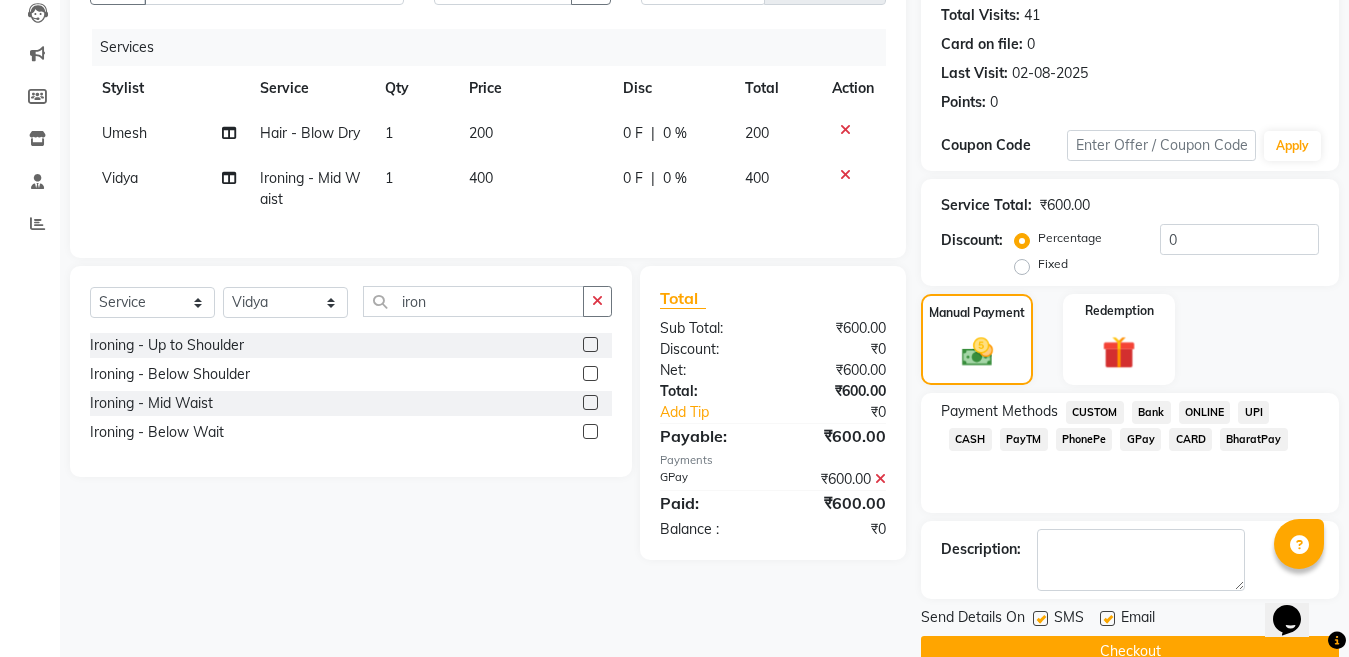 scroll, scrollTop: 259, scrollLeft: 0, axis: vertical 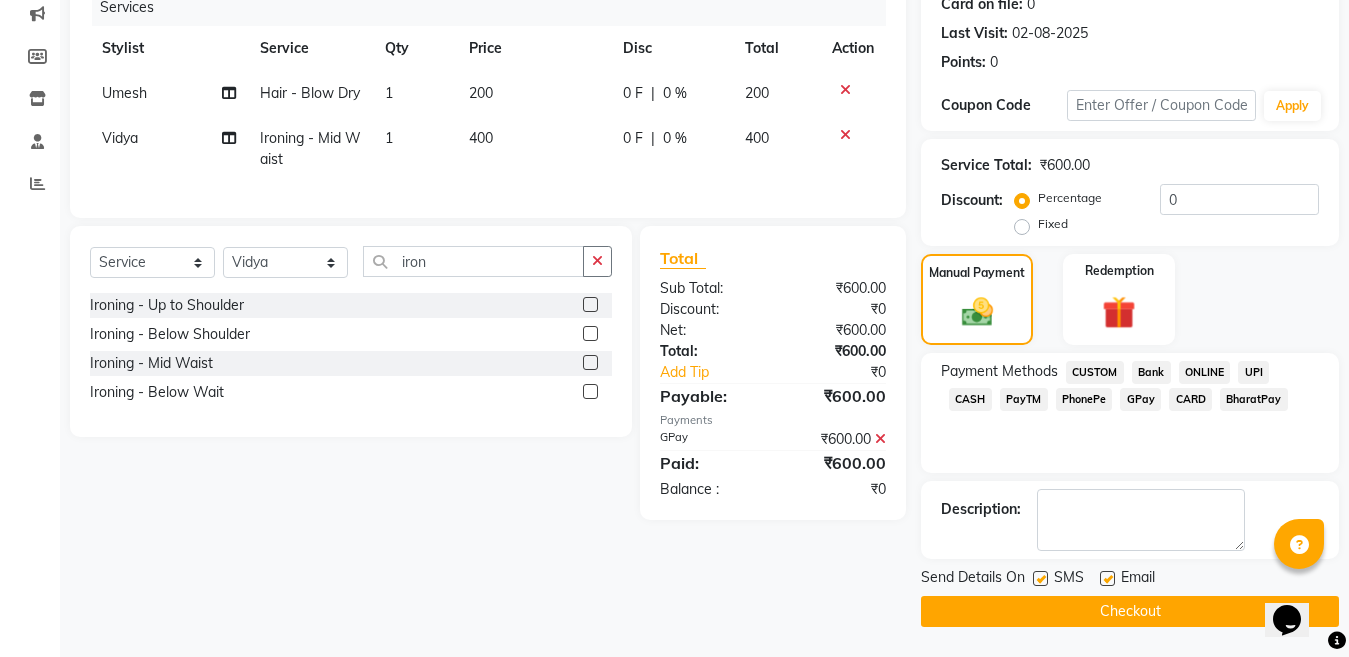 click 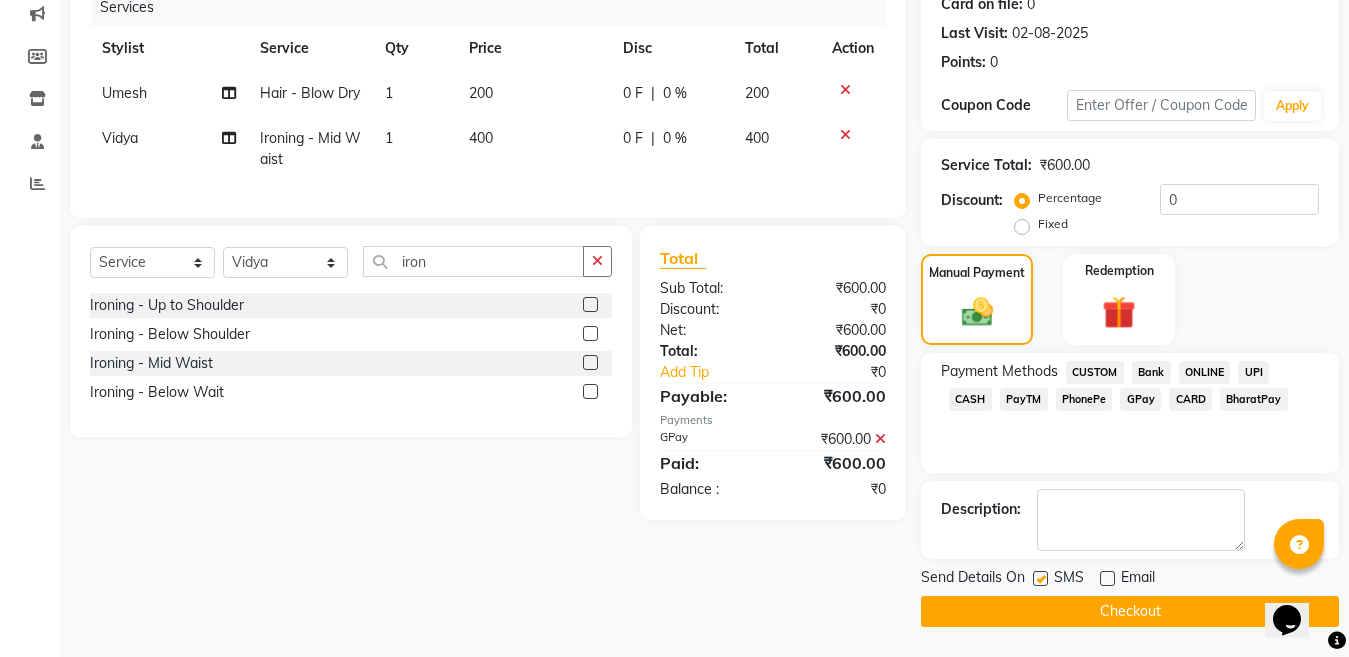 type 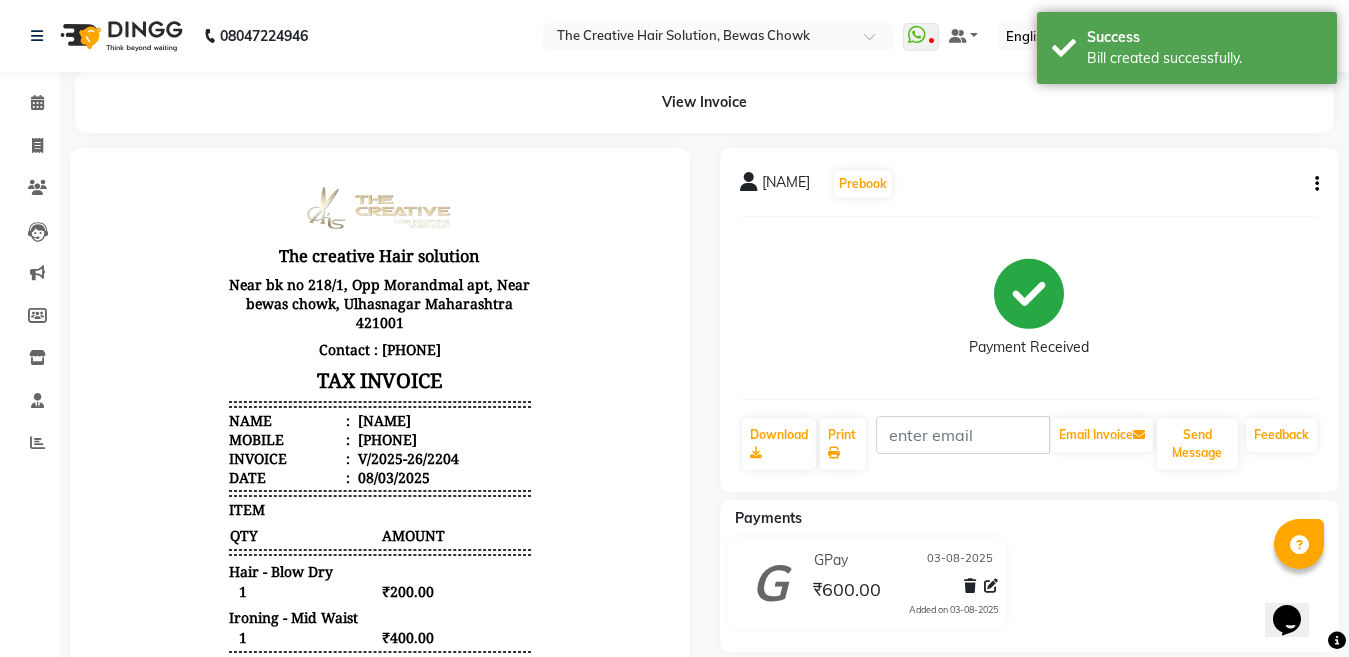 scroll, scrollTop: 0, scrollLeft: 0, axis: both 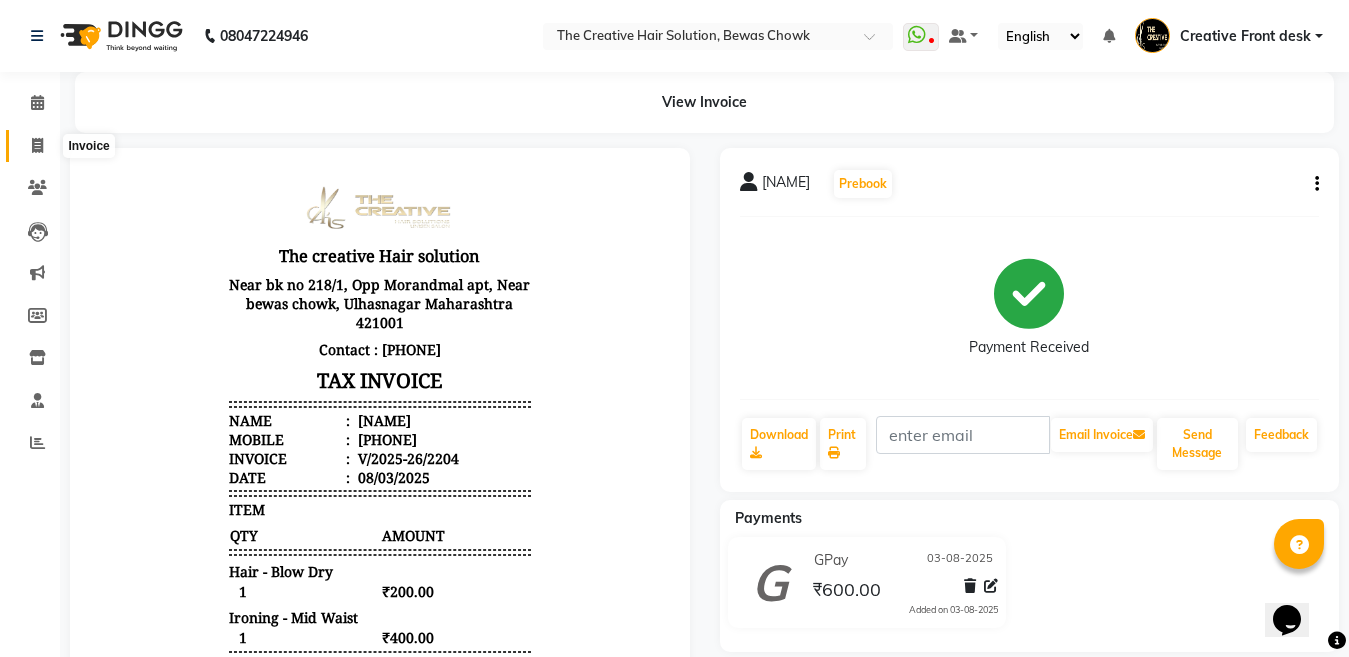 click 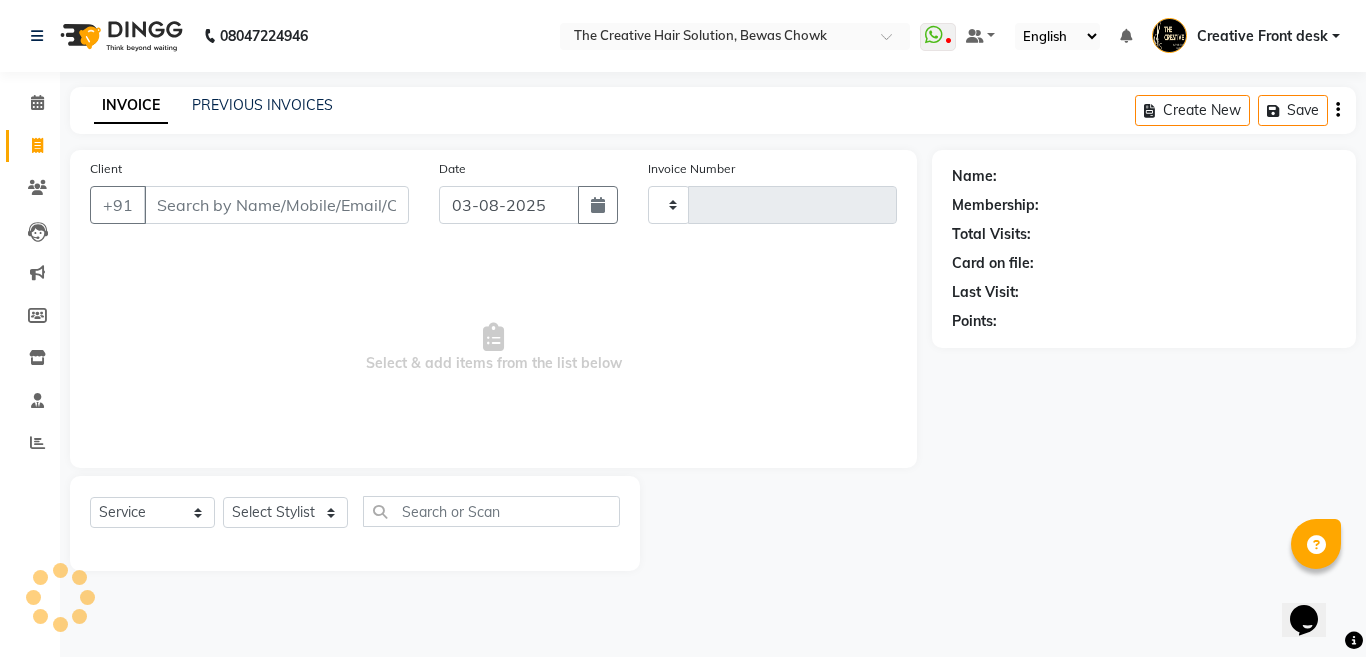 type on "2205" 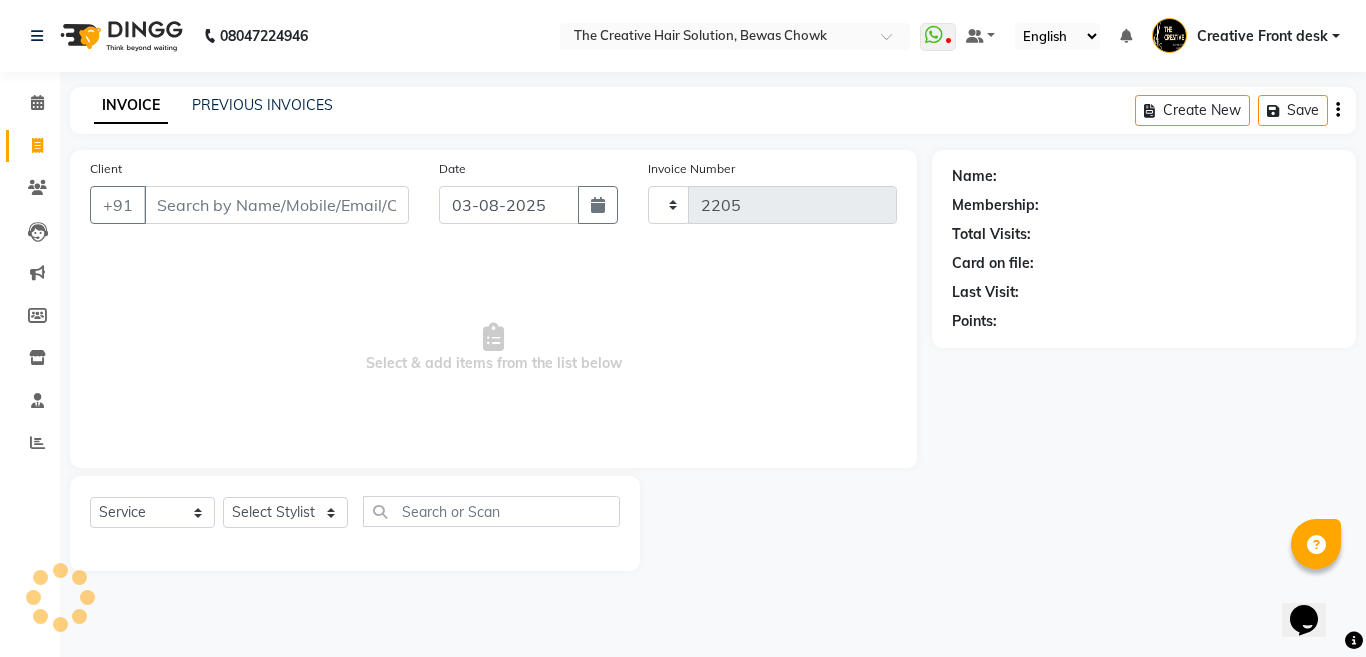 select on "146" 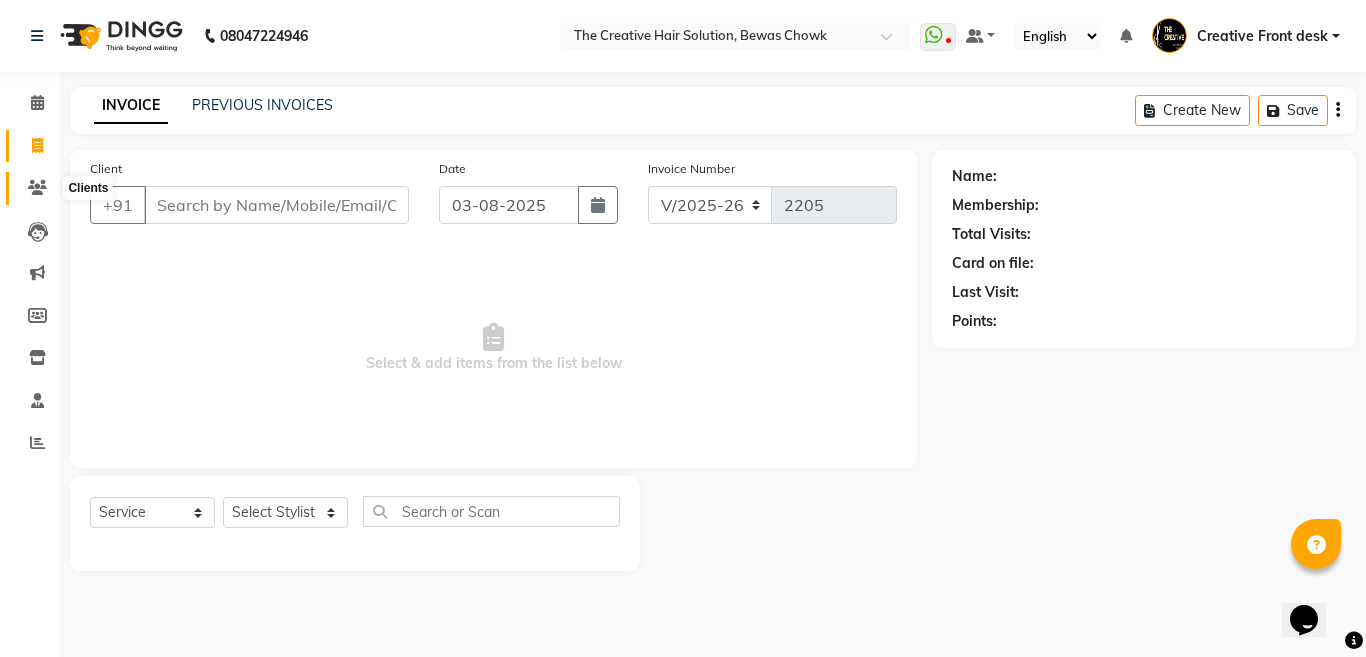 click 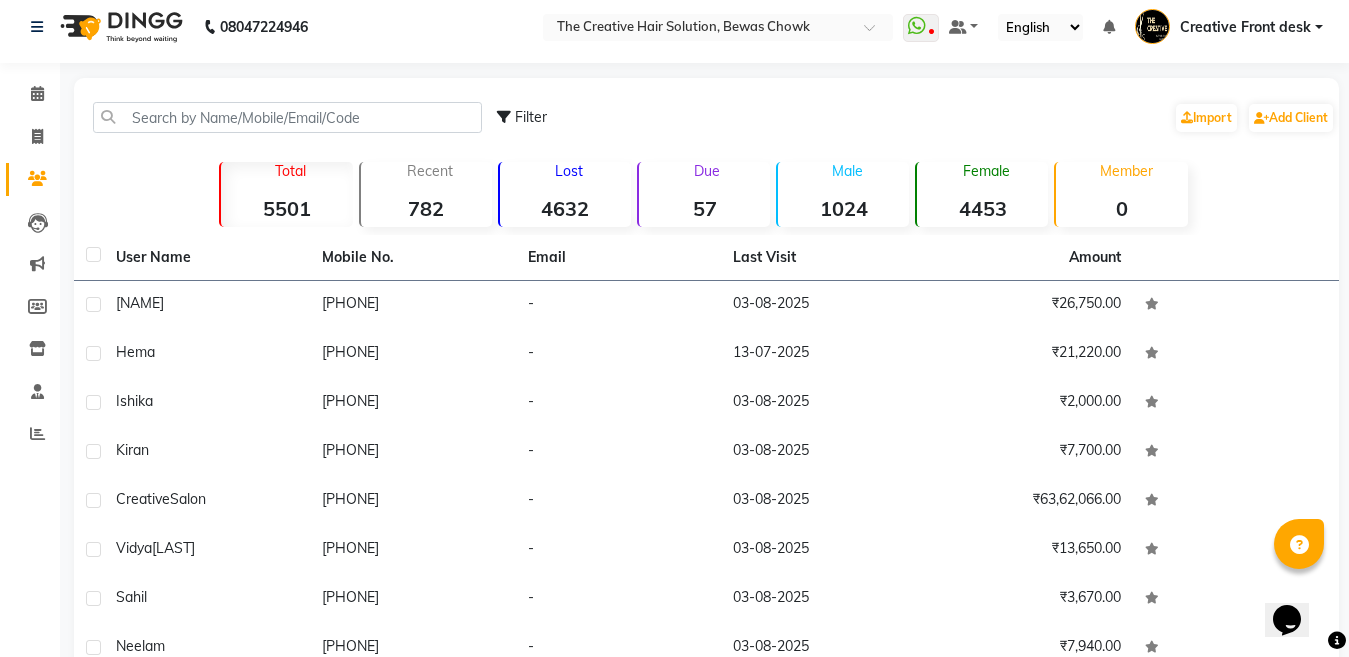 scroll, scrollTop: 0, scrollLeft: 0, axis: both 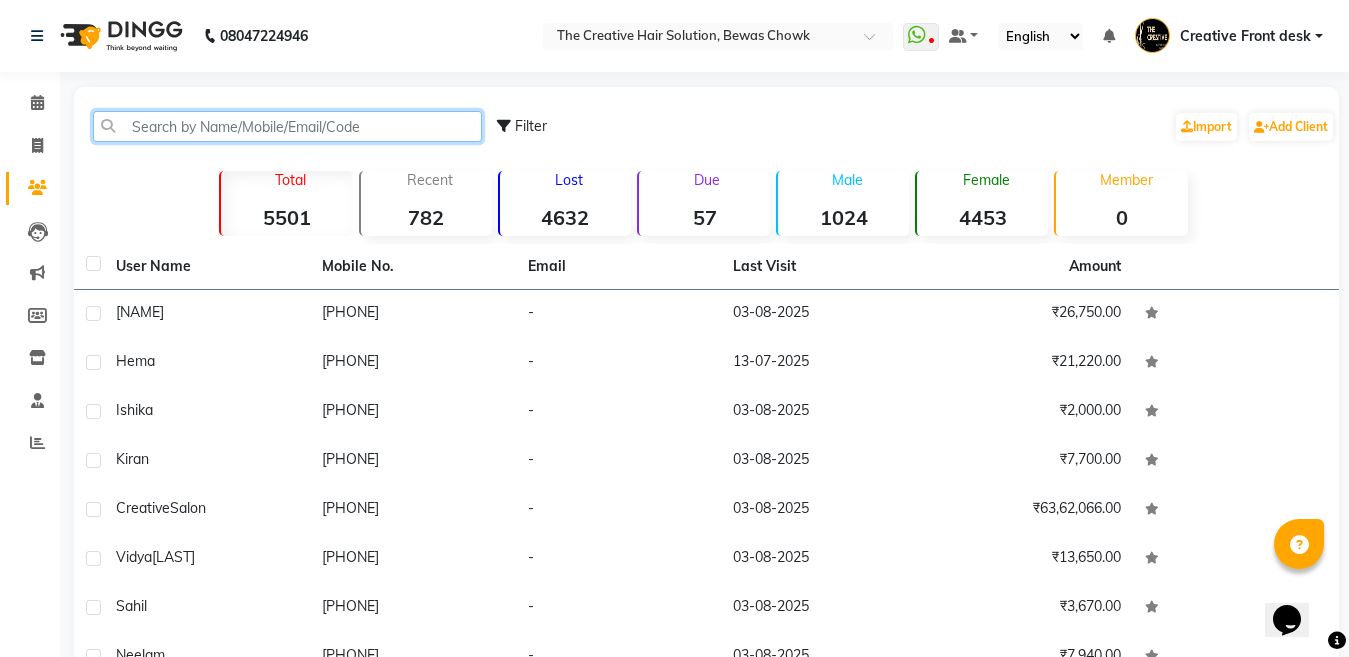 click 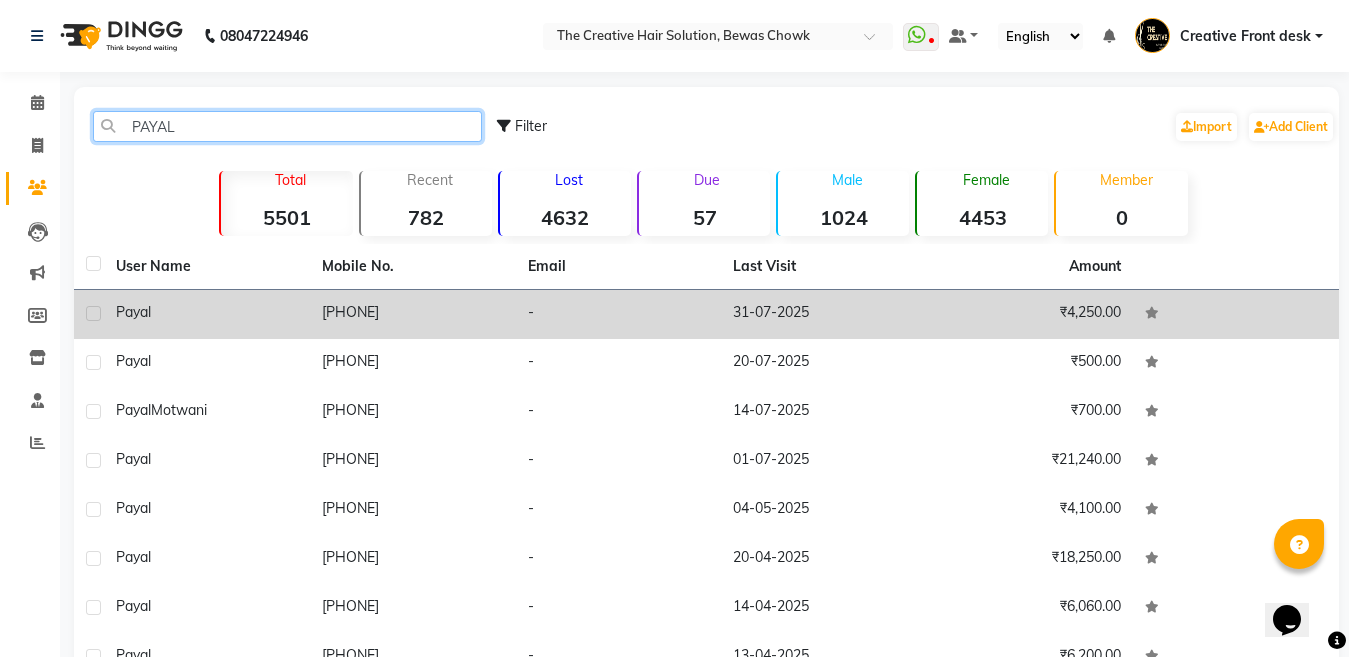 type on "PAYAL" 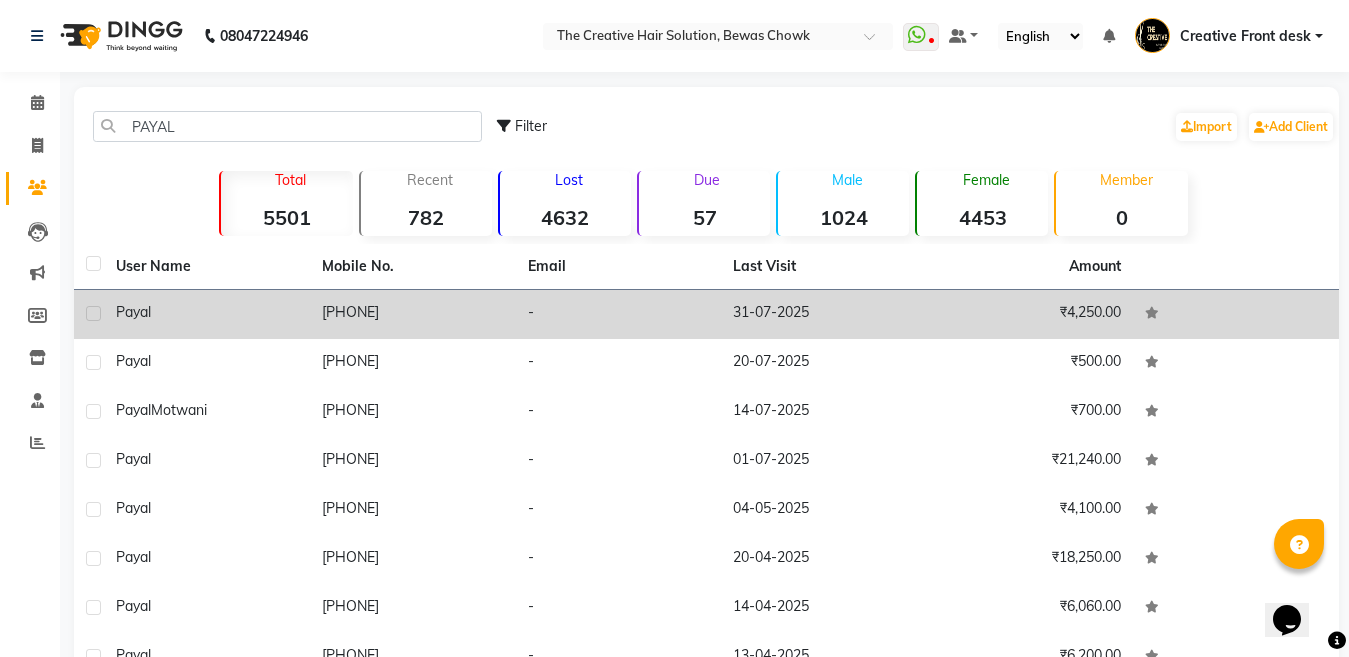 click on "[PHONE]" 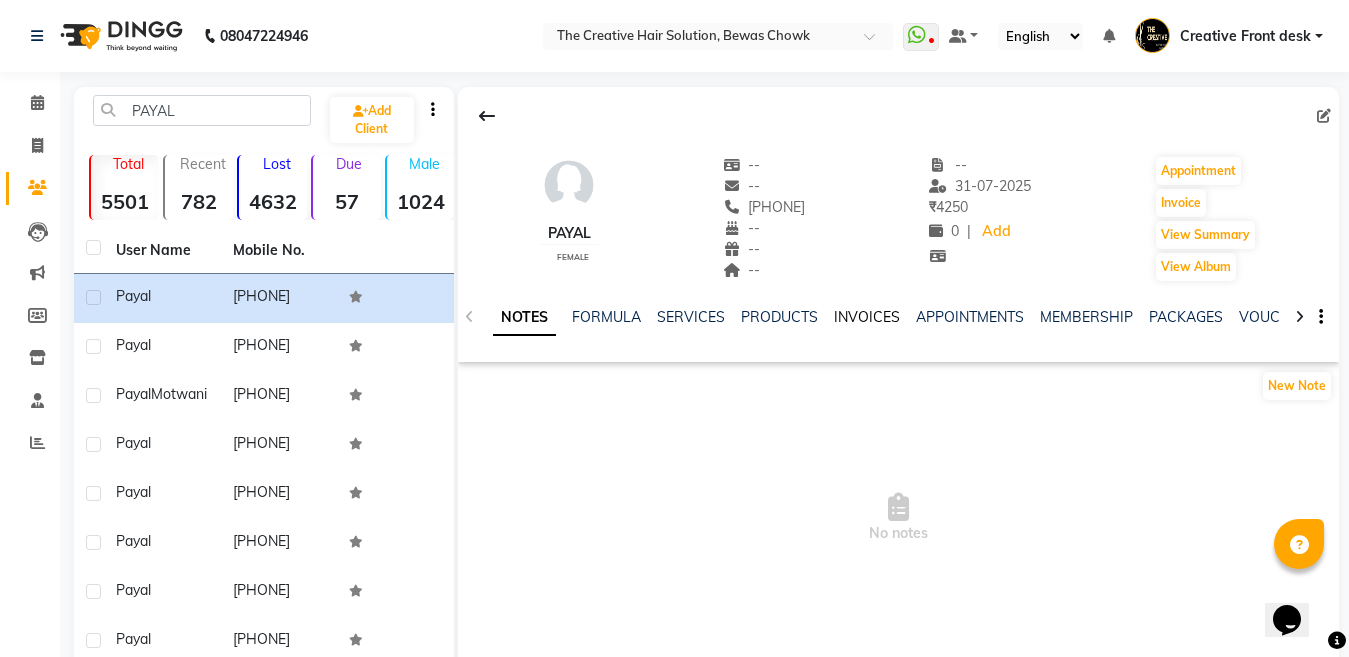 click on "INVOICES" 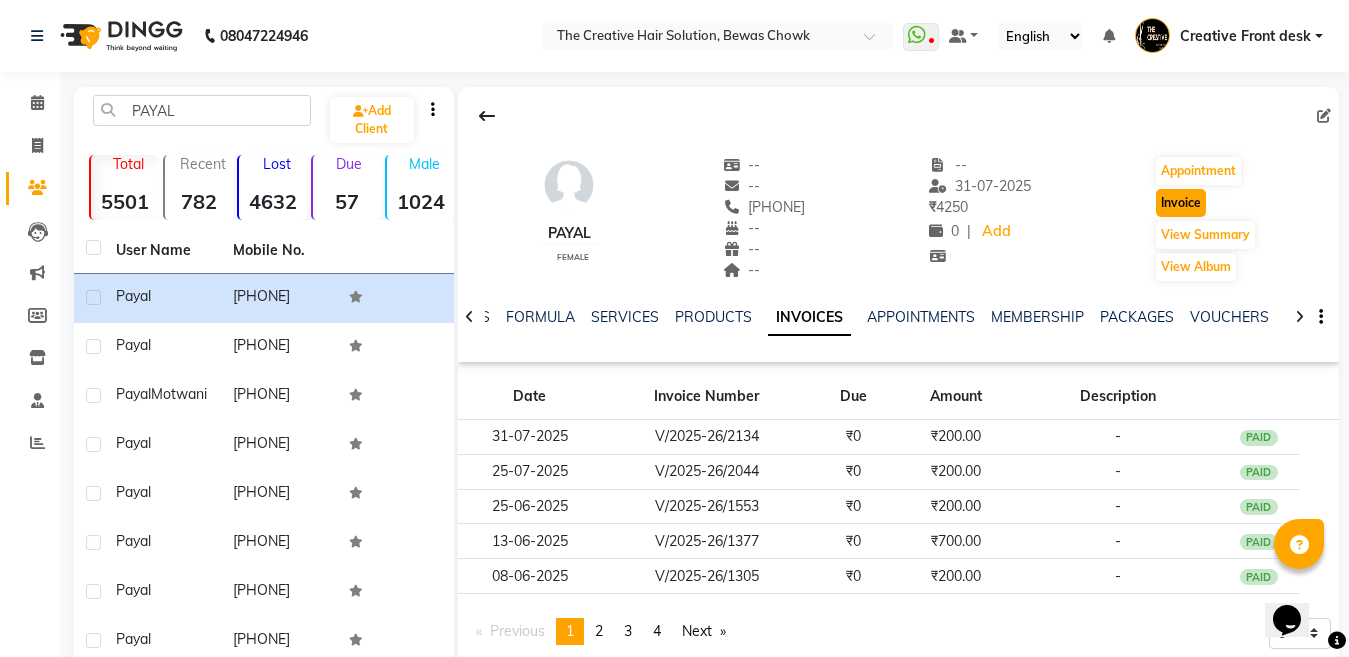 click on "Invoice" 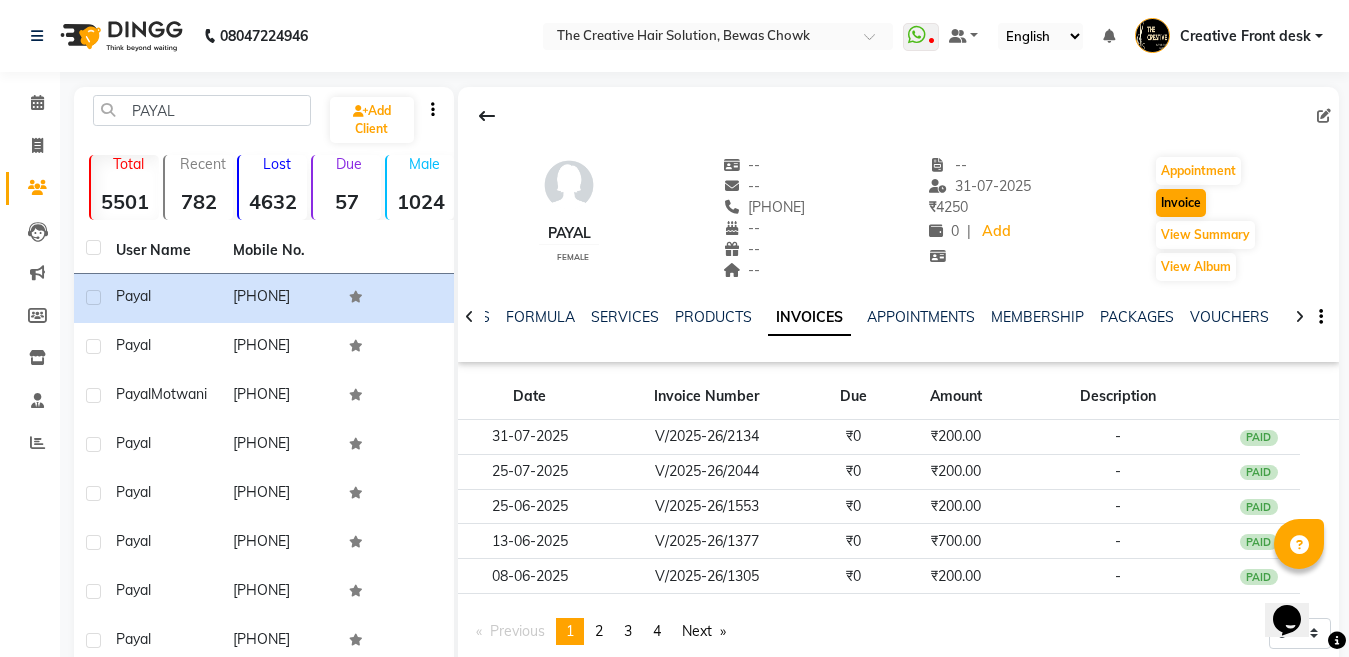 select on "service" 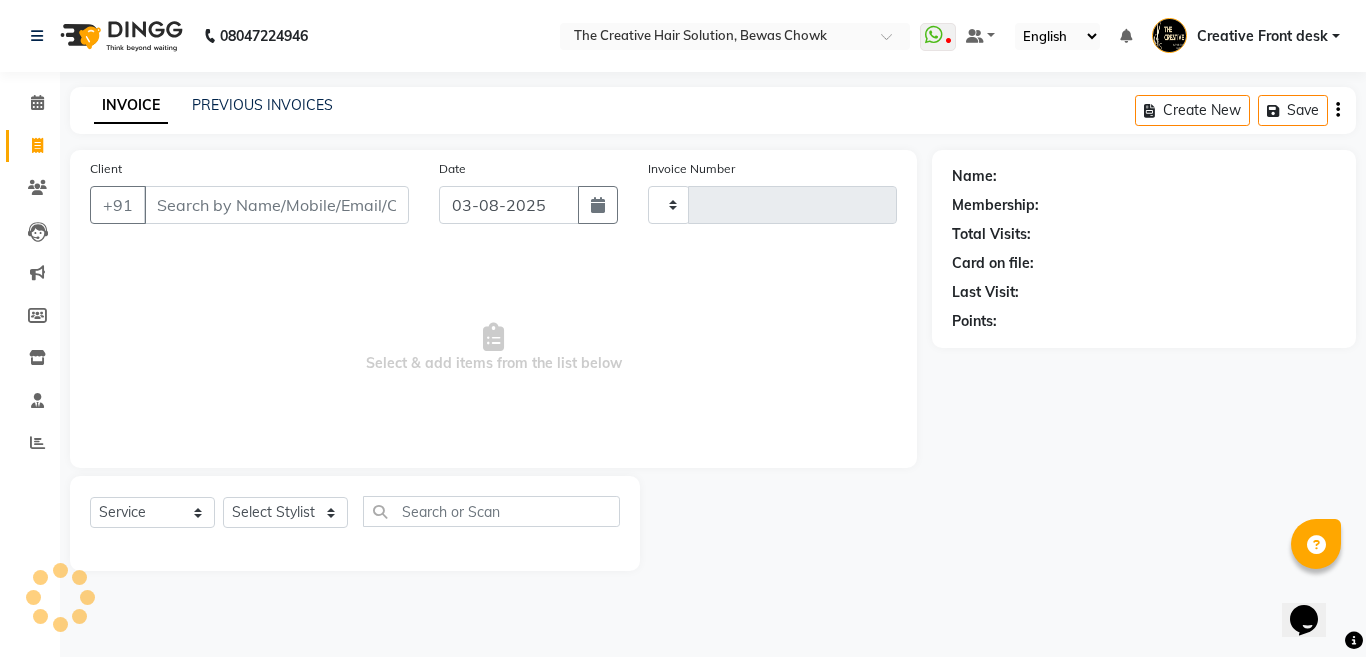 type on "2205" 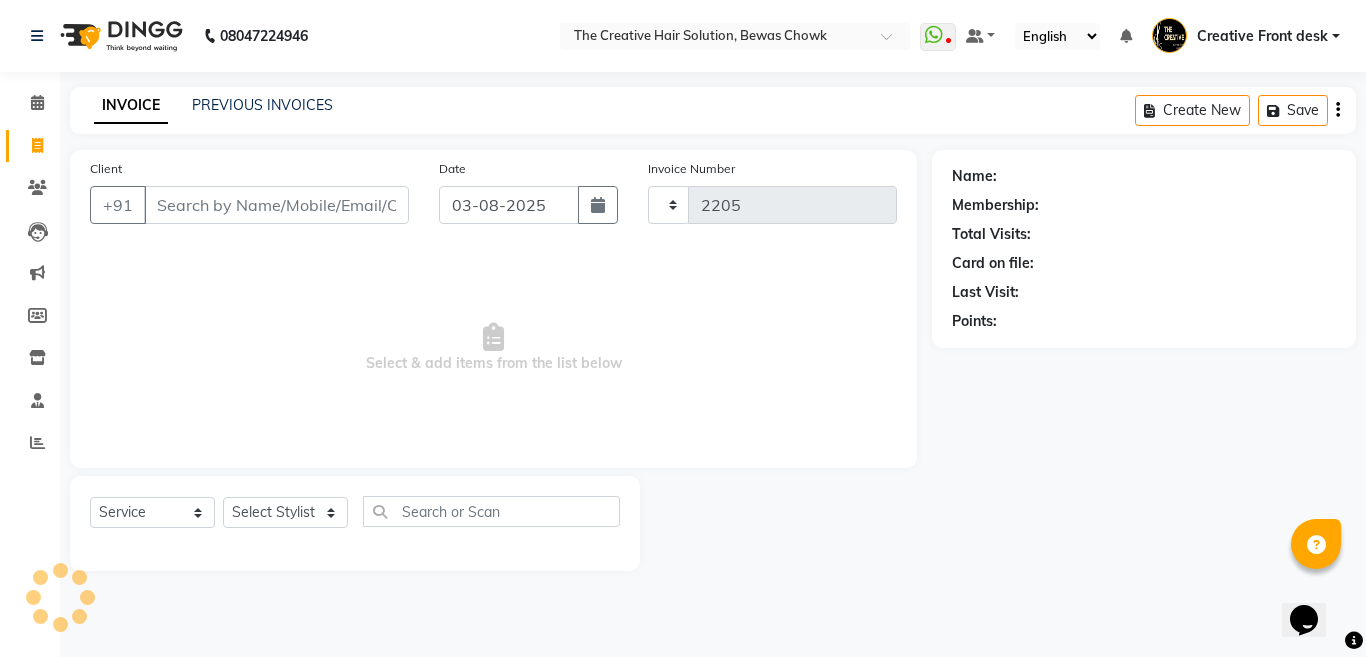 select on "146" 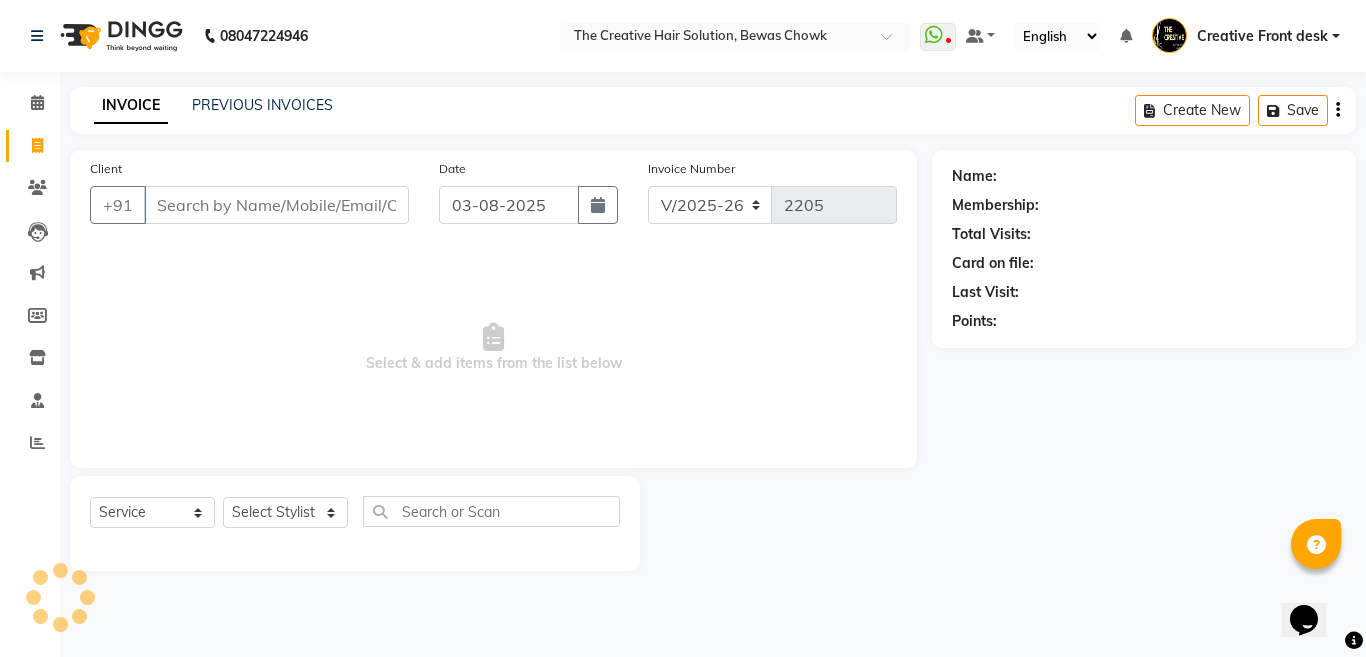 type on "[PHONE]" 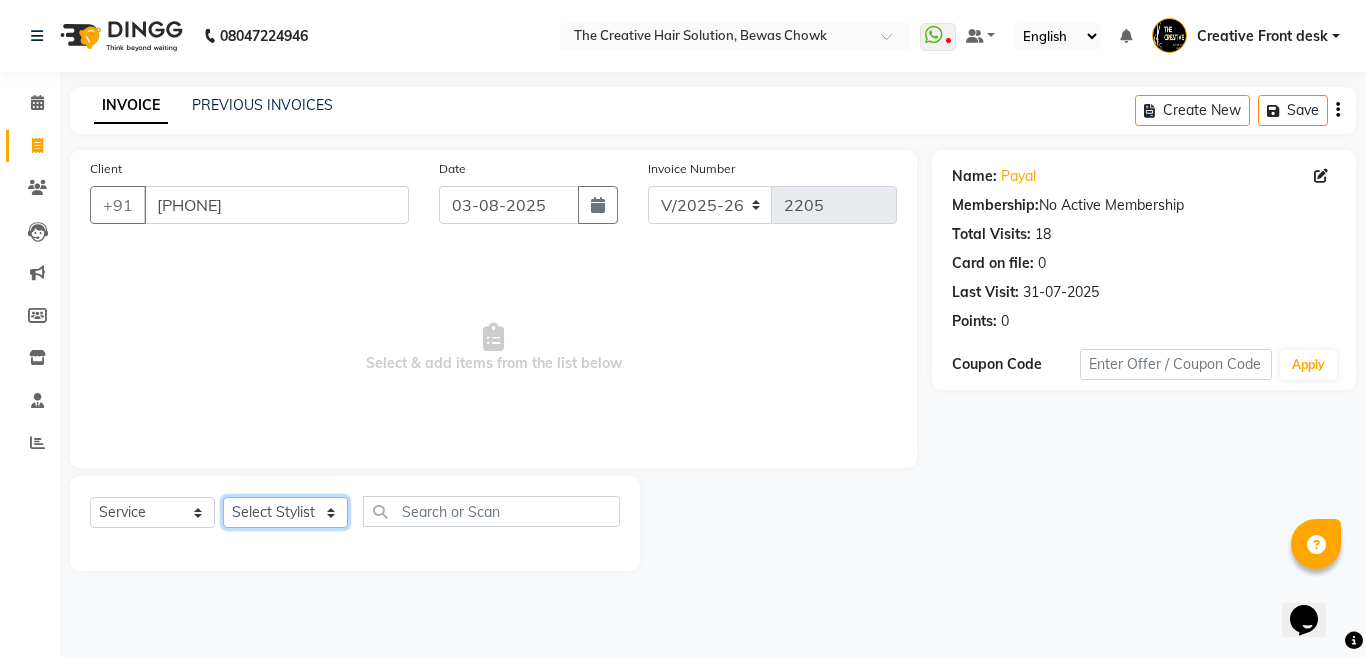 click on "Select Stylist Ankit Creative Front desk Deepak Firoz Geeta Golu Nisha Prince Priyanka Satyam Savita Shivam Shubham Sonu Sir Swapnil Taruna Panjwani Umesh Vidya" 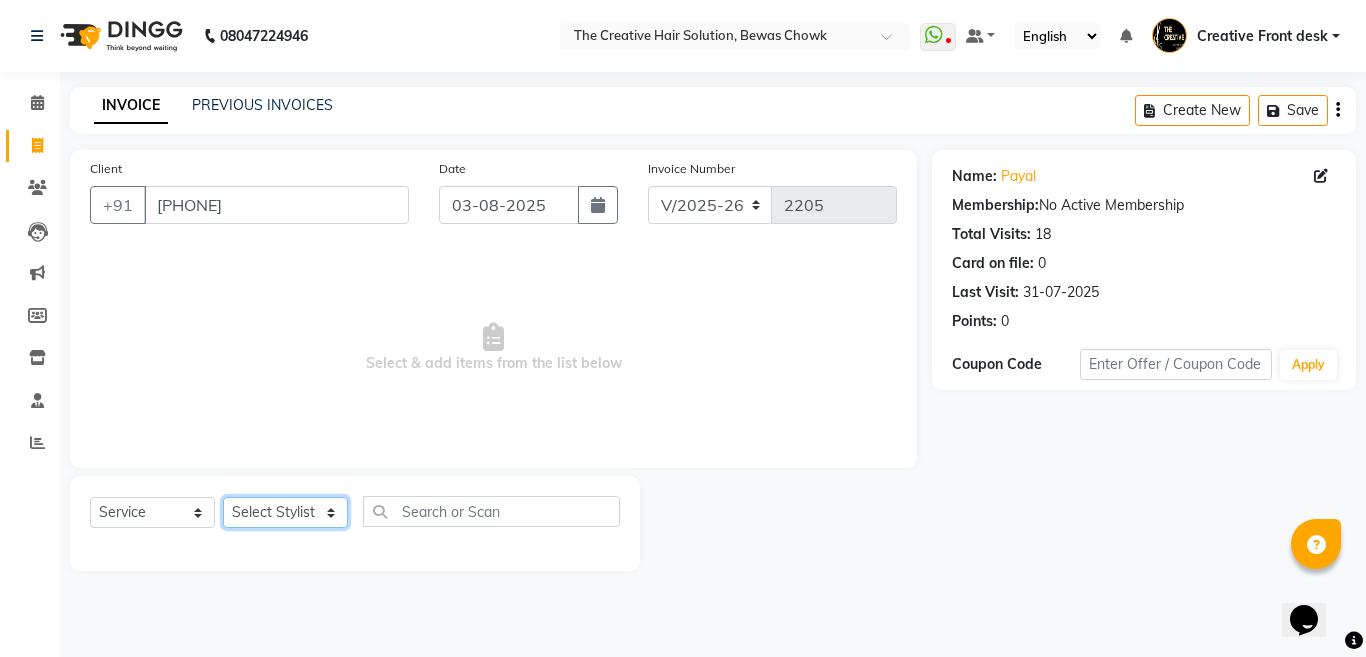 select on "28735" 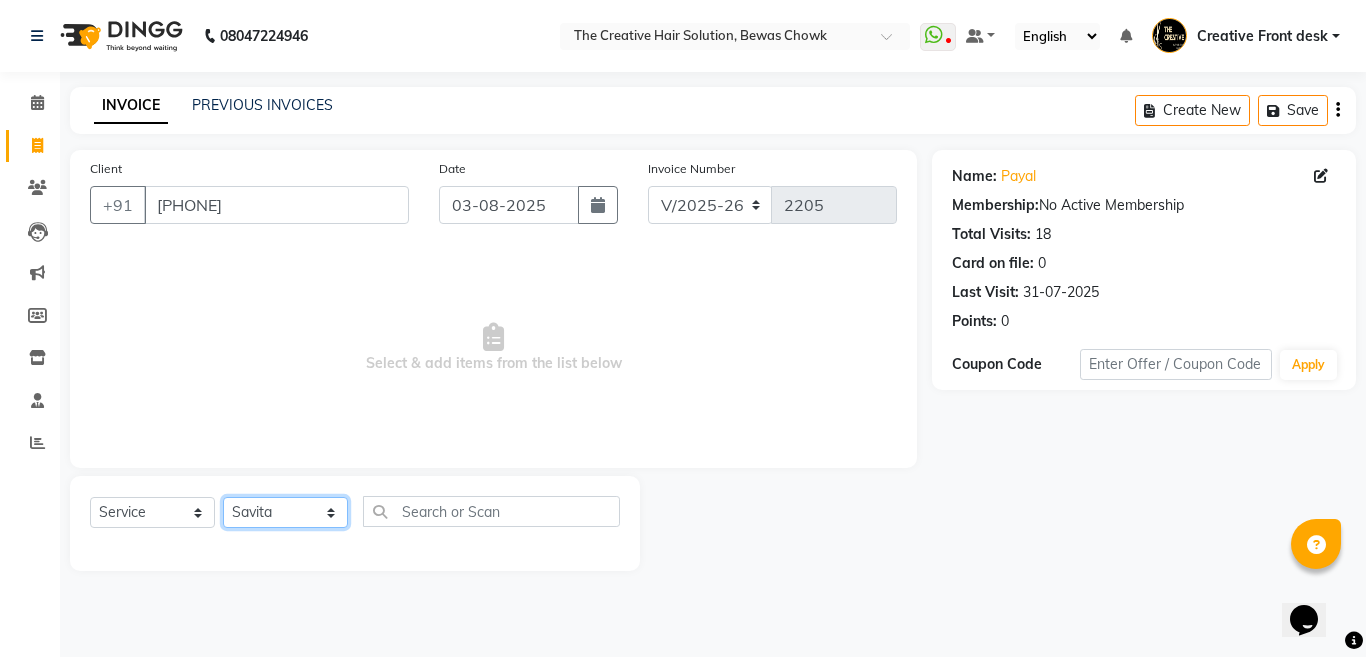 click on "Select Stylist Ankit Creative Front desk Deepak Firoz Geeta Golu Nisha Prince Priyanka Satyam Savita Shivam Shubham Sonu Sir Swapnil Taruna Panjwani Umesh Vidya" 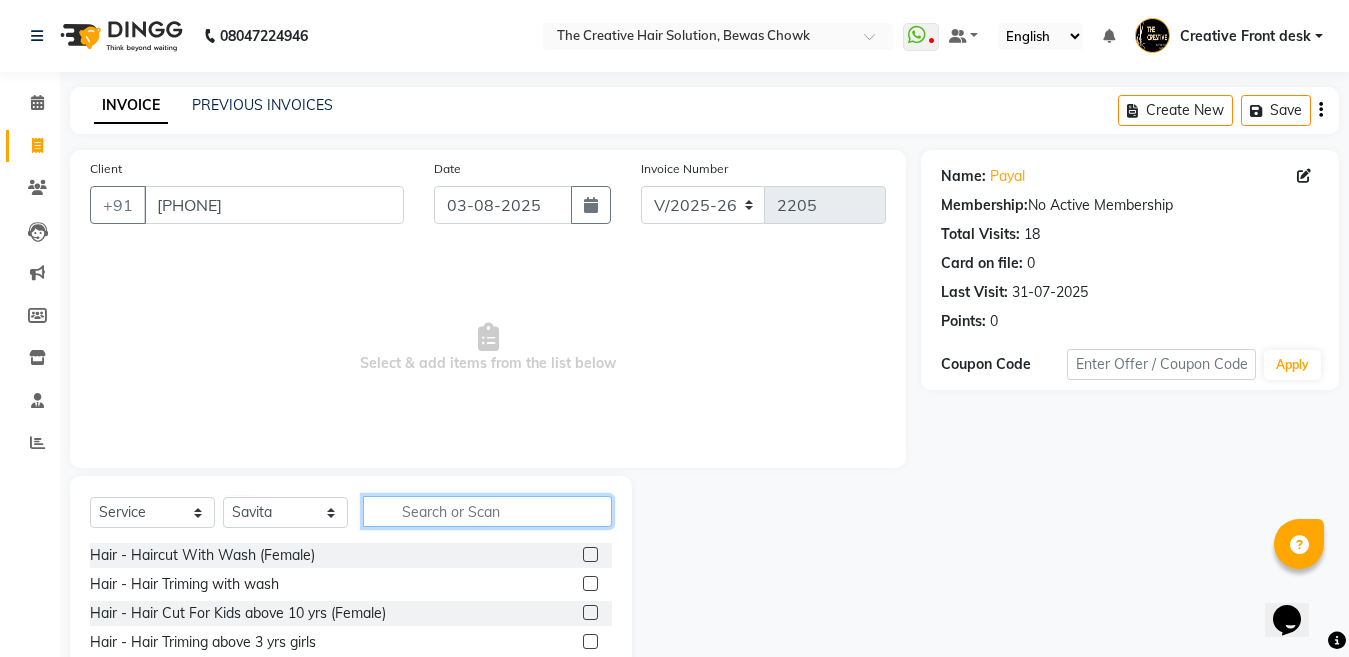 click 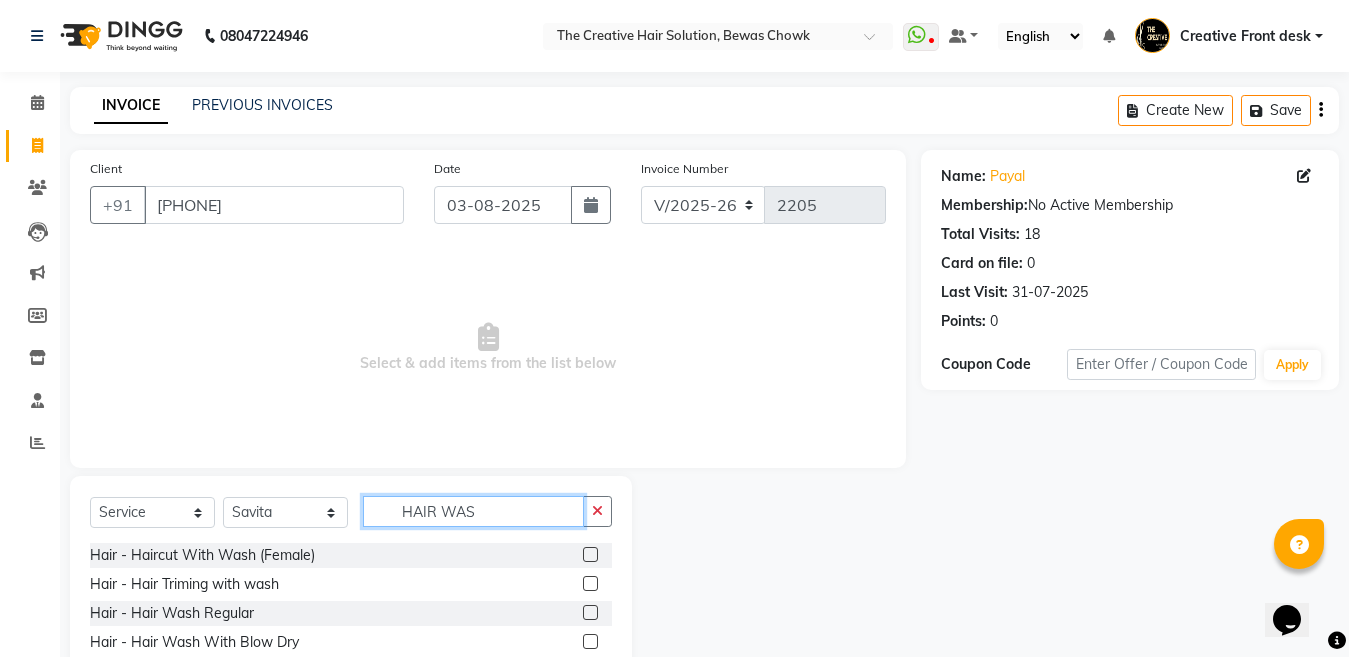 type on "HAIR WAS" 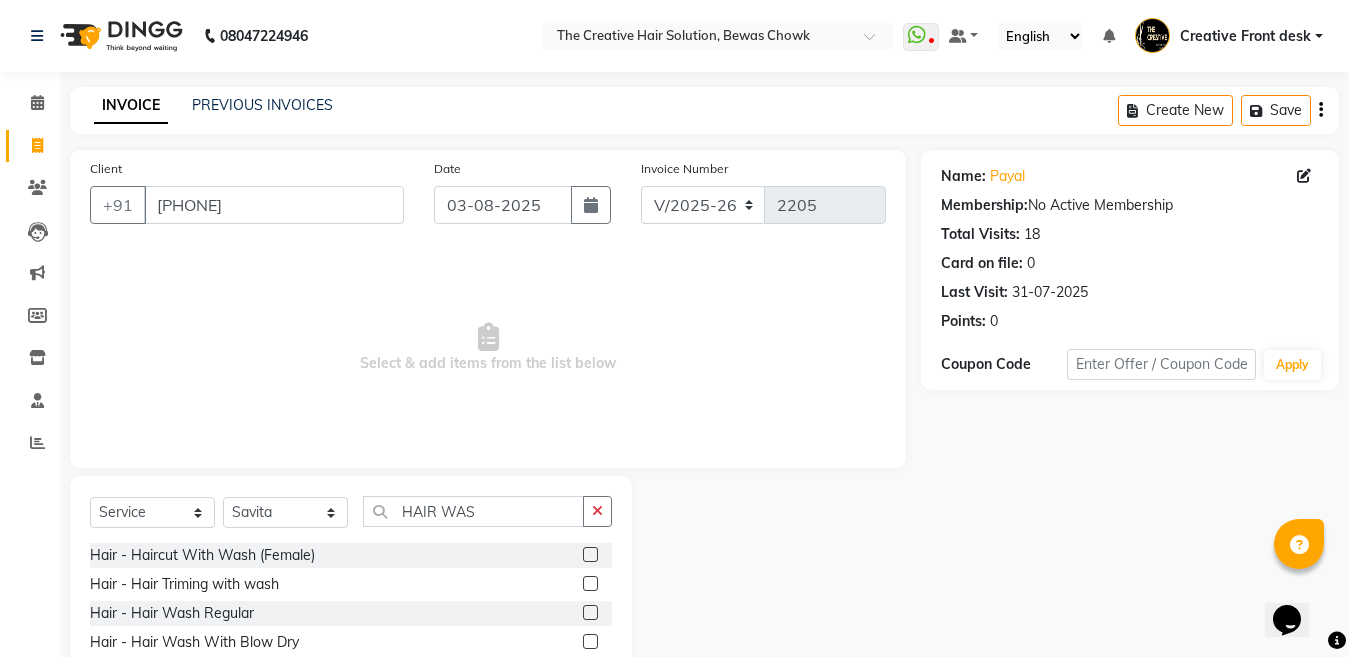 click 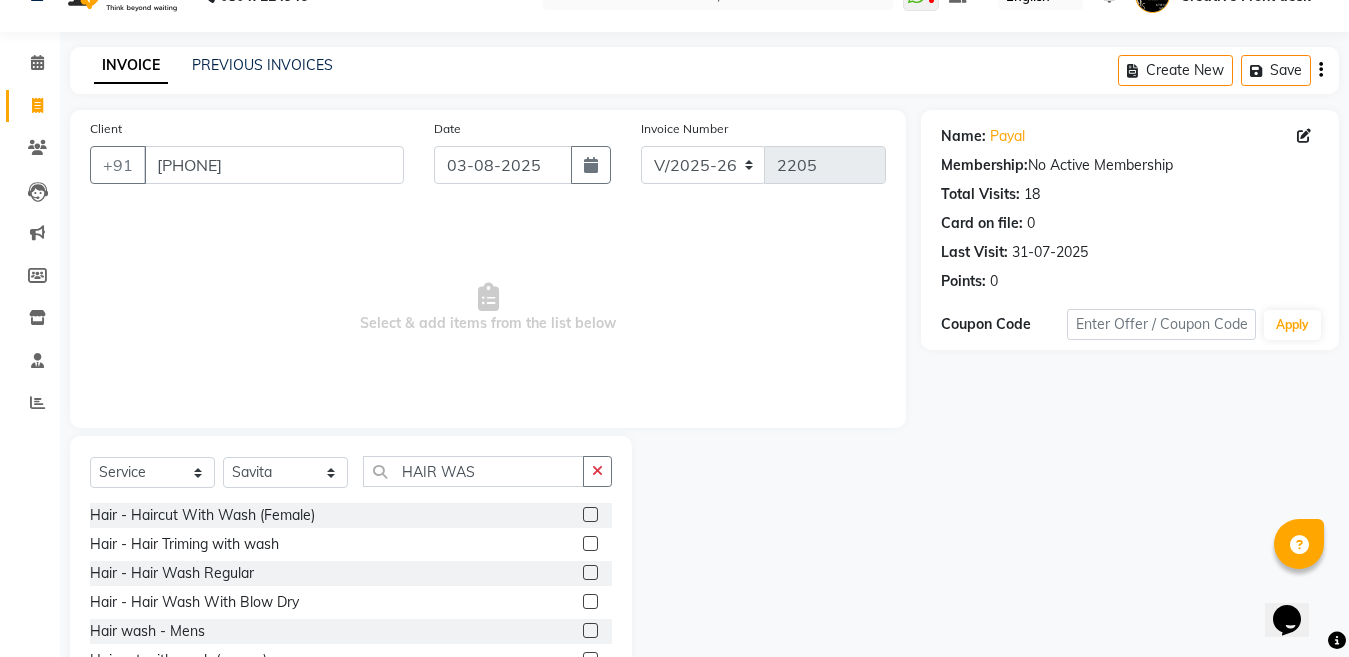 scroll, scrollTop: 120, scrollLeft: 0, axis: vertical 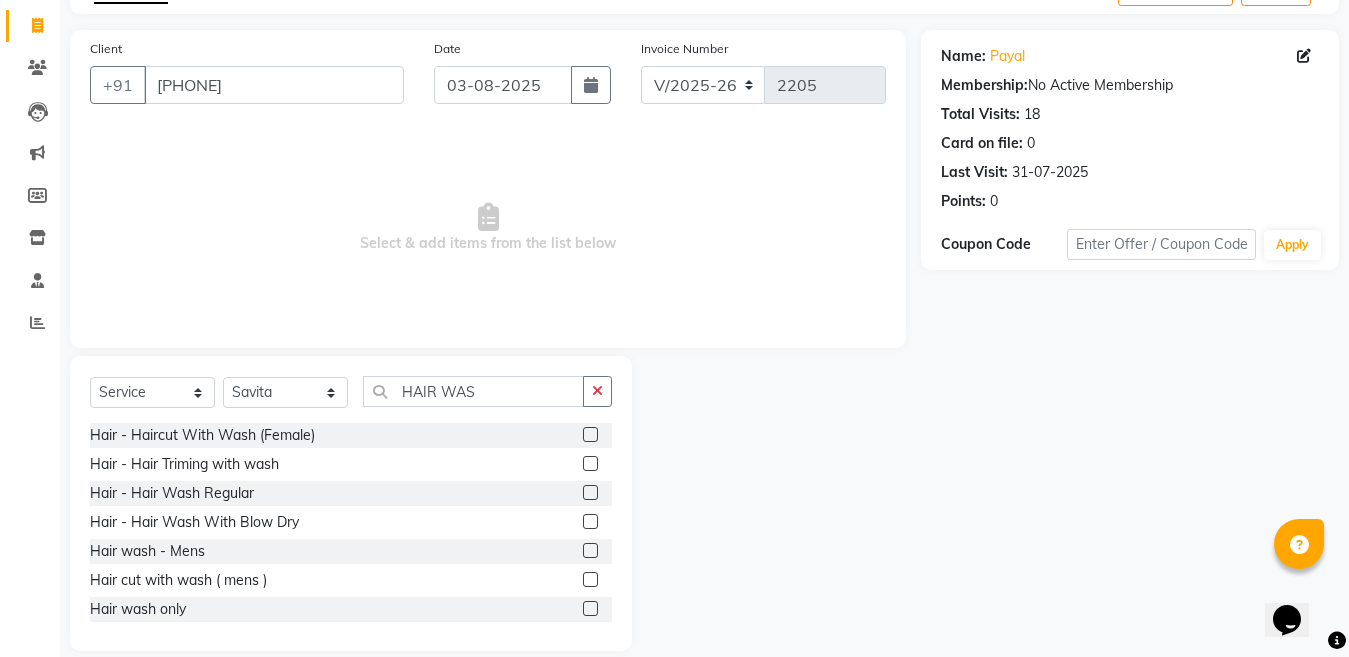 click 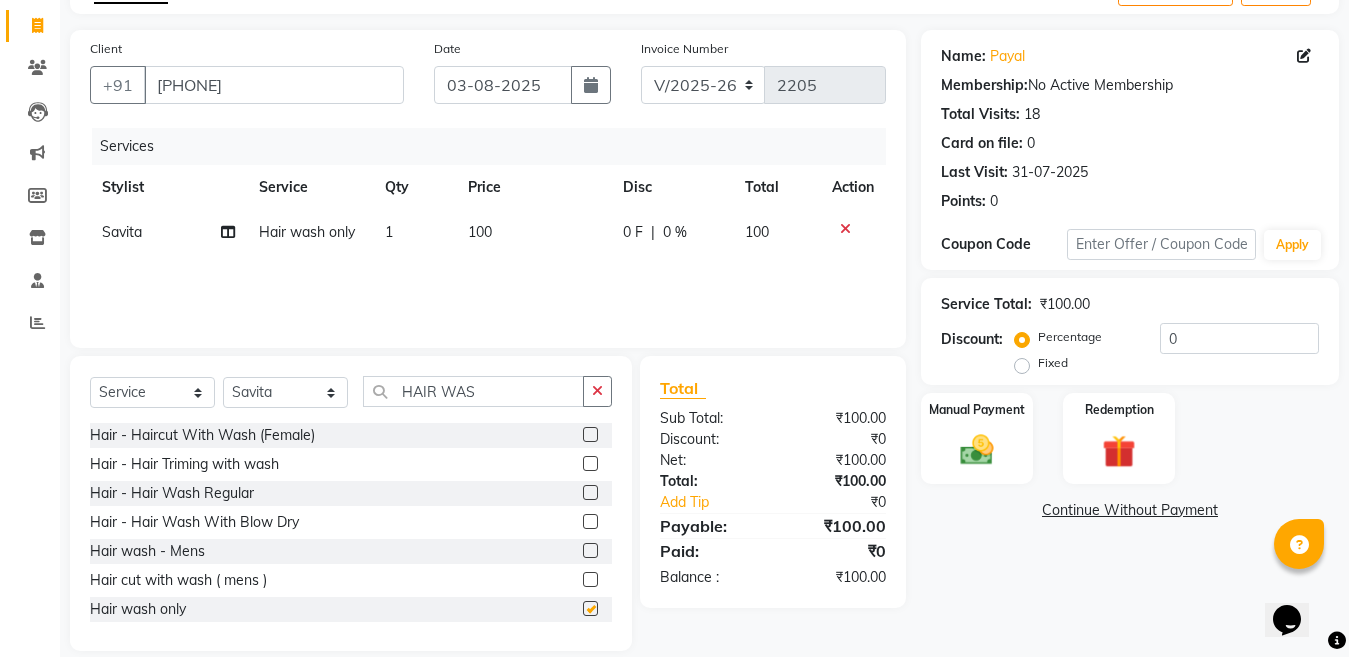 checkbox on "false" 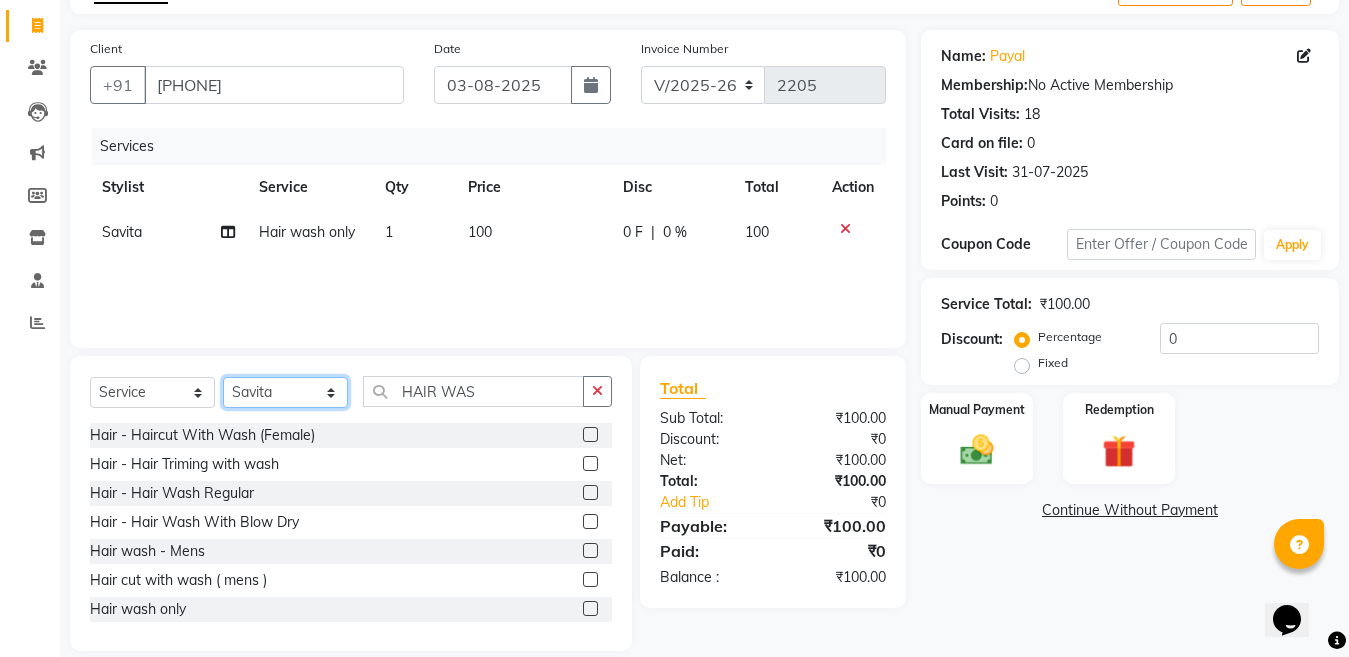 click on "Select Stylist Ankit Creative Front desk Deepak Firoz Geeta Golu Nisha Prince Priyanka Satyam Savita Shivam Shubham Sonu Sir Swapnil Taruna Panjwani Umesh Vidya" 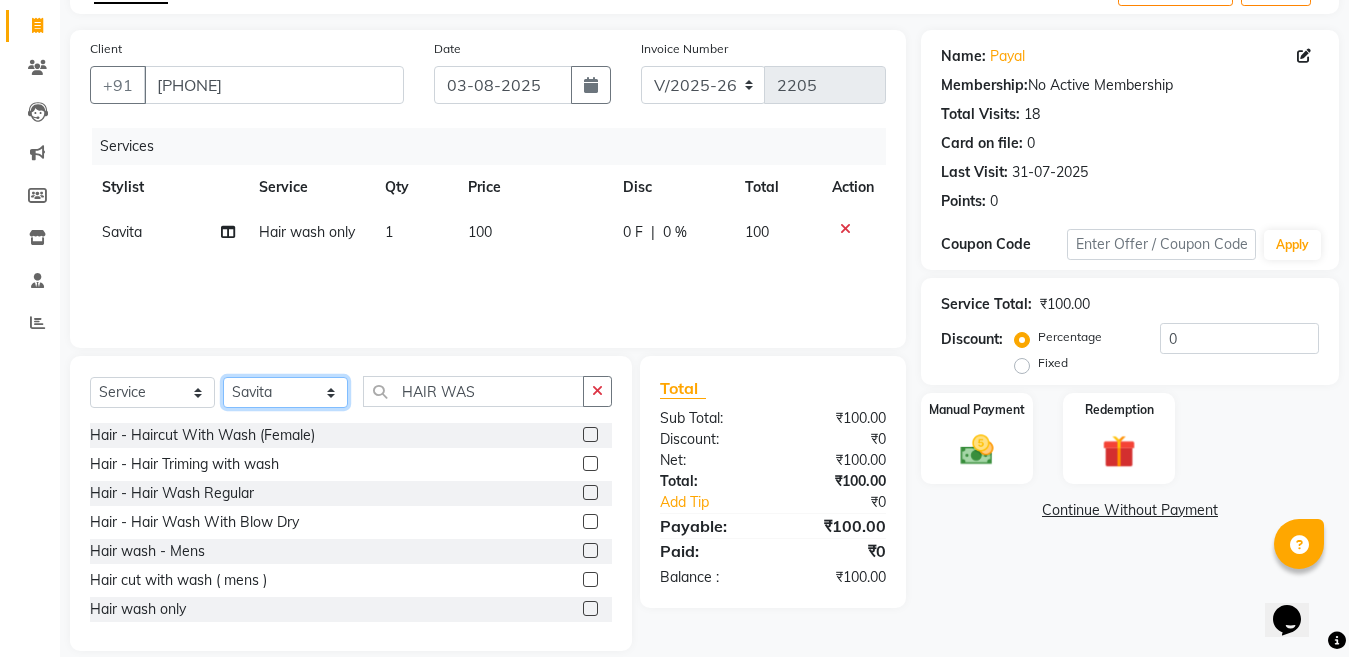 select on "68921" 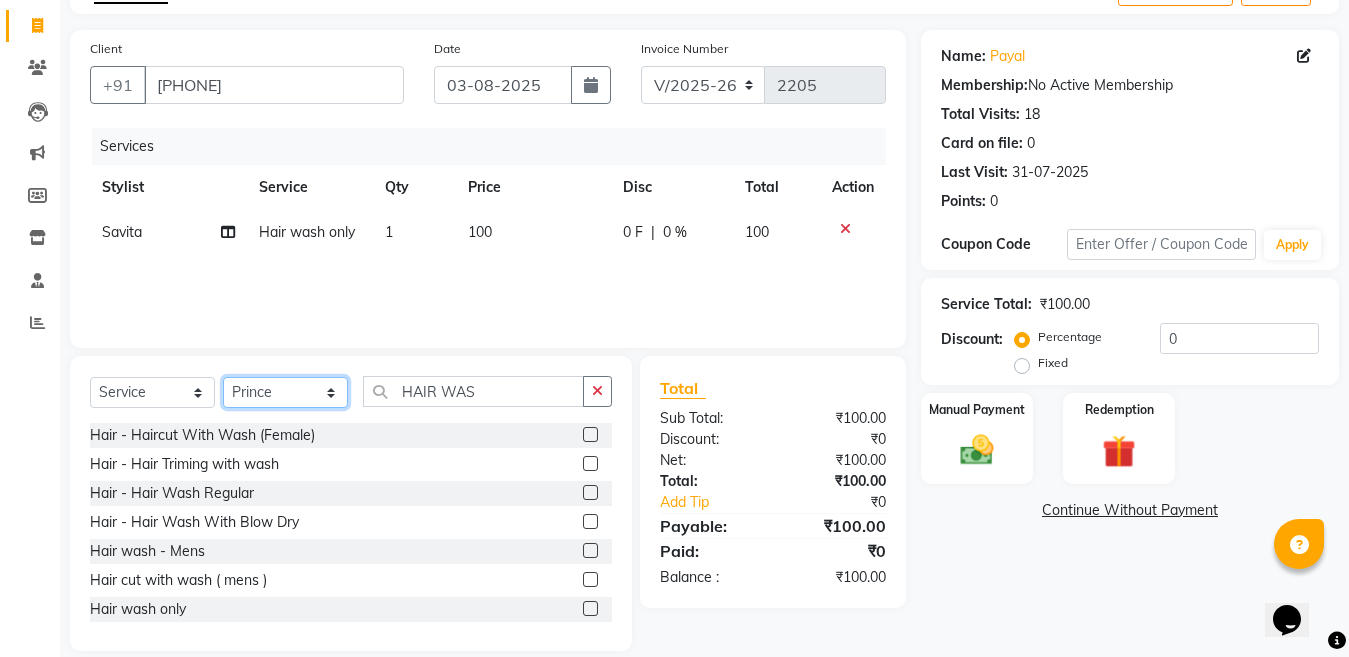 click on "Select Stylist Ankit Creative Front desk Deepak Firoz Geeta Golu Nisha Prince Priyanka Satyam Savita Shivam Shubham Sonu Sir Swapnil Taruna Panjwani Umesh Vidya" 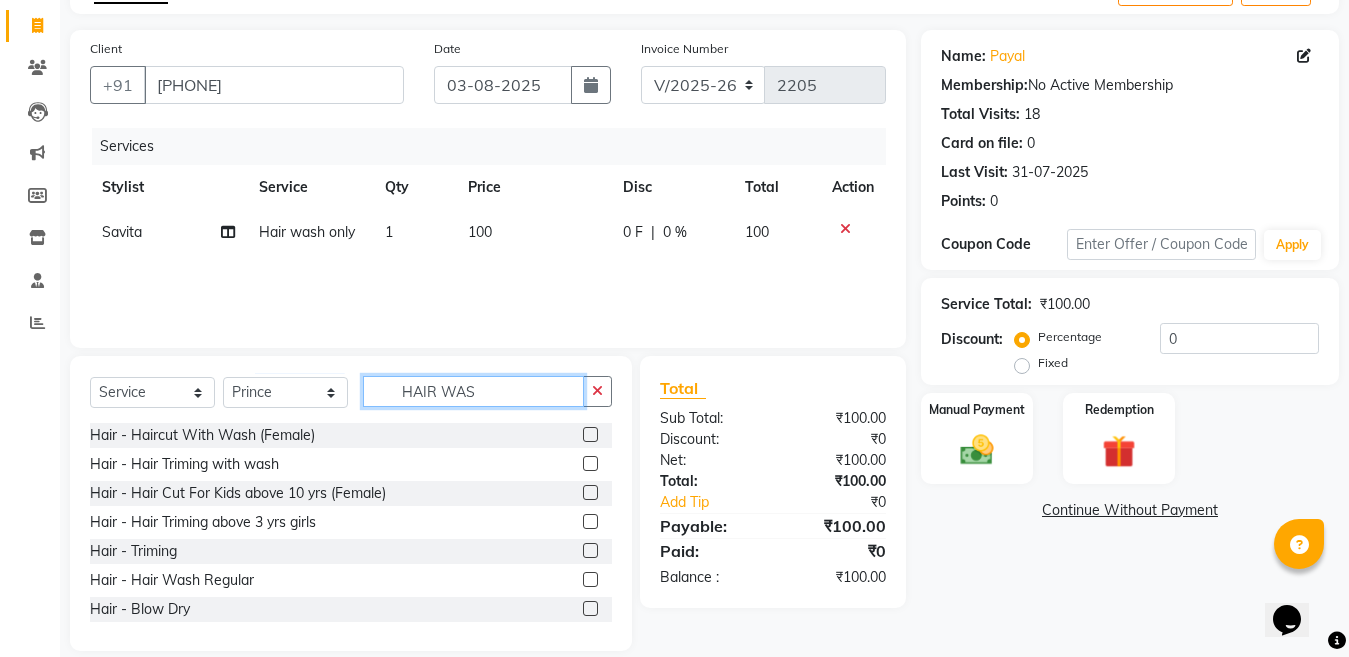 click on "HAIR WAS" 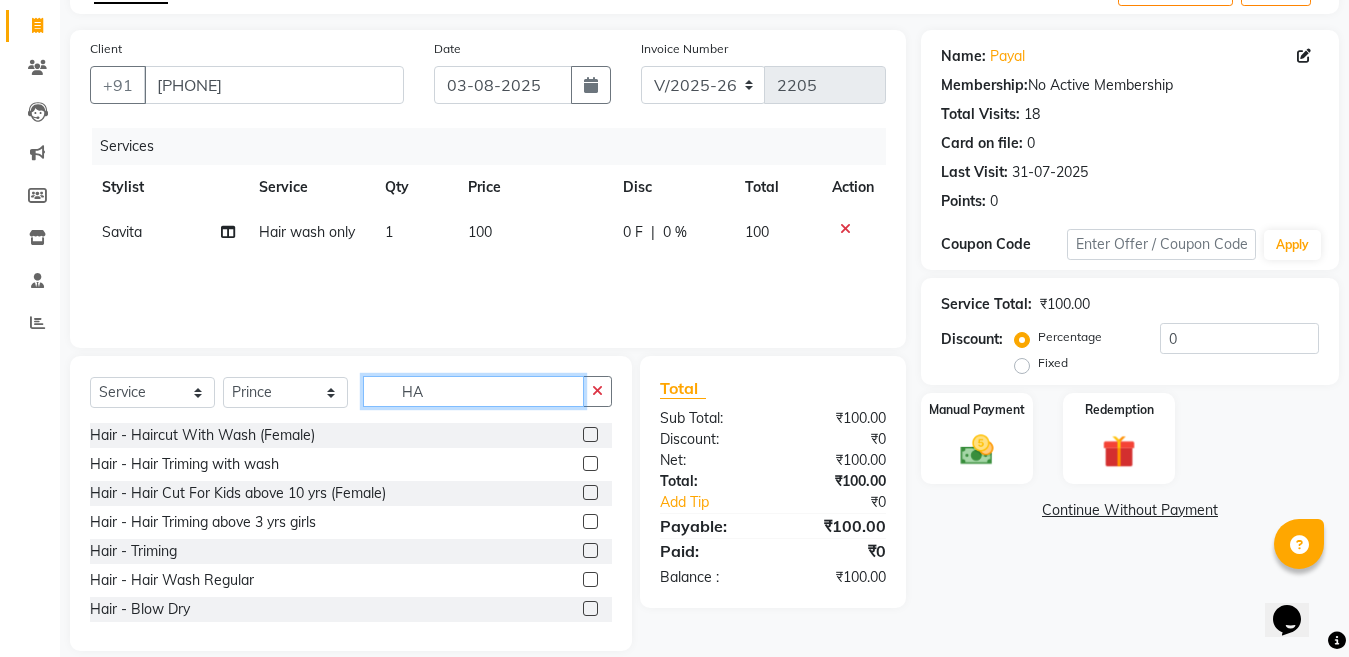 type on "H" 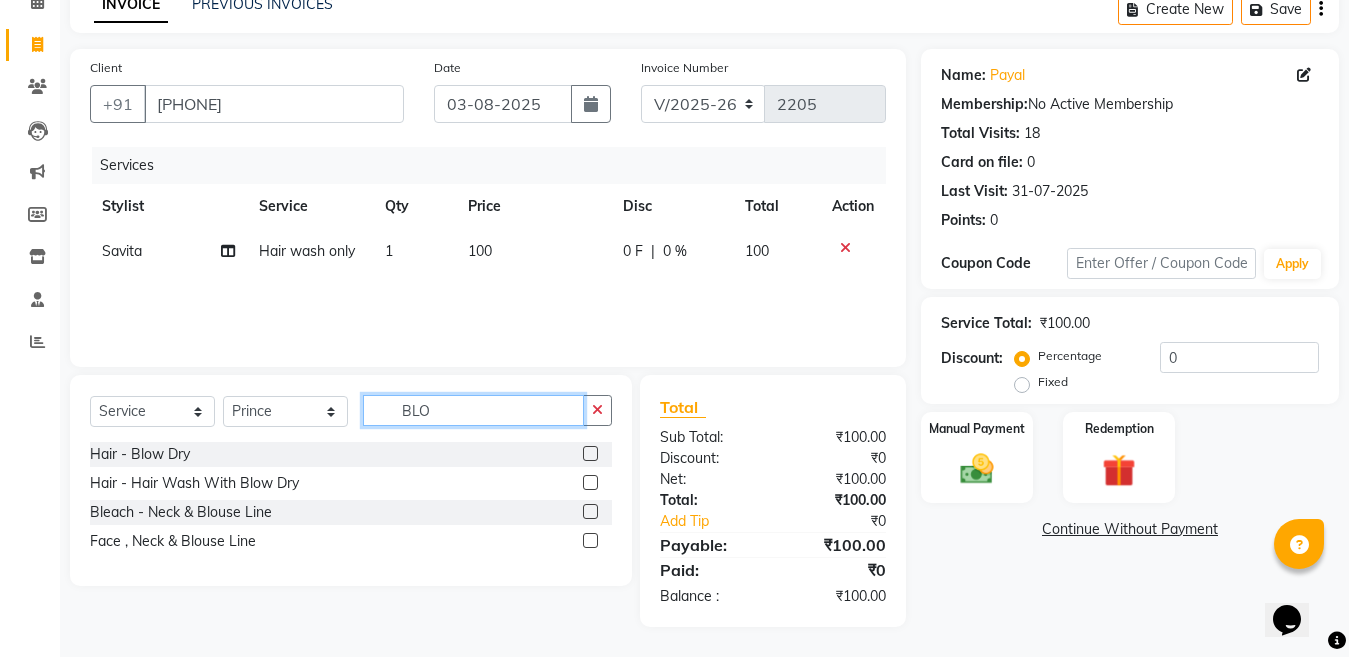 scroll, scrollTop: 101, scrollLeft: 0, axis: vertical 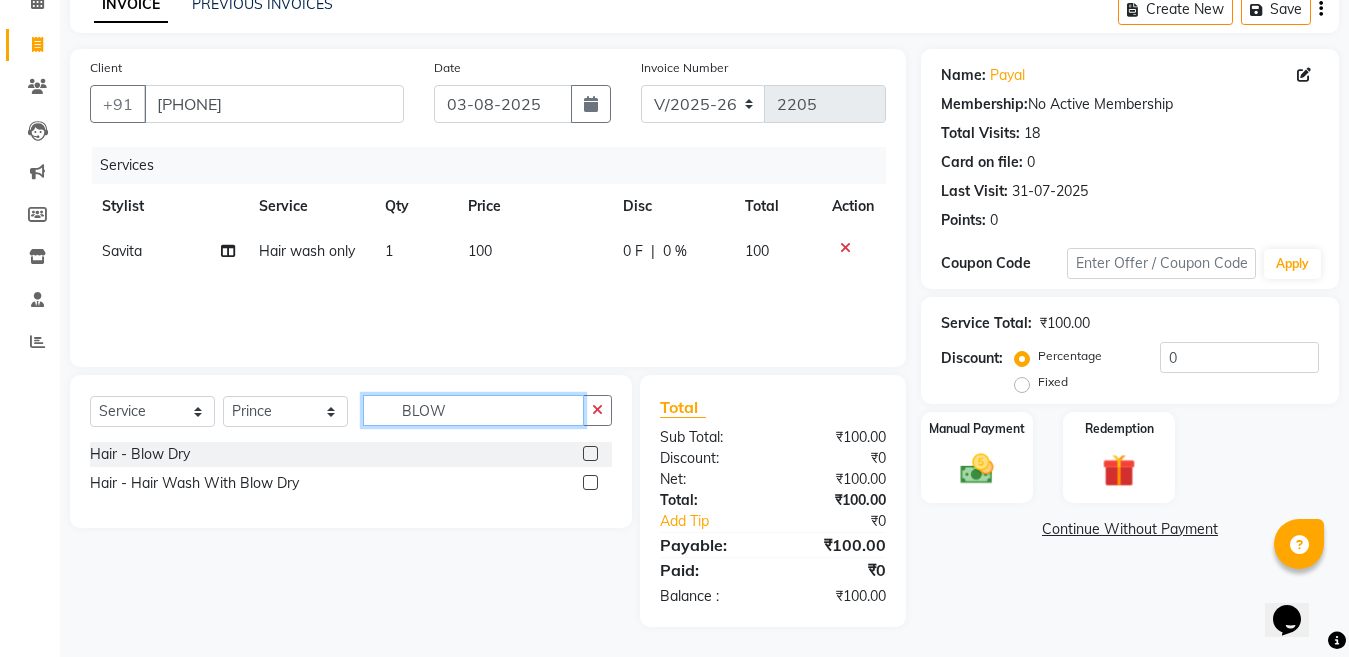 type on "BLOW" 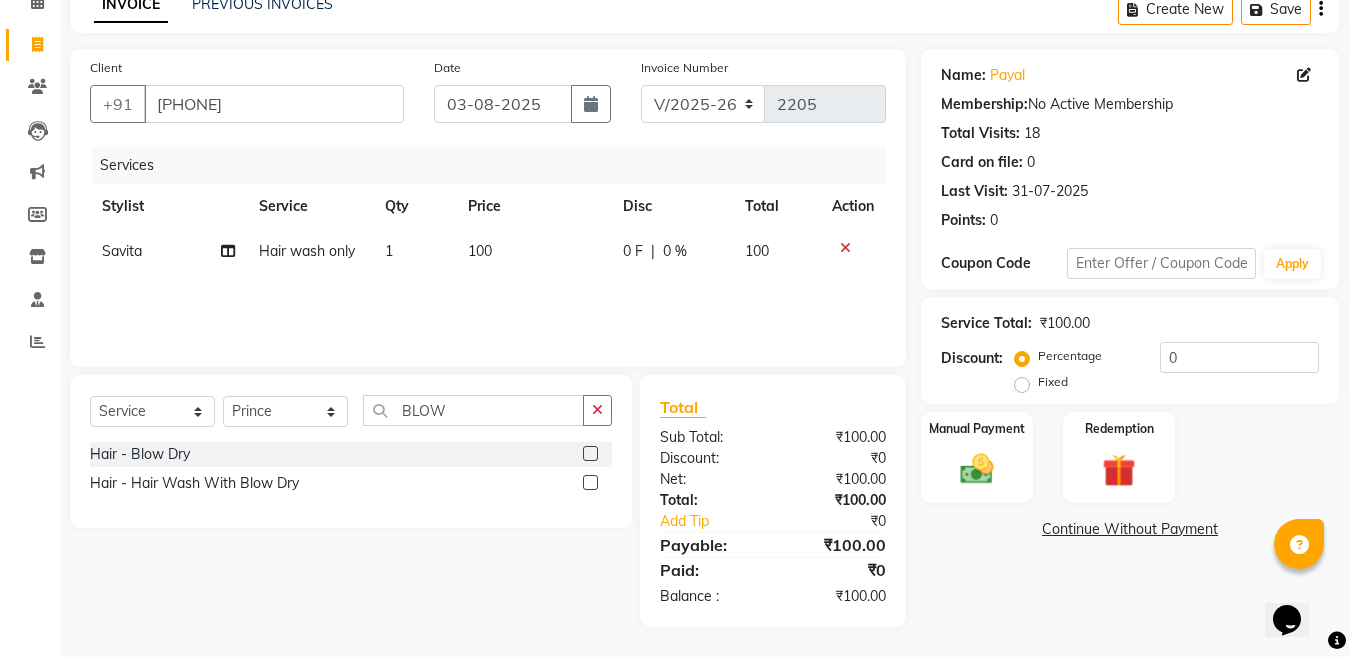 click 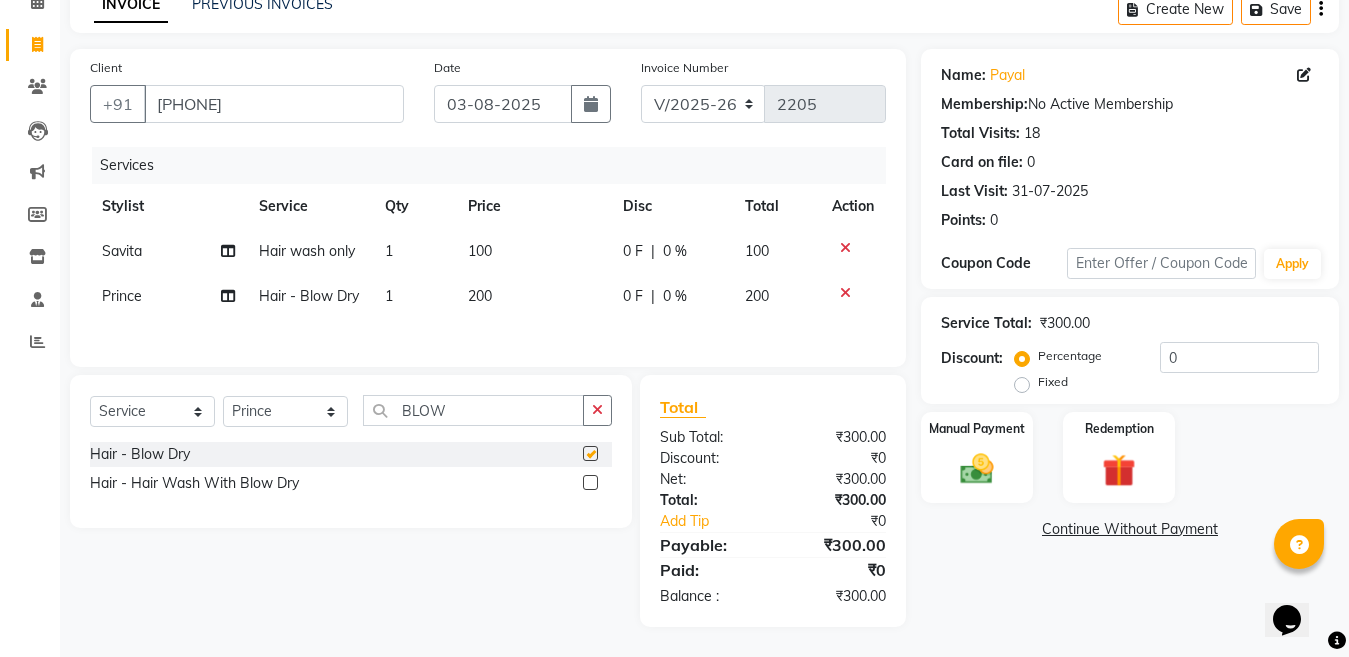 checkbox on "false" 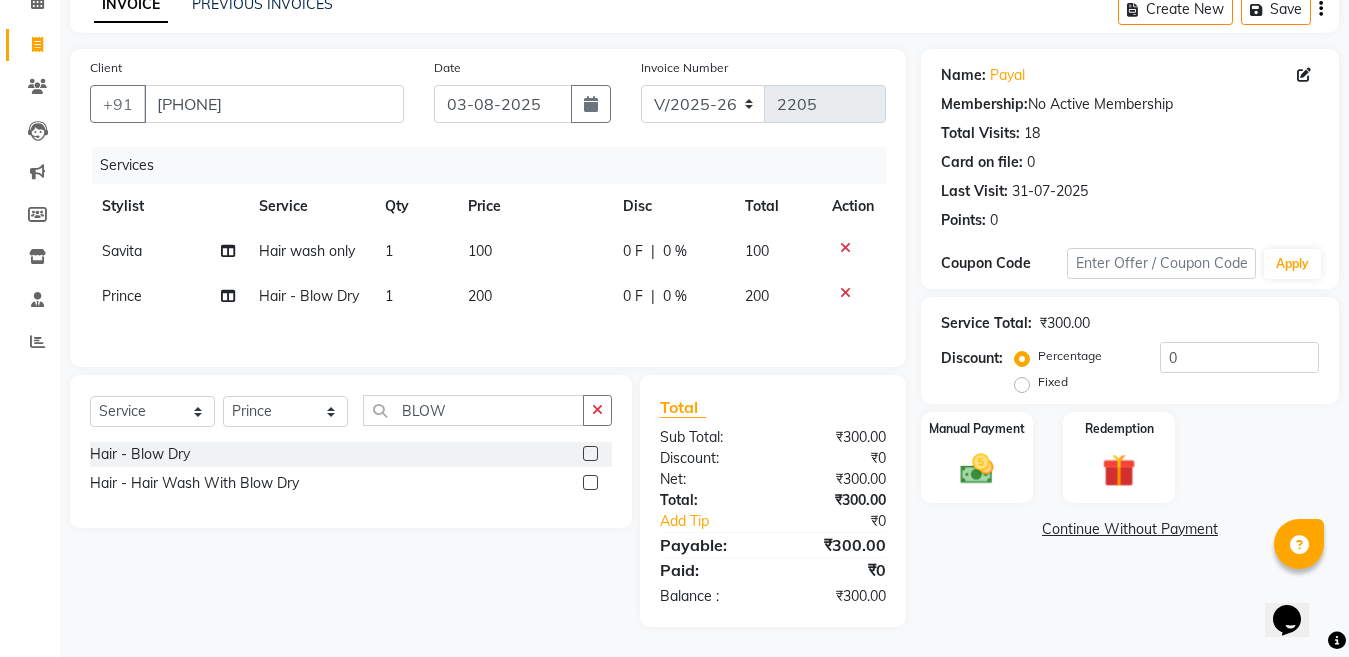 click on "200" 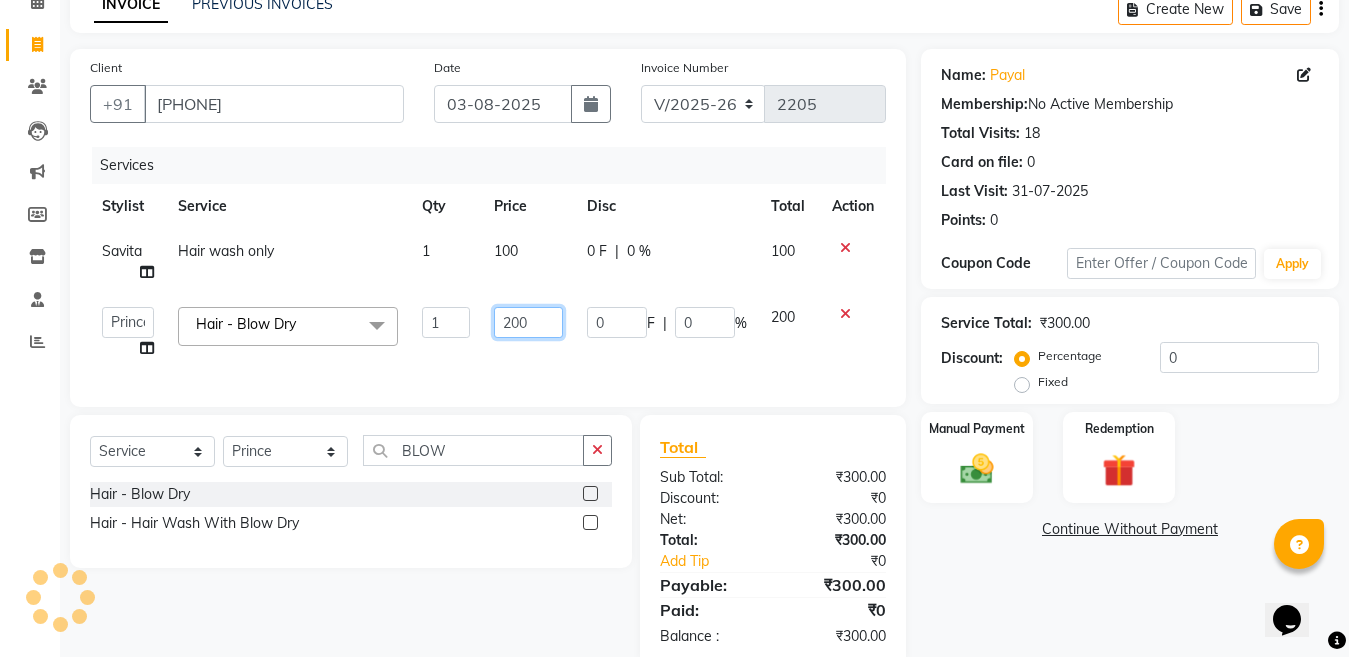click on "200" 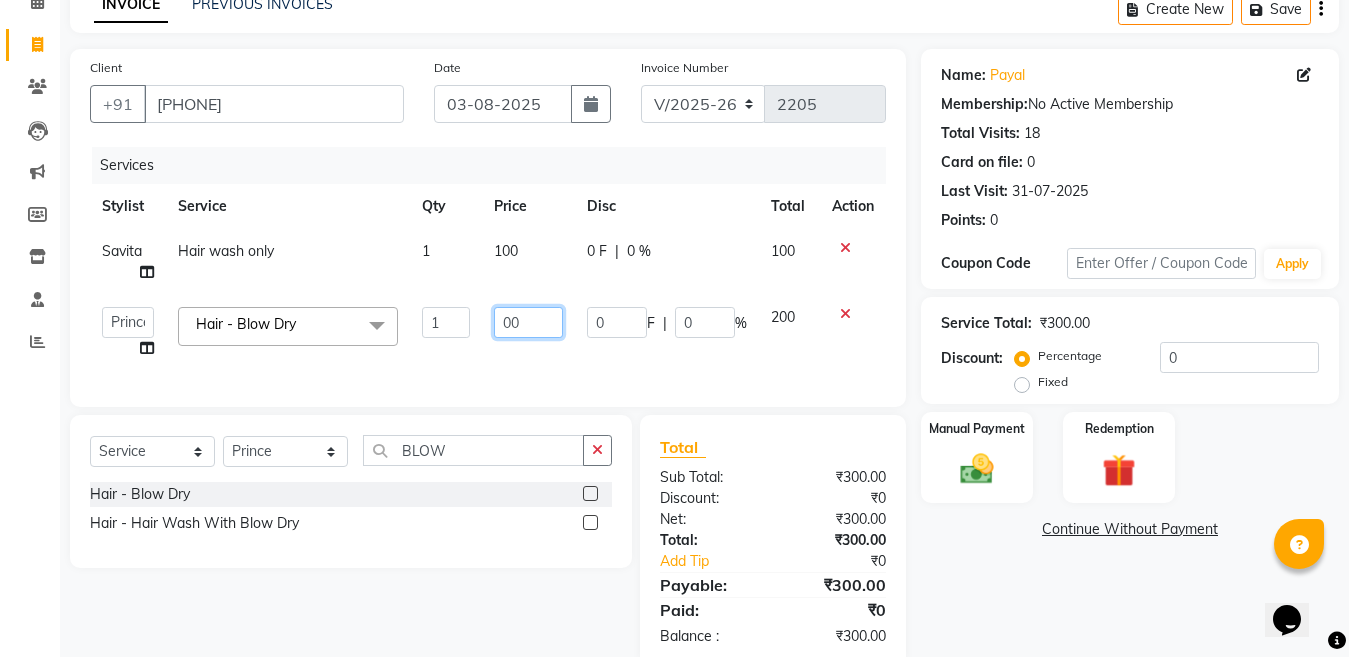 type on "100" 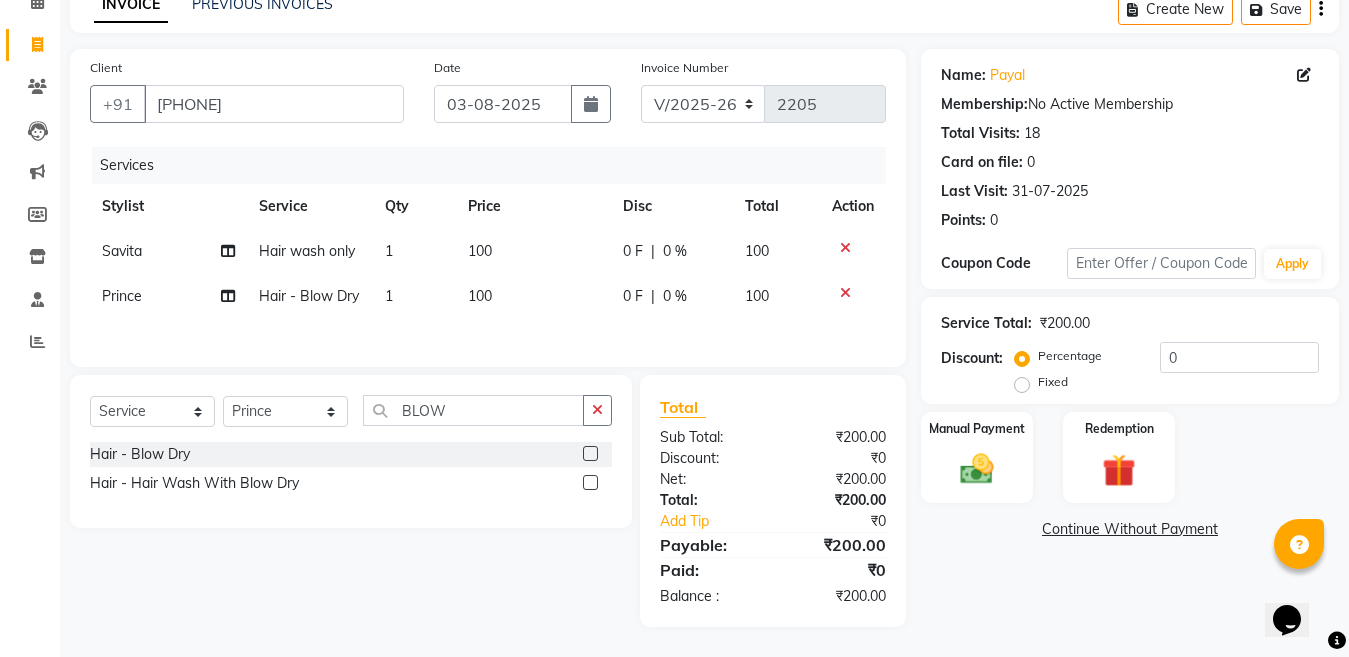 click on "Client +91 [PHONE] Date 03-08-2025 Invoice Number V/2025 V/2025-26 2205 Services Stylist Service Qty Price Disc Total Action Savita Hair wash only 1 100 0 F | 0 % 100 Prince Hair - Blow Dry 1 100 0 F | 0 % 100" 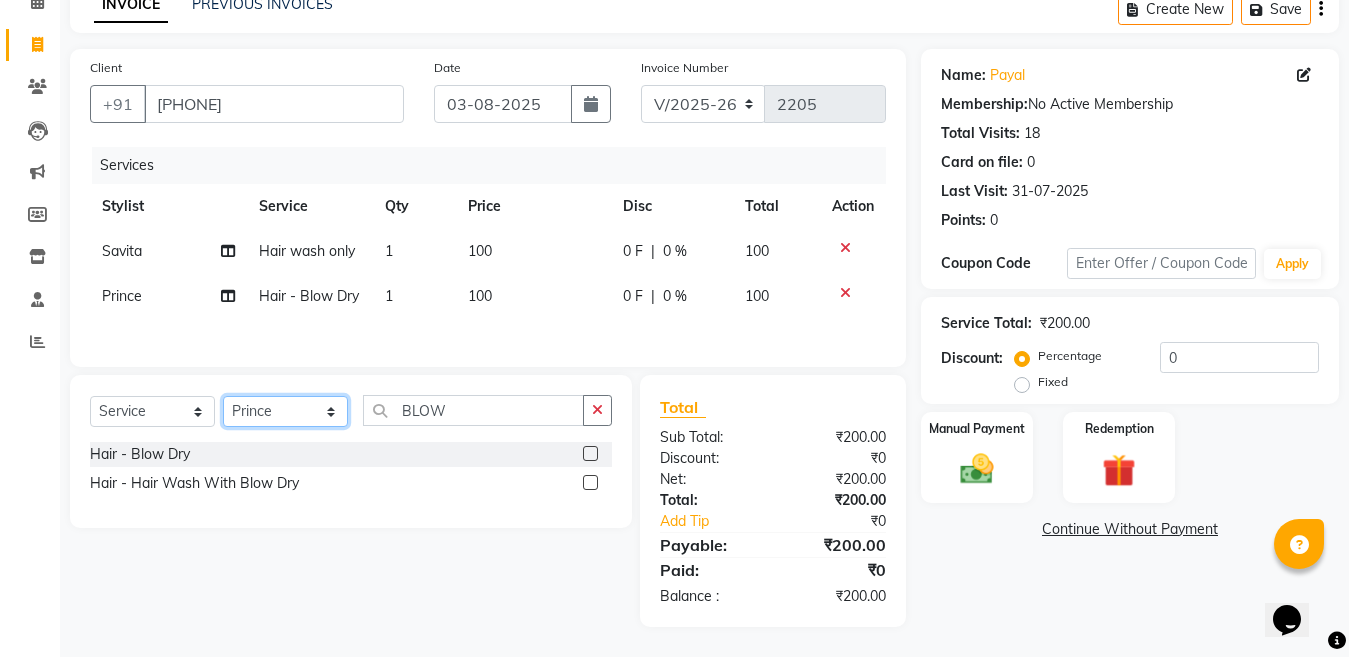 click on "Select Stylist Ankit Creative Front desk Deepak Firoz Geeta Golu Nisha Prince Priyanka Satyam Savita Shivam Shubham Sonu Sir Swapnil Taruna Panjwani Umesh Vidya" 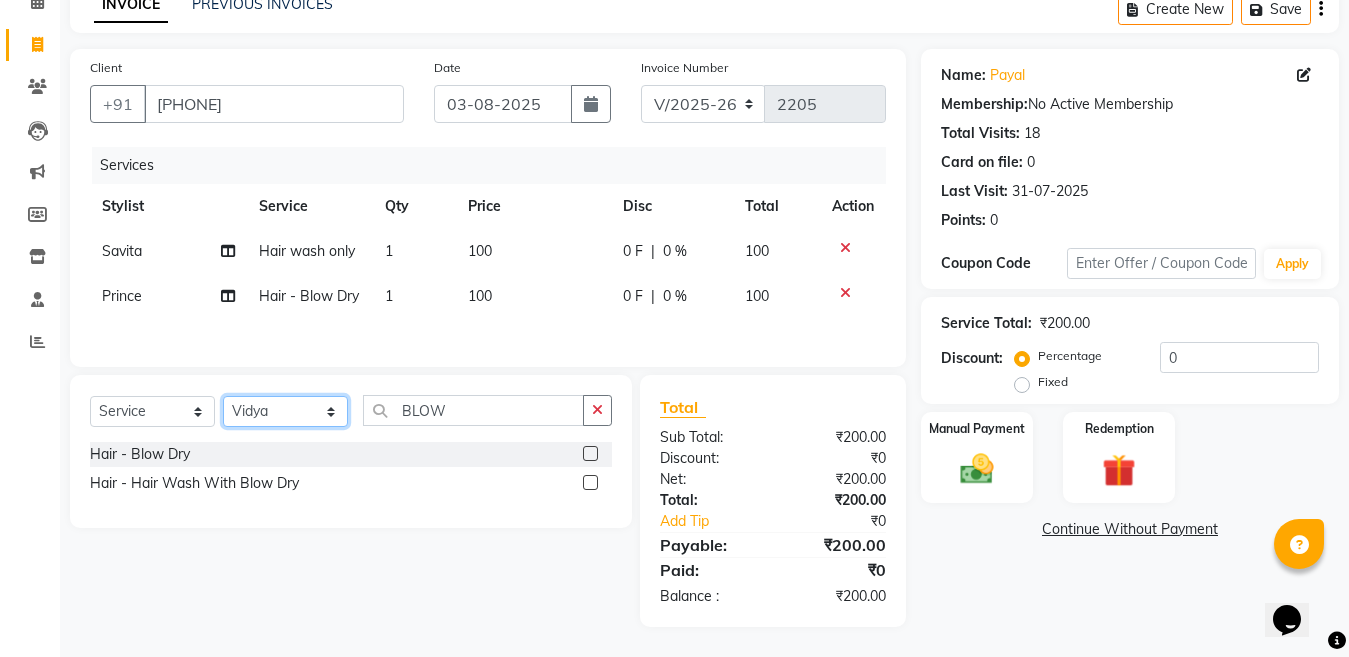 click on "Select Stylist Ankit Creative Front desk Deepak Firoz Geeta Golu Nisha Prince Priyanka Satyam Savita Shivam Shubham Sonu Sir Swapnil Taruna Panjwani Umesh Vidya" 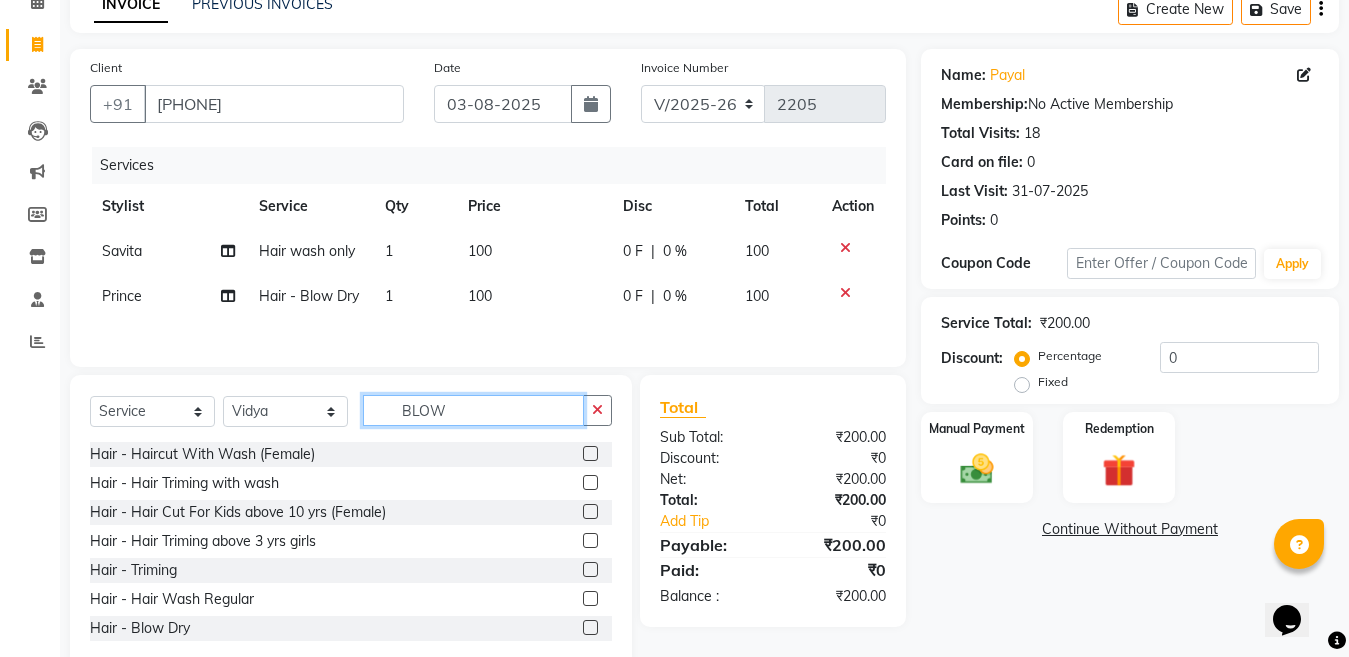click on "BLOW" 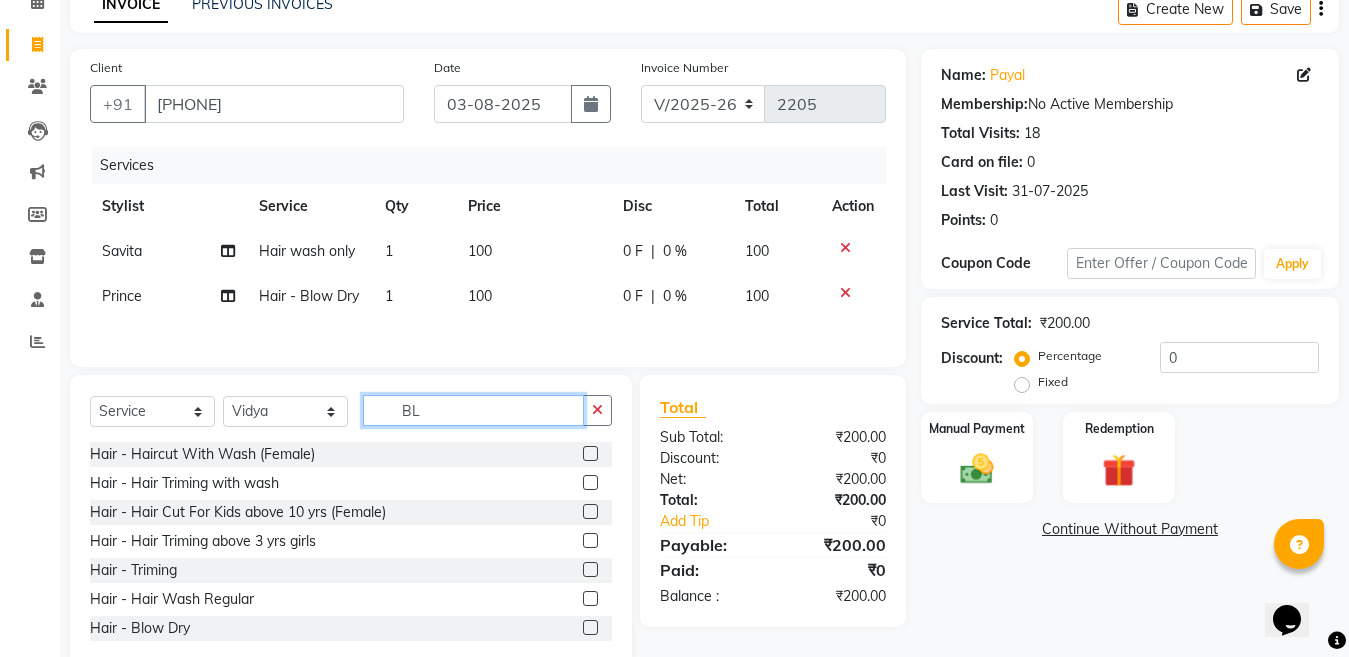 type on "B" 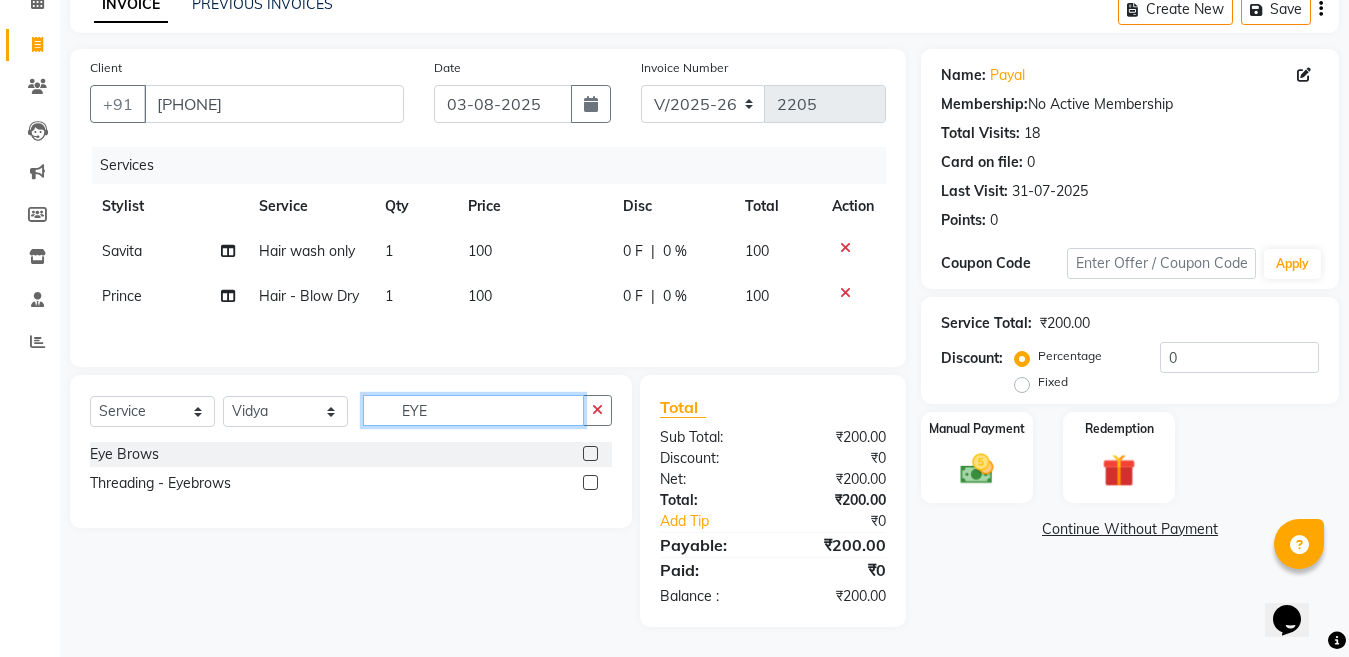 type on "EYE" 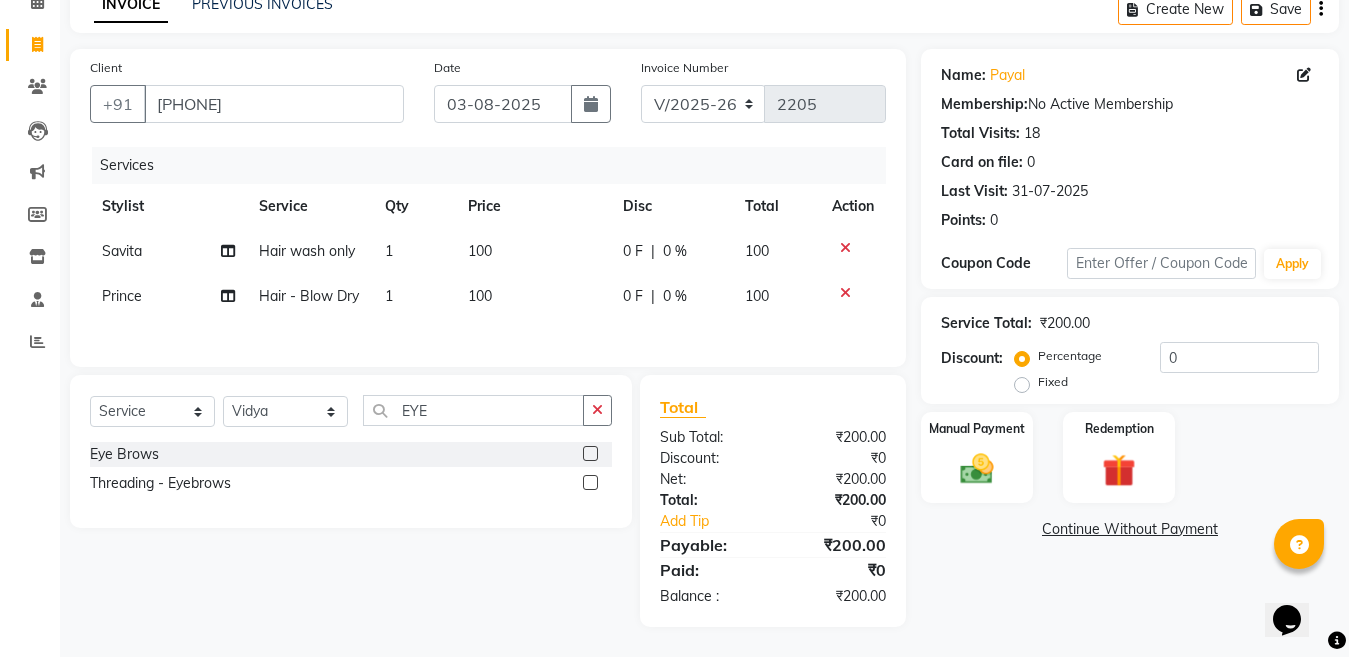 click 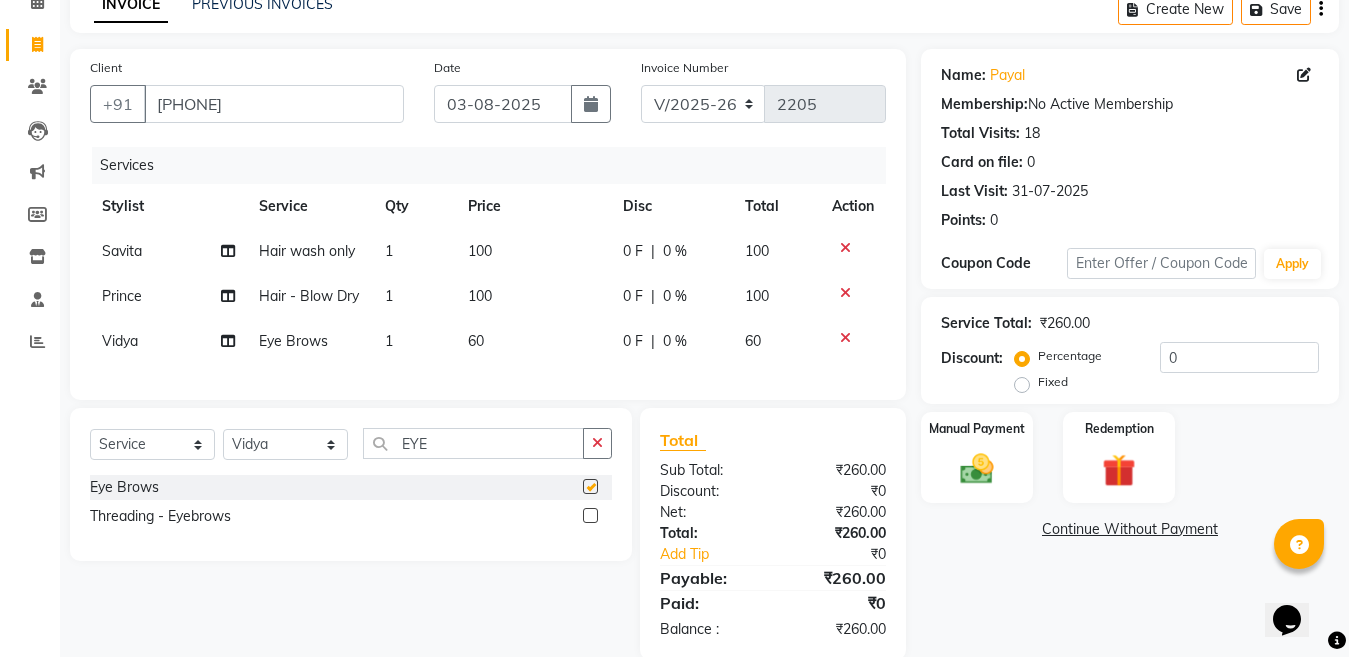 checkbox on "false" 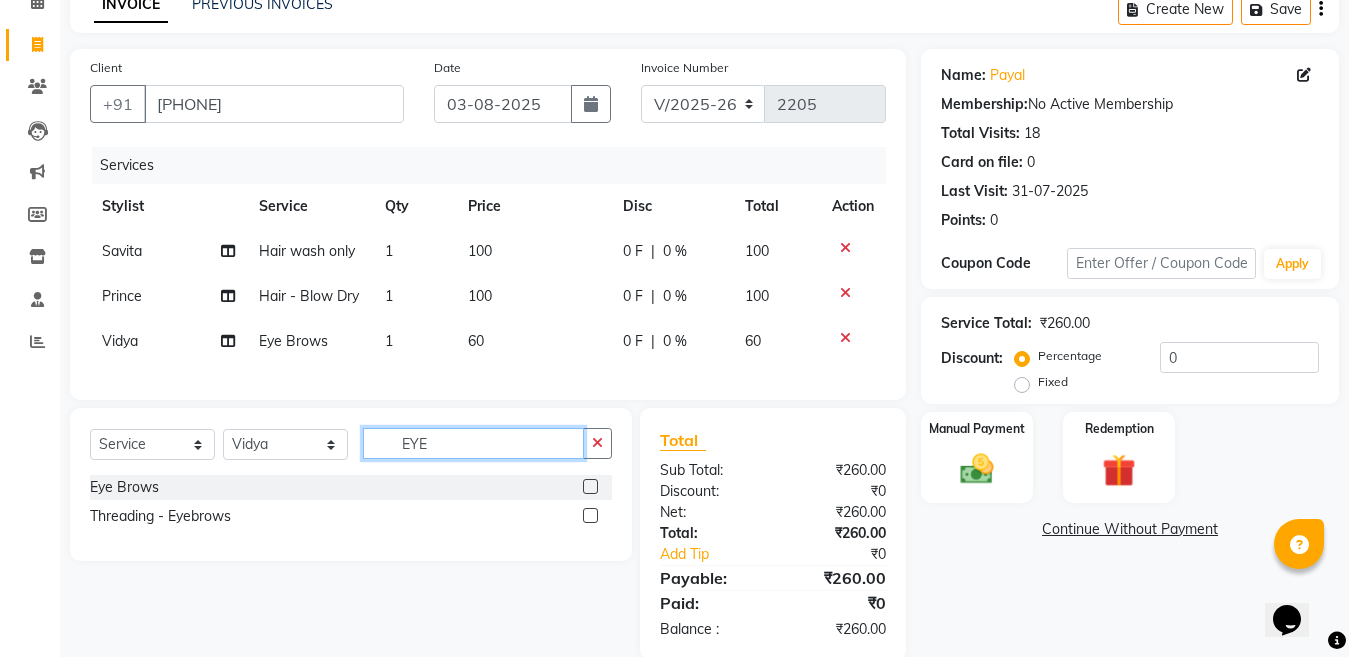 click on "EYE" 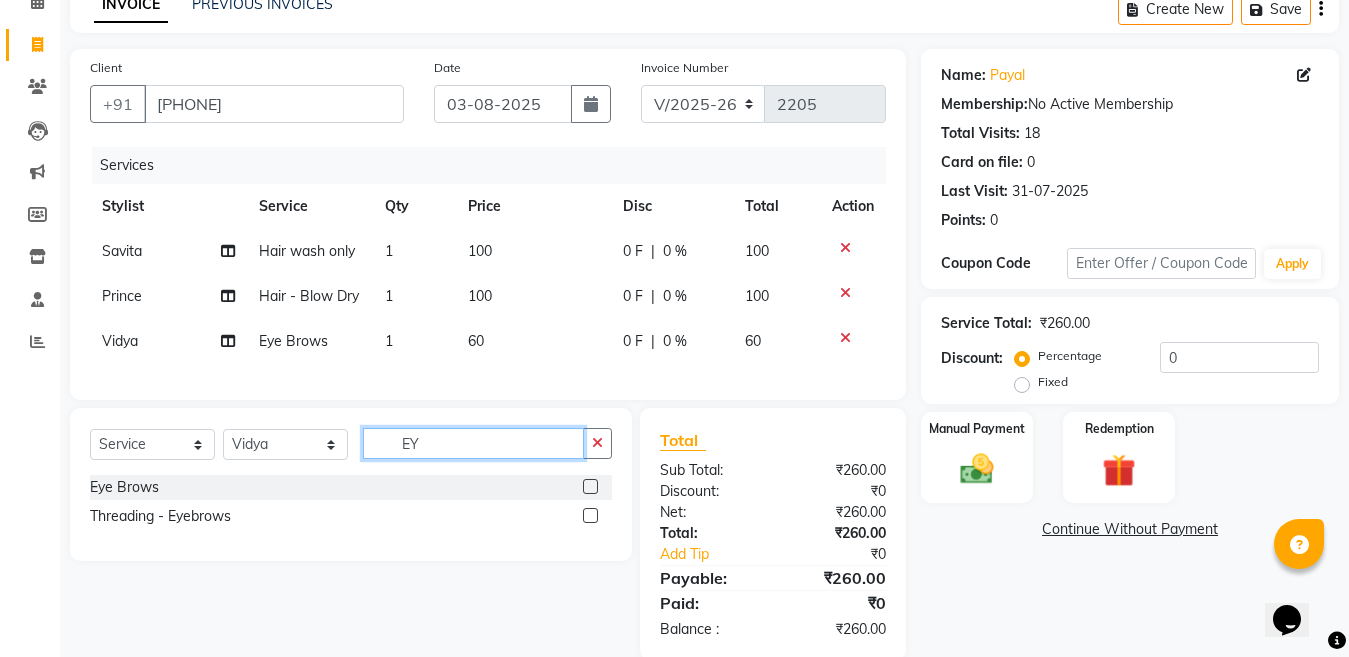 type on "E" 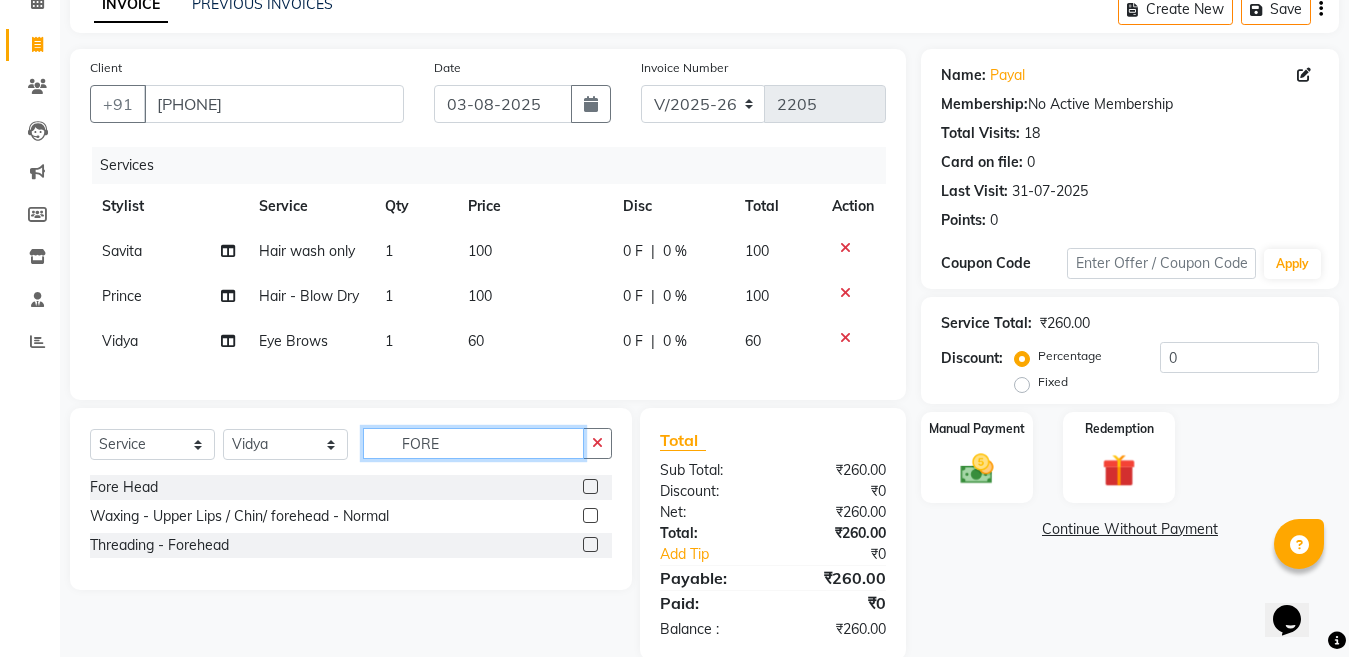 type on "FORE" 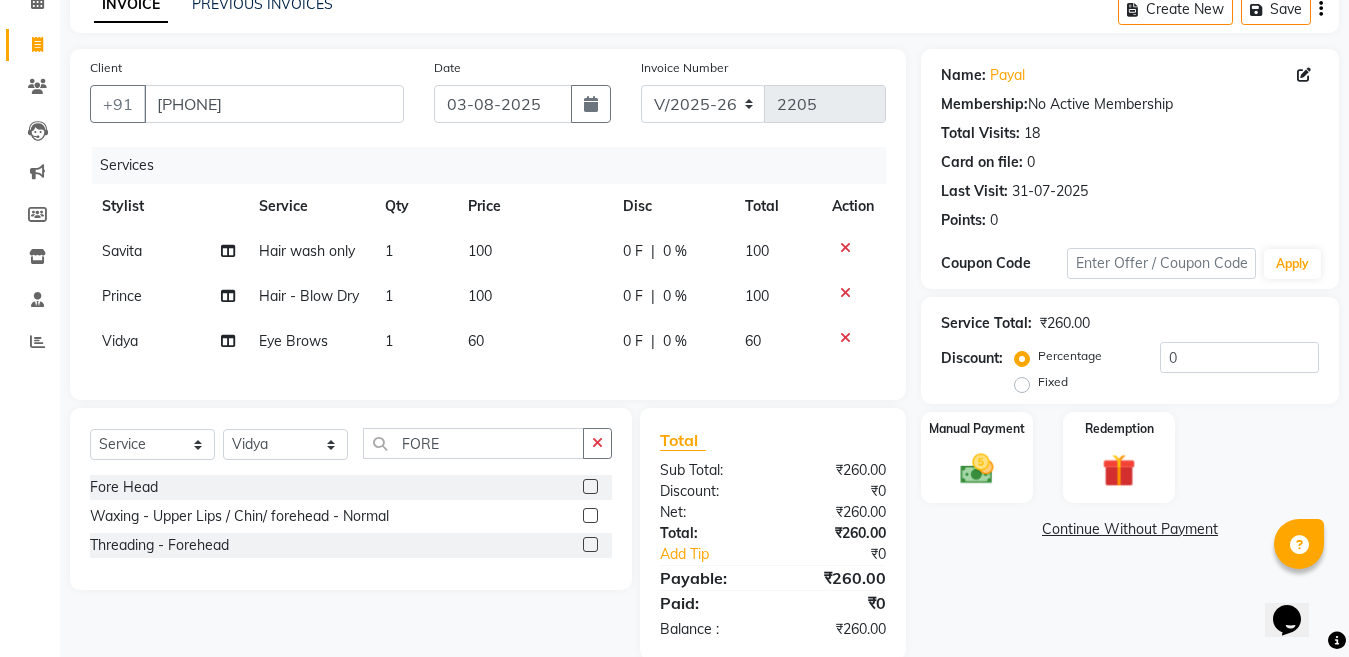 click 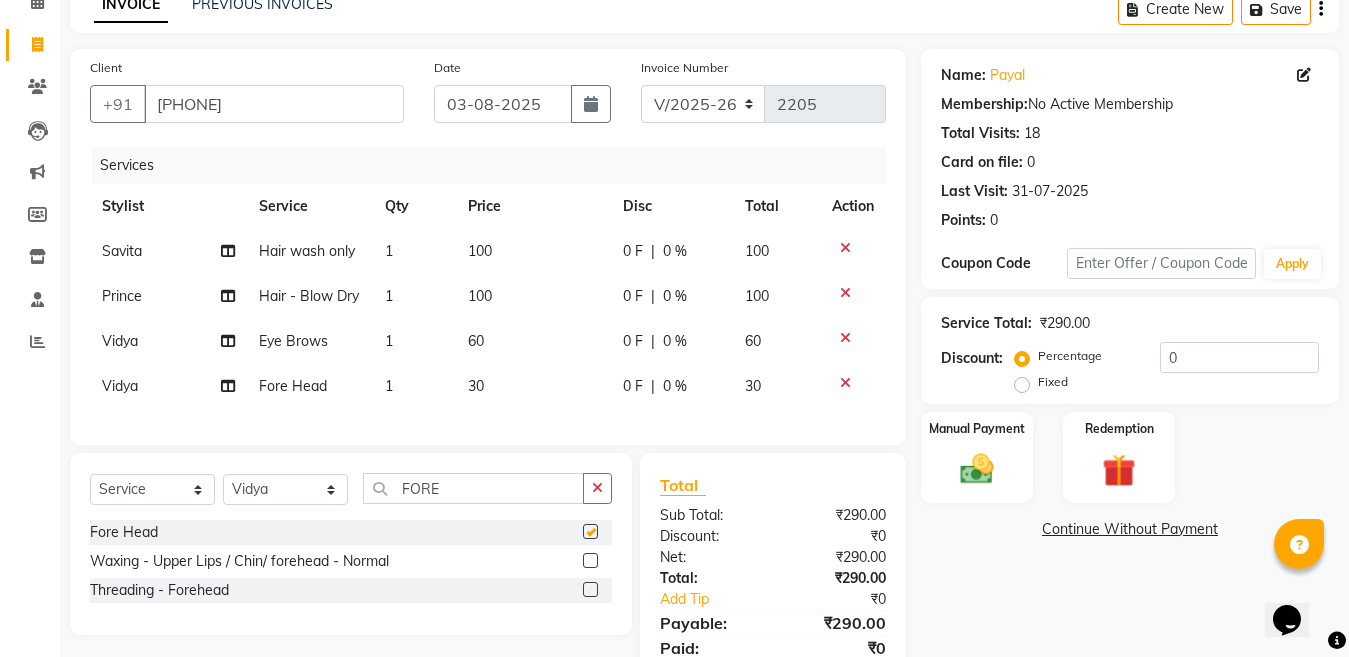 checkbox on "false" 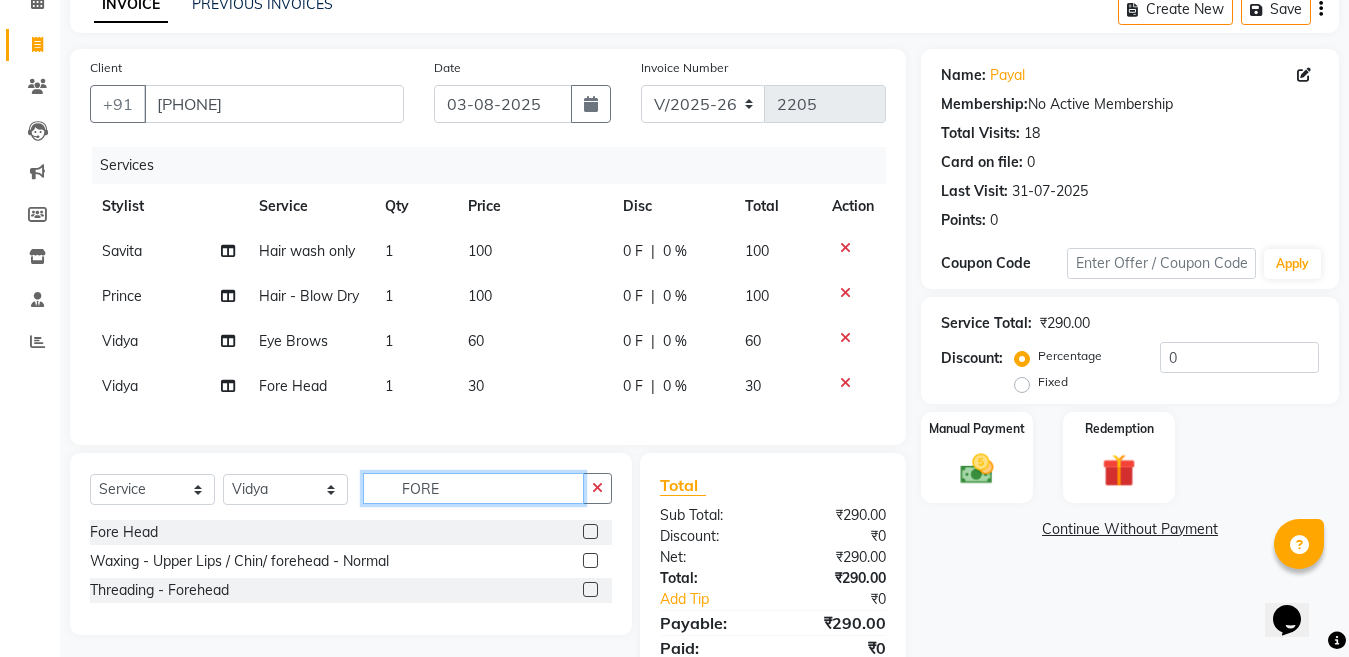 click on "FORE" 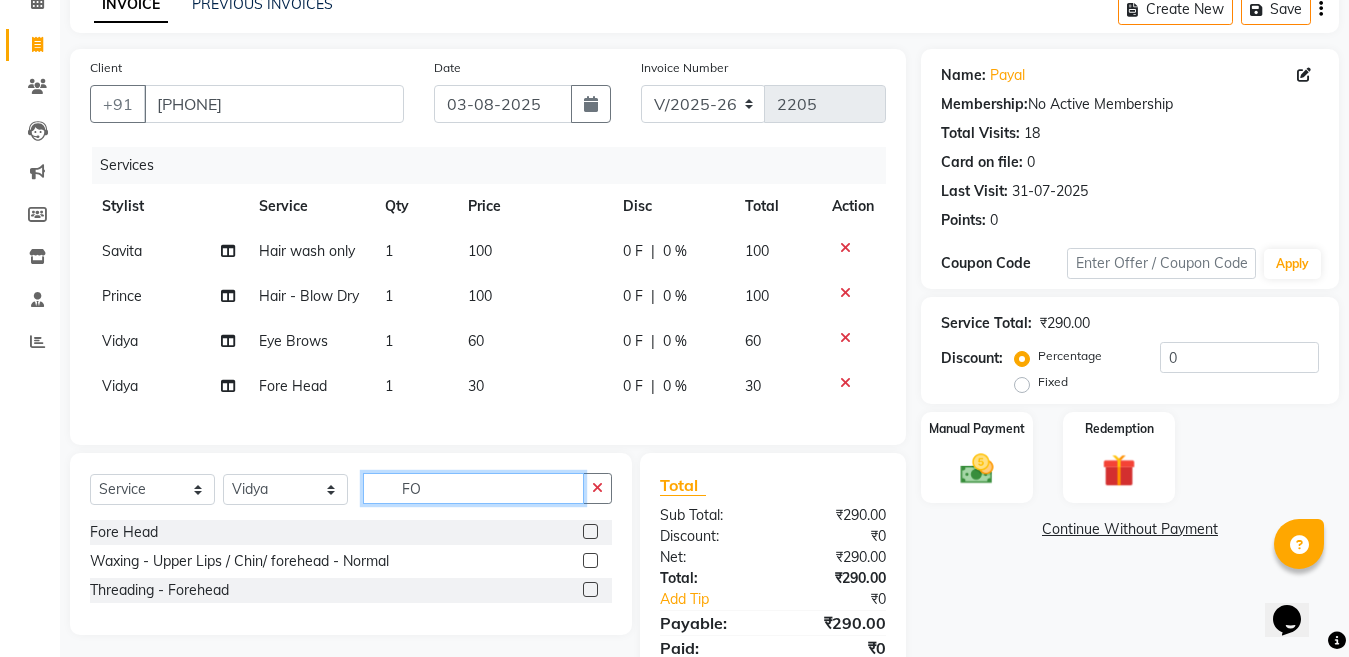 type on "F" 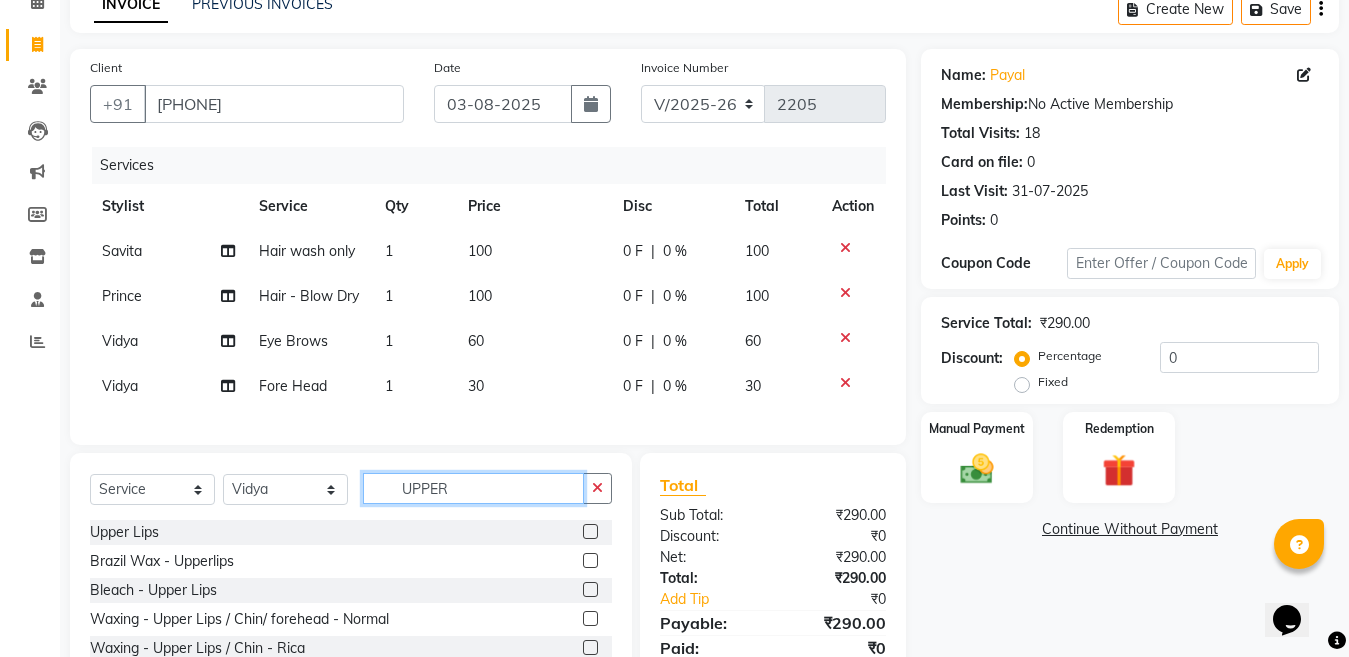 type on "UPPER" 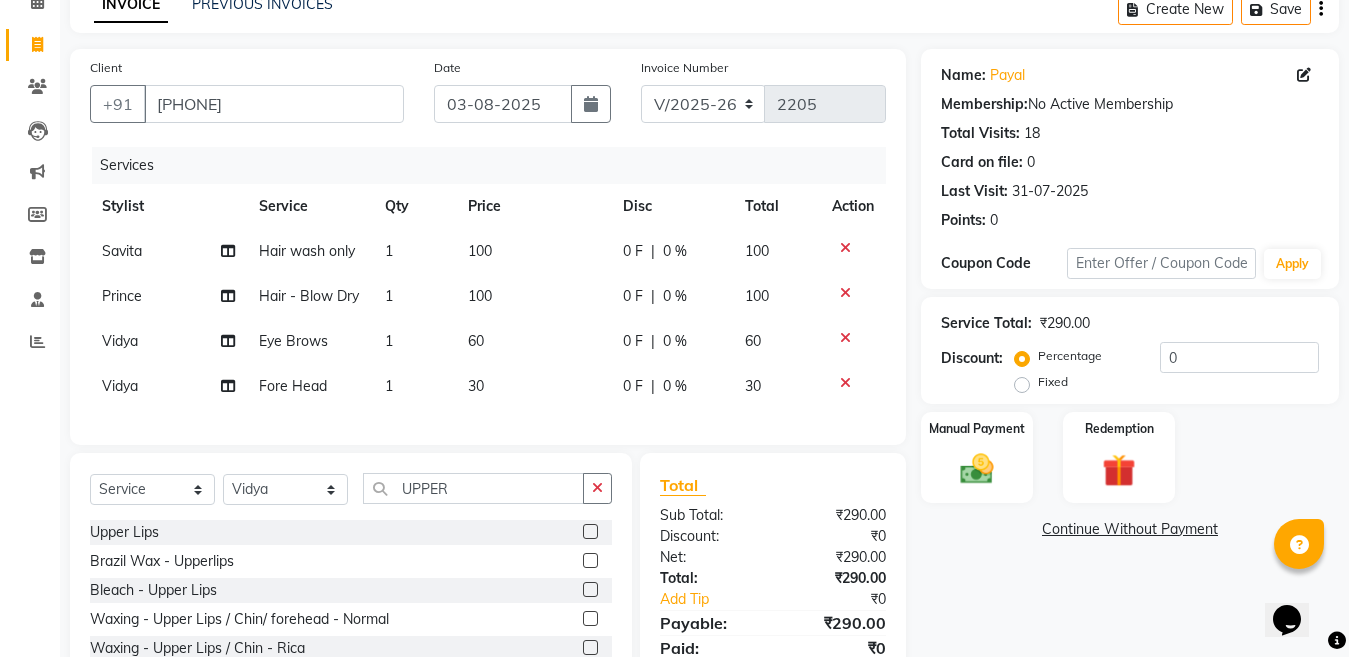 click 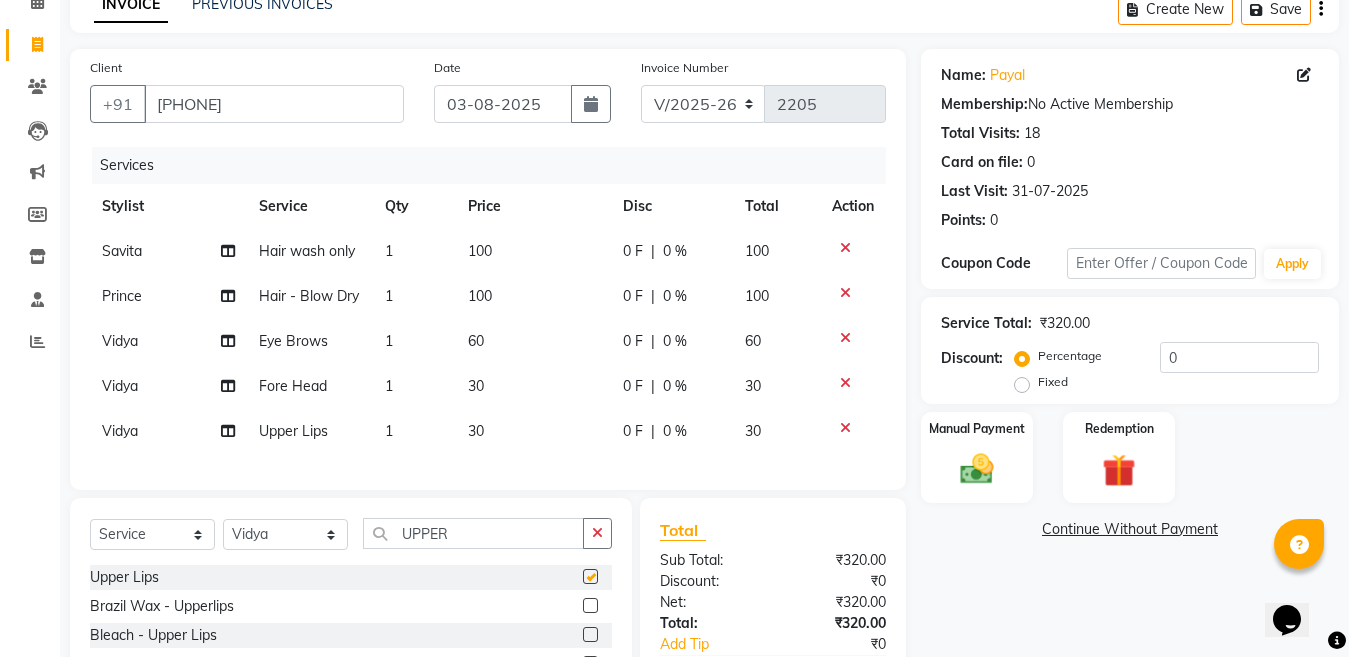 checkbox on "false" 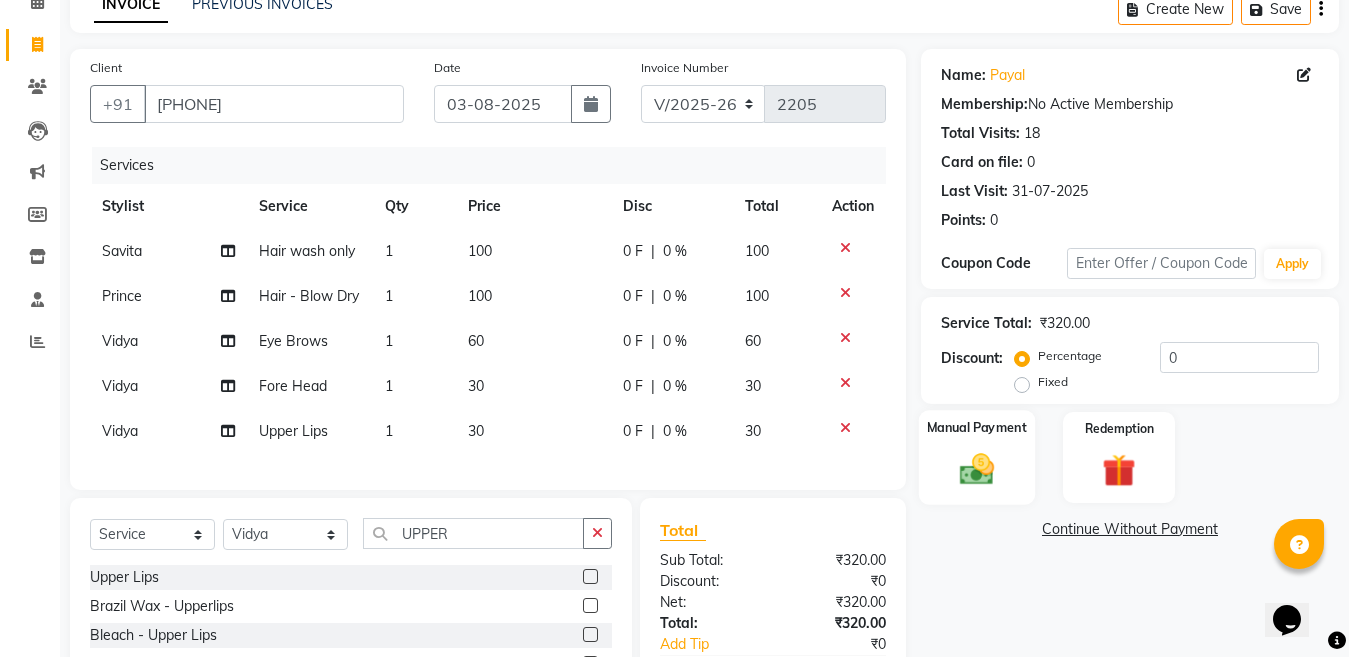 click 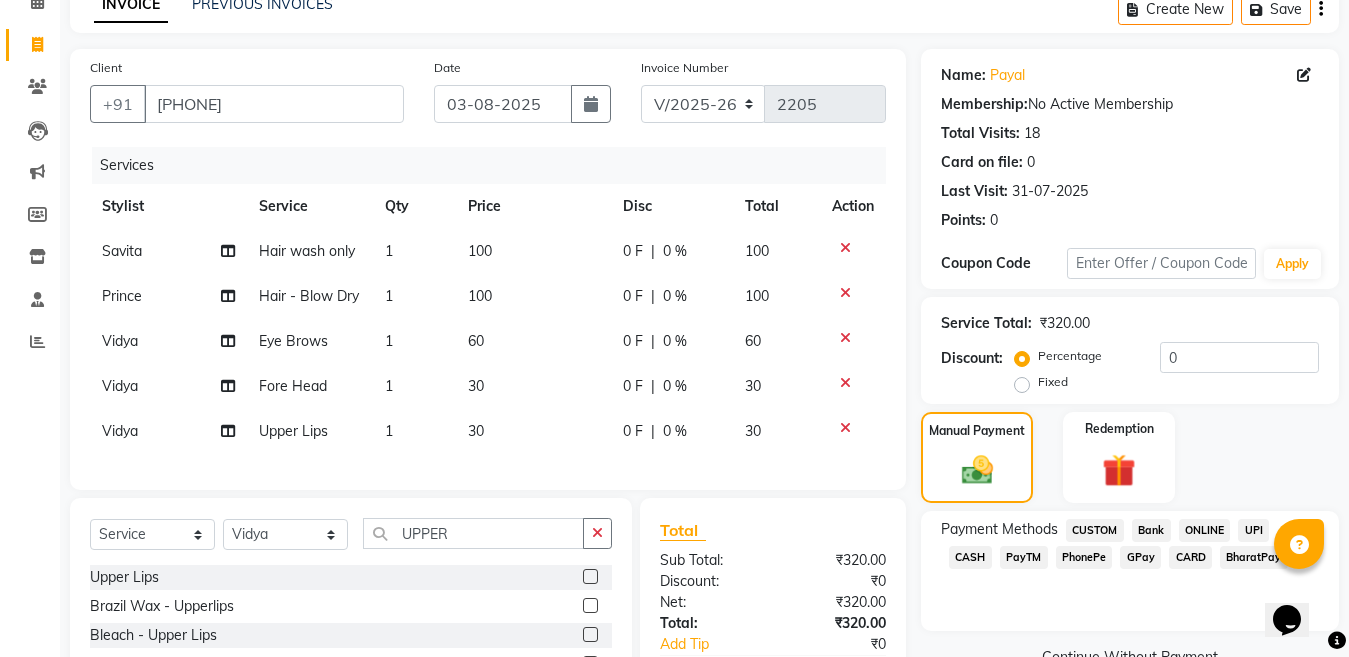 click on "GPay" 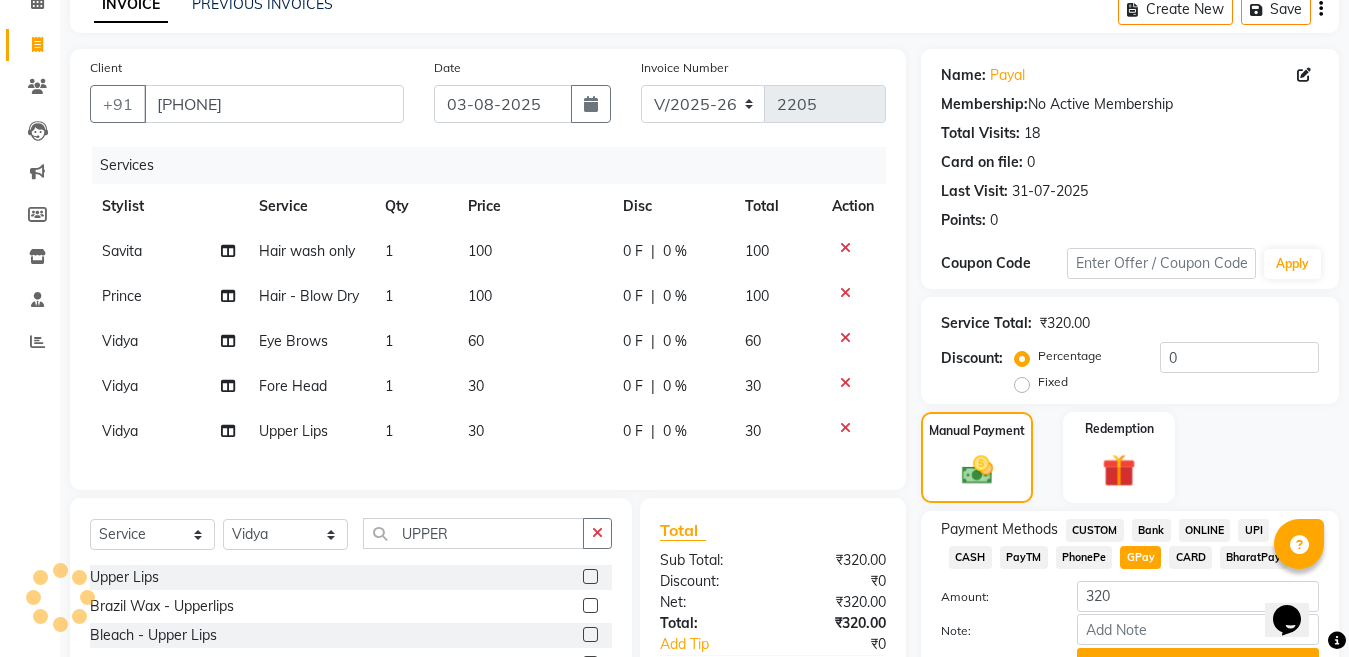click on "Add Payment" 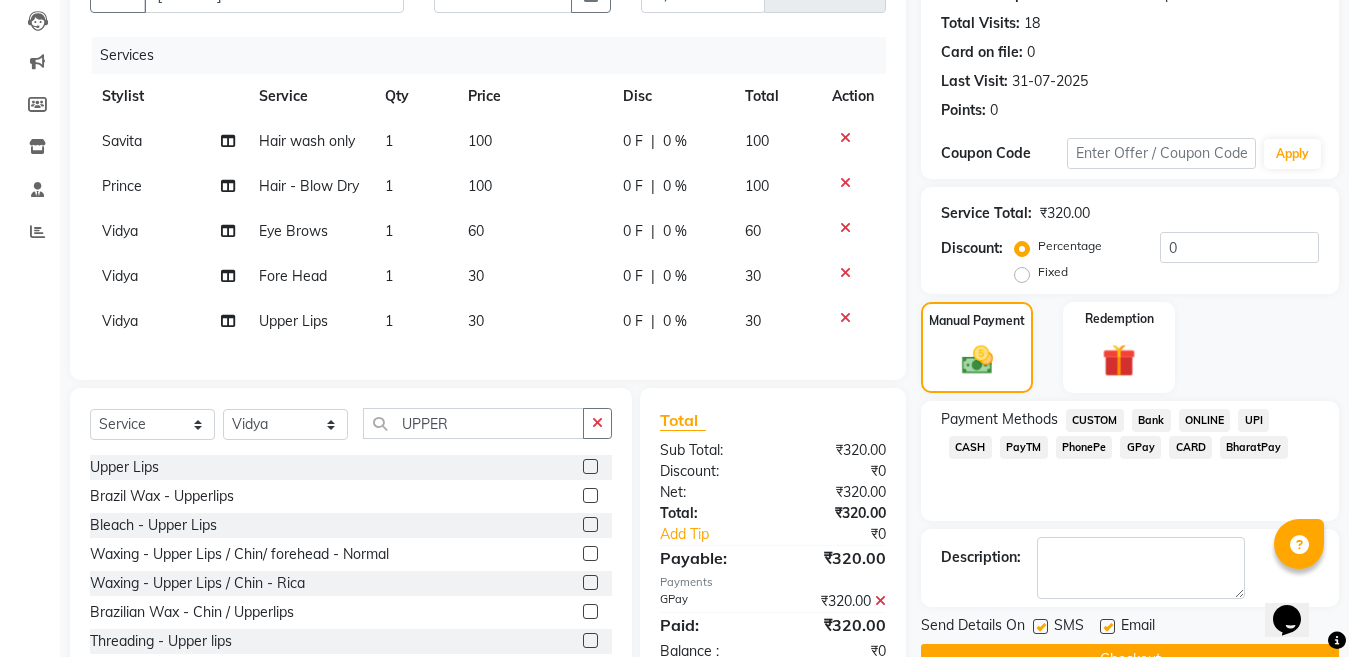scroll, scrollTop: 284, scrollLeft: 0, axis: vertical 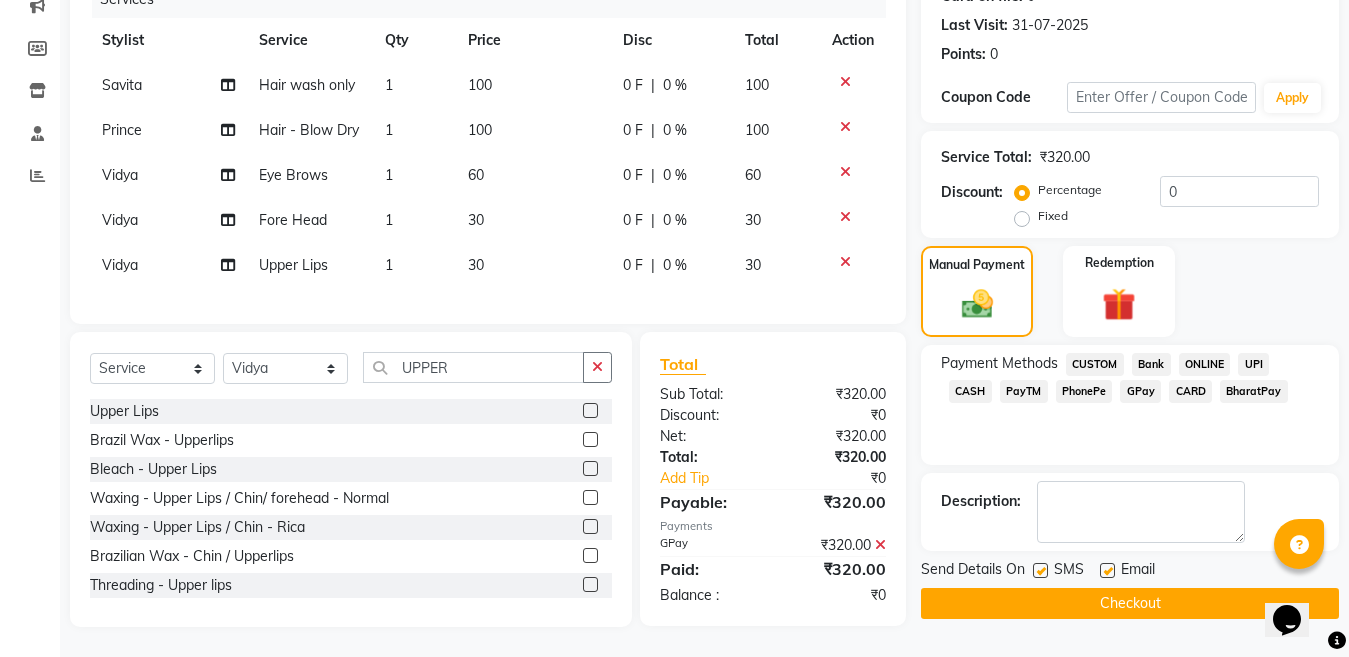 click 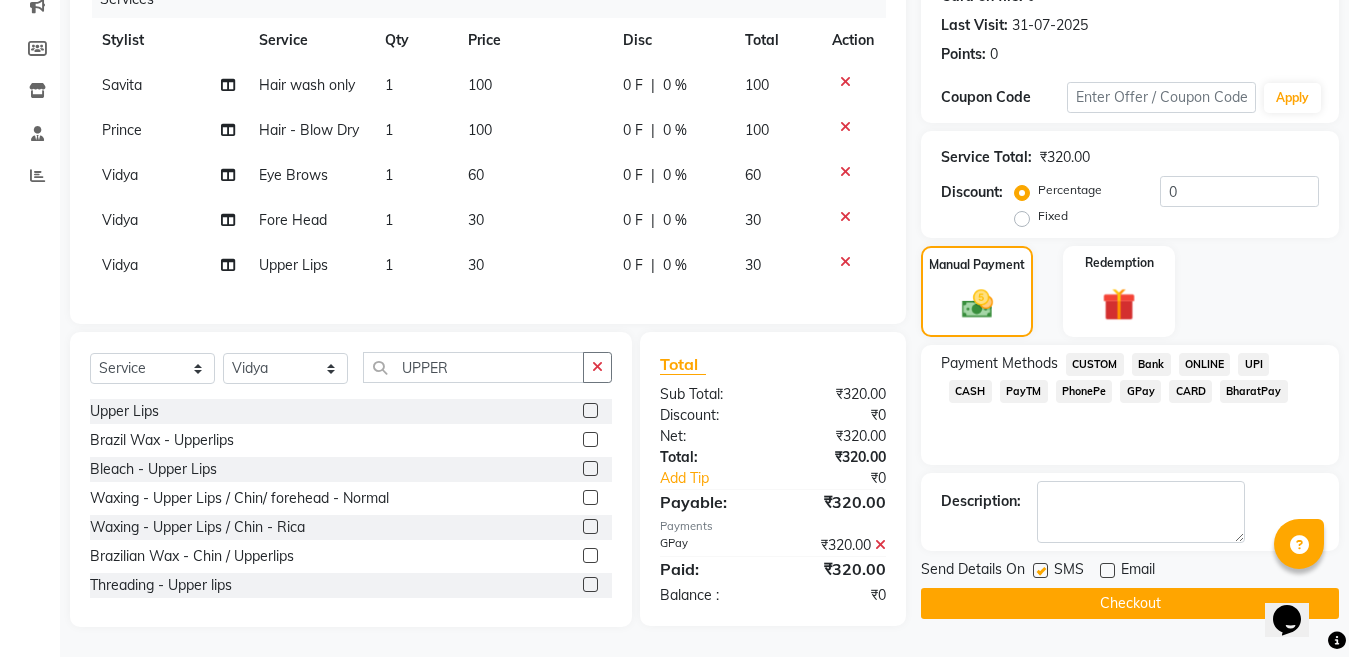 click 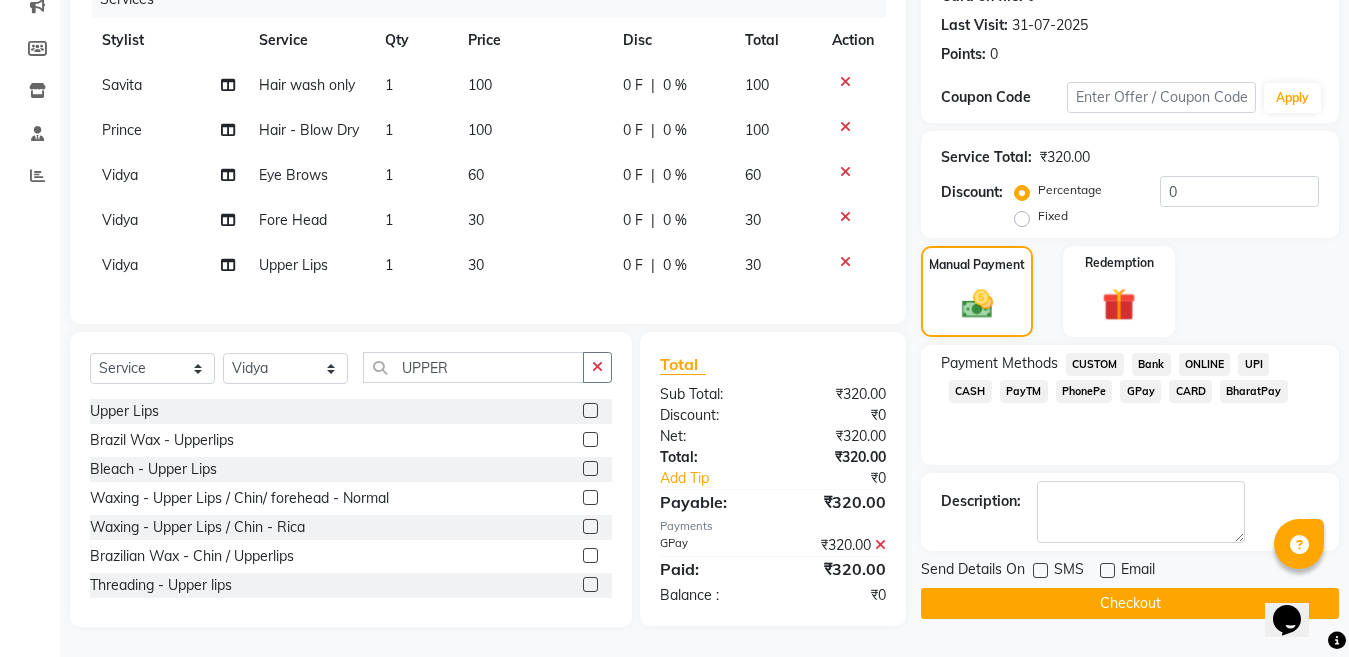 click on "Checkout" 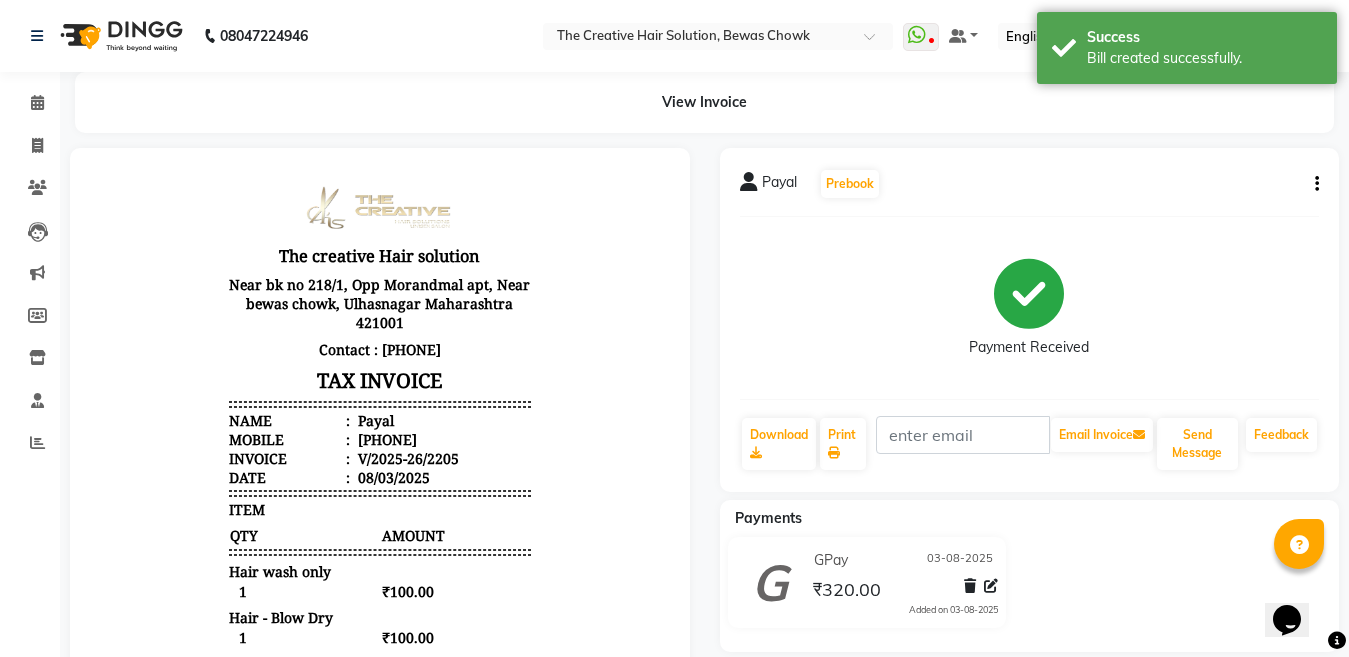 scroll, scrollTop: 0, scrollLeft: 0, axis: both 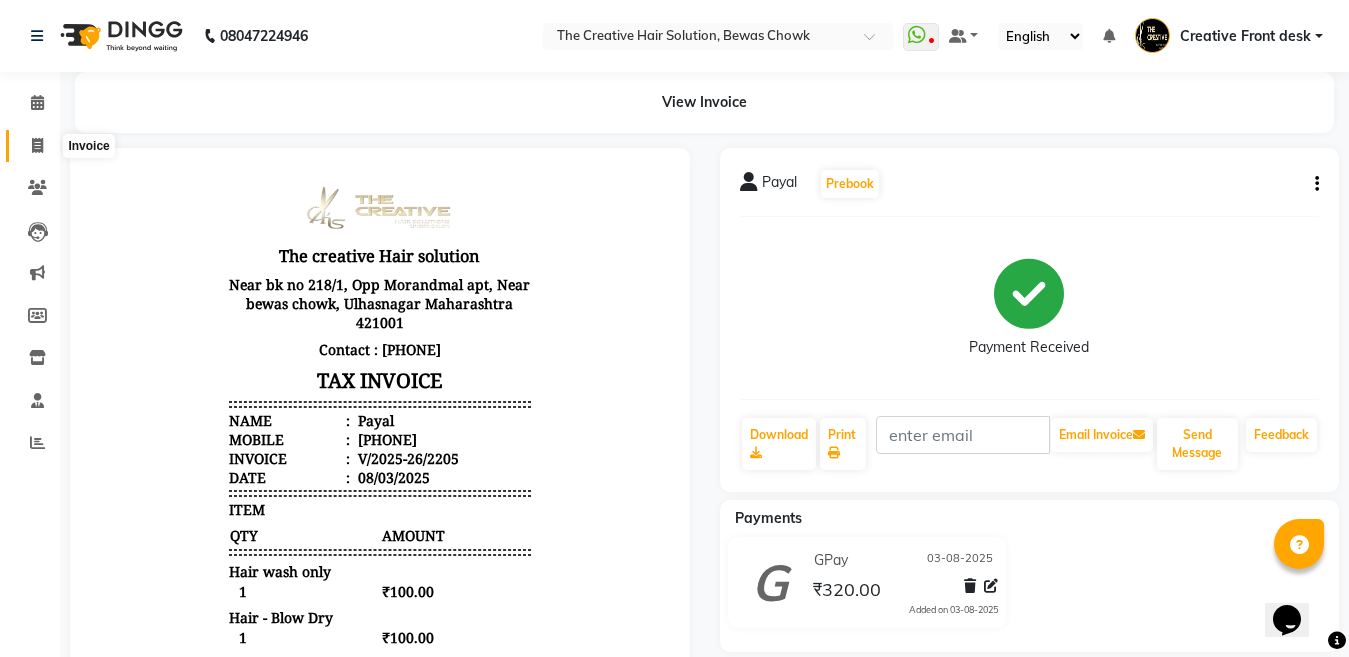 click 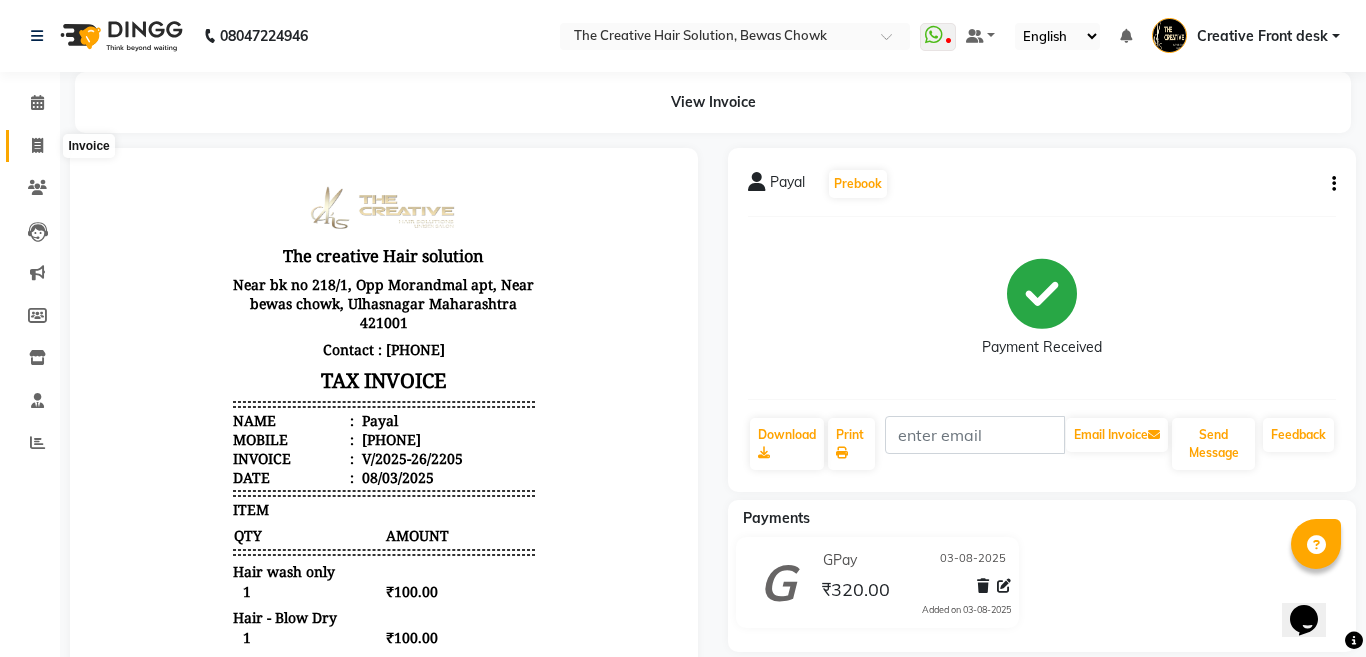 select on "service" 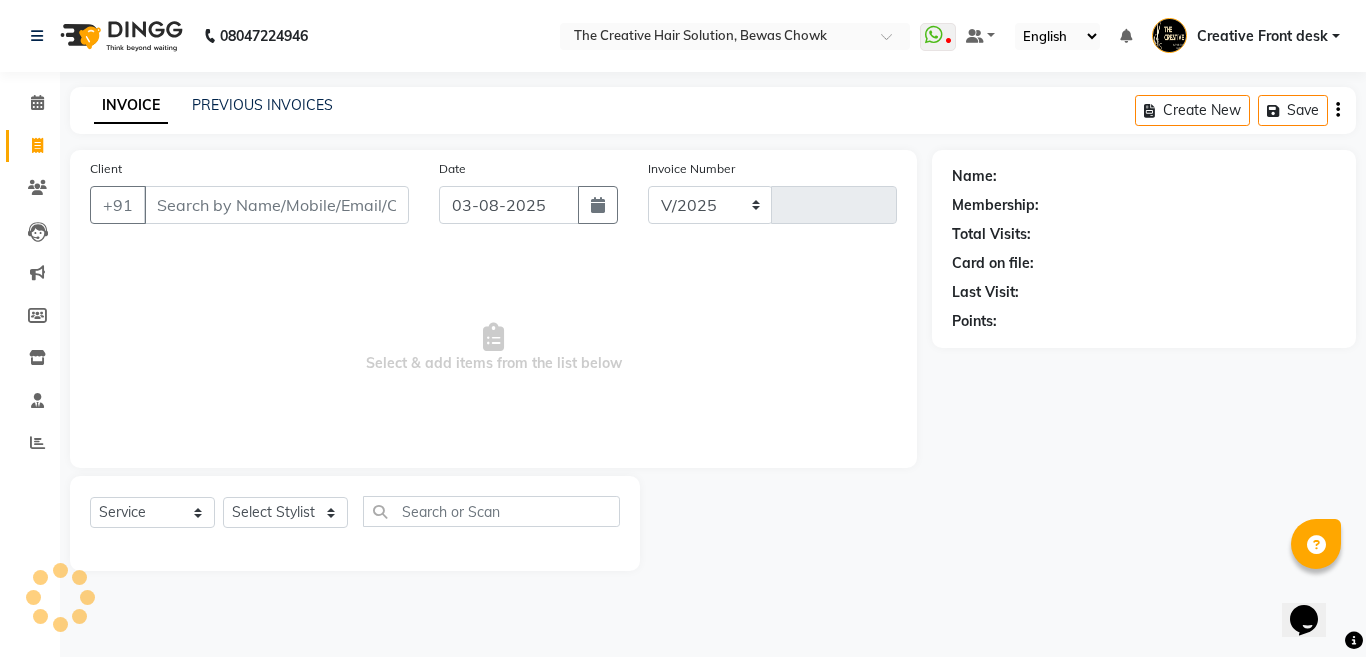 select on "146" 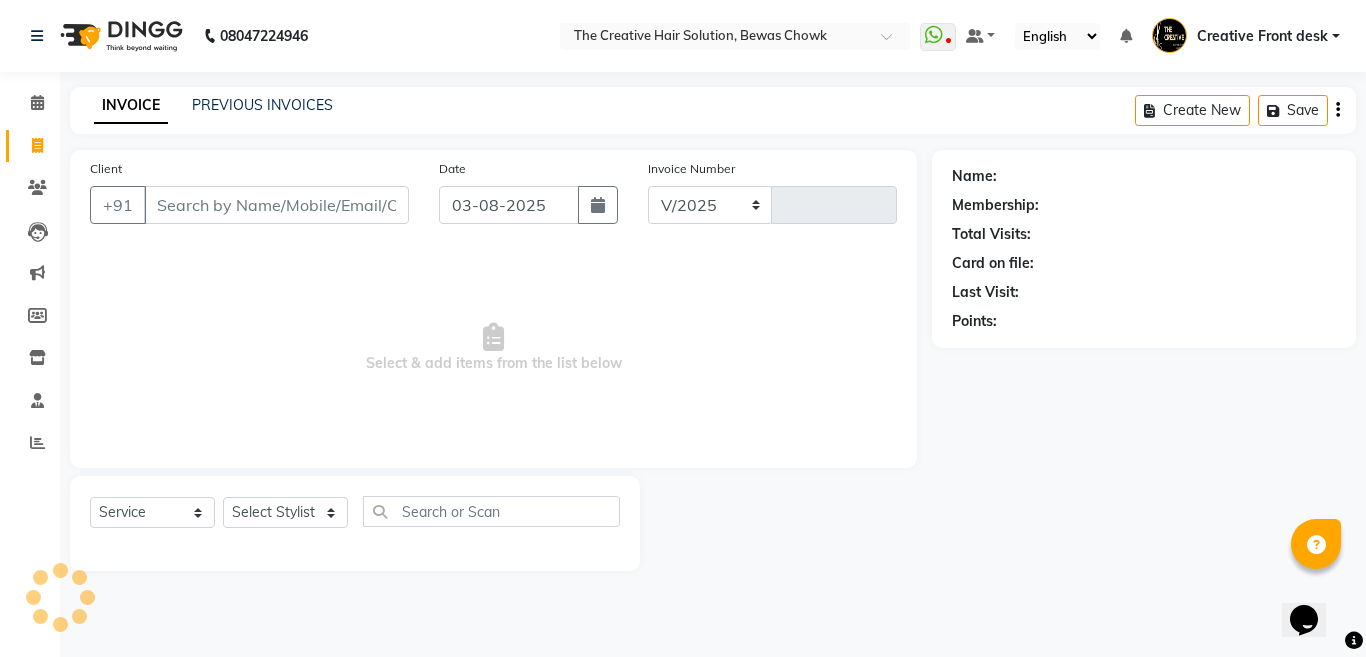 type on "2206" 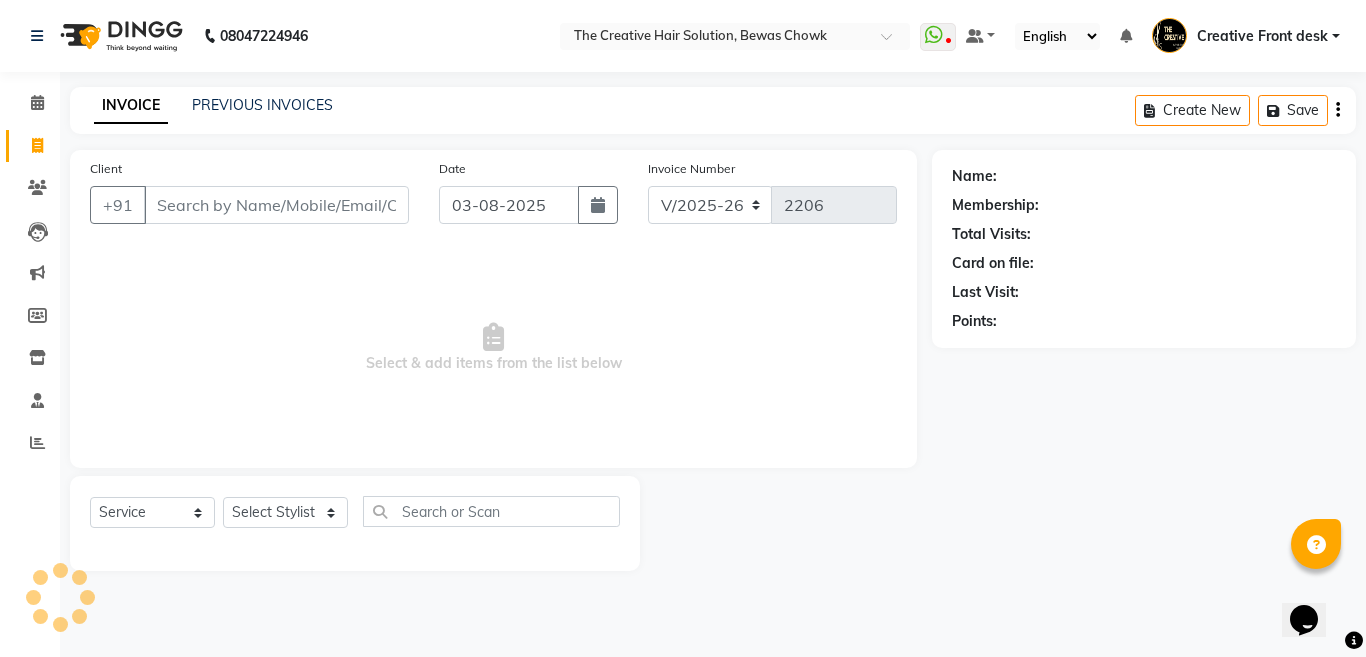 click on "Client" at bounding box center (276, 205) 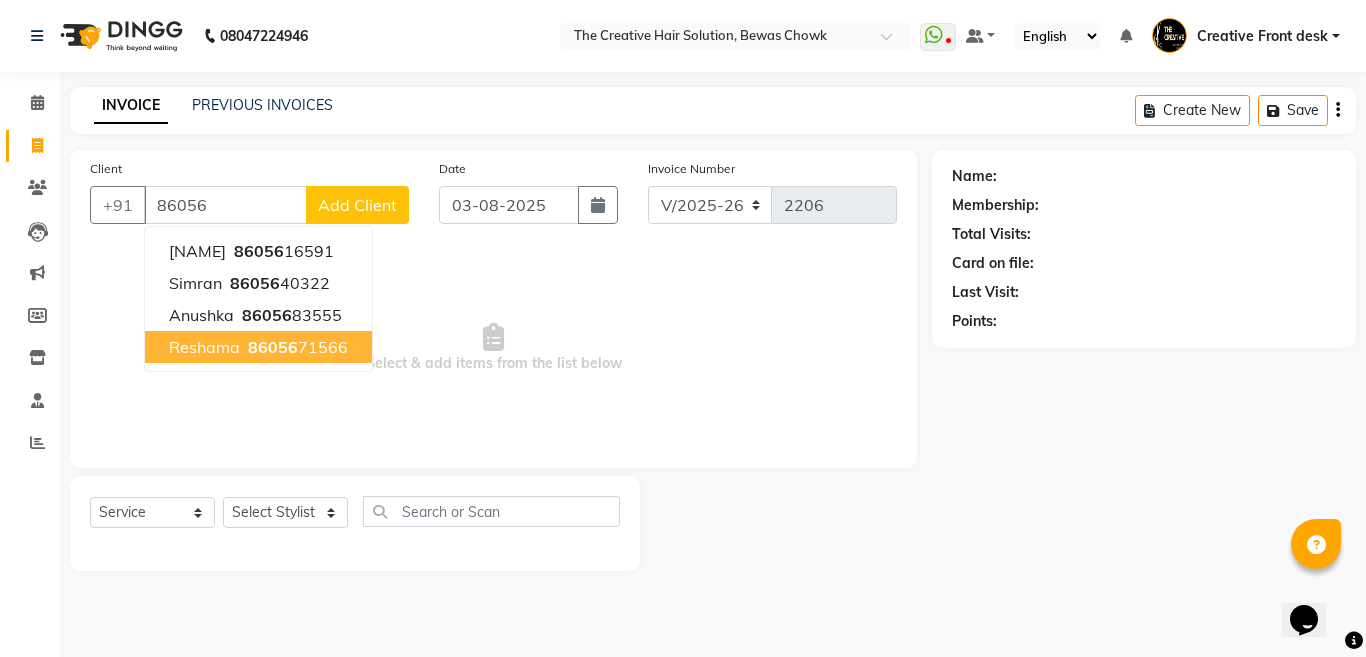 click on "[PHONE]" at bounding box center (296, 347) 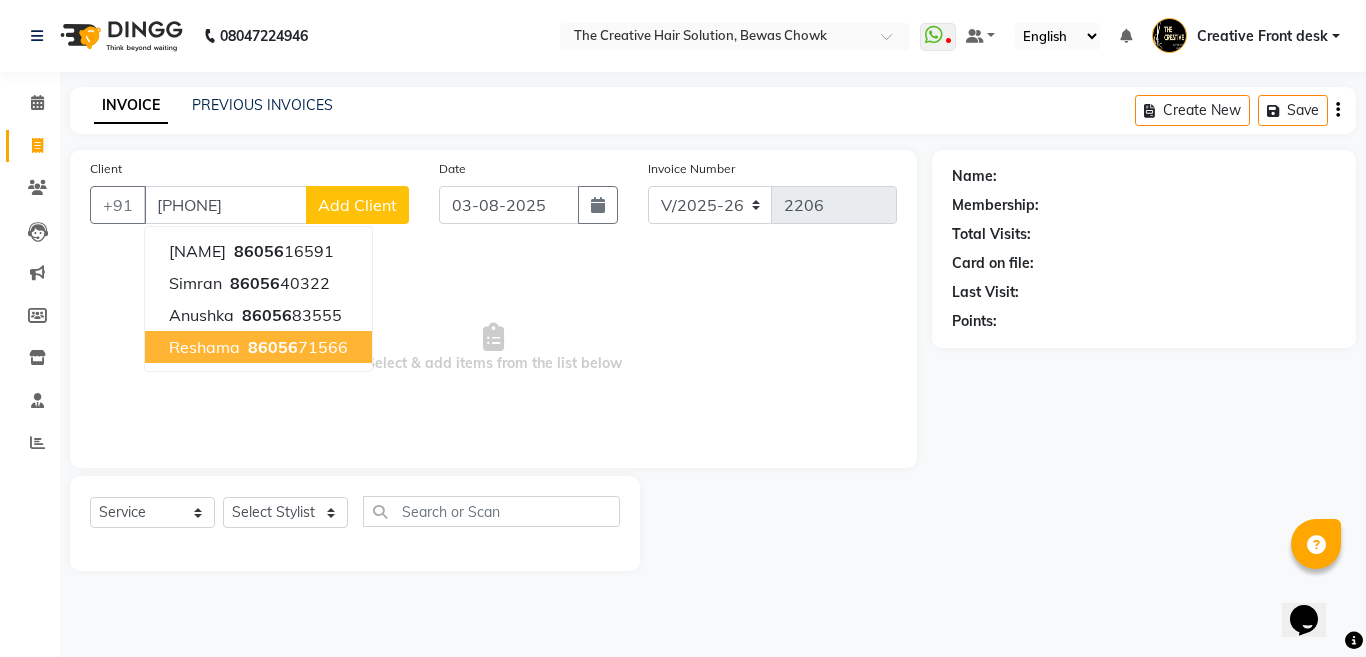 type on "[PHONE]" 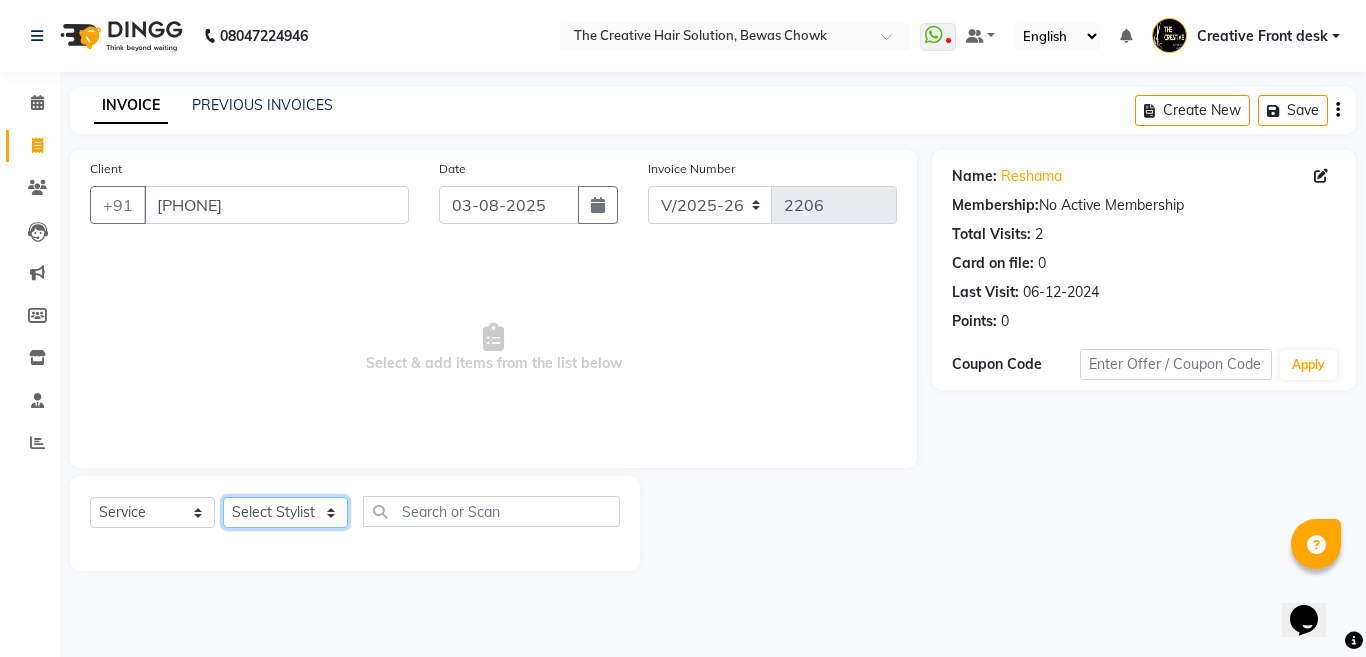 click on "Select Stylist Ankit Creative Front desk Deepak Firoz Geeta Golu Nisha Prince Priyanka Satyam Savita Shivam Shubham Sonu Sir Swapnil Taruna Panjwani Umesh Vidya" 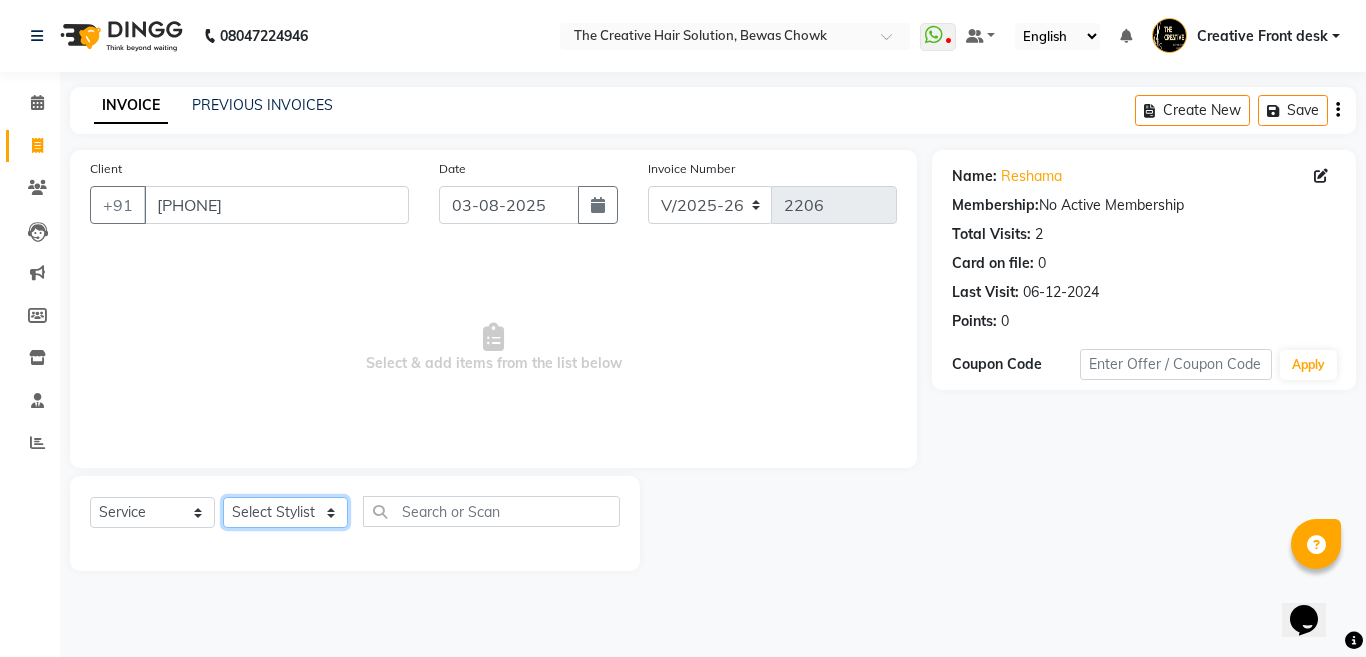select on "68921" 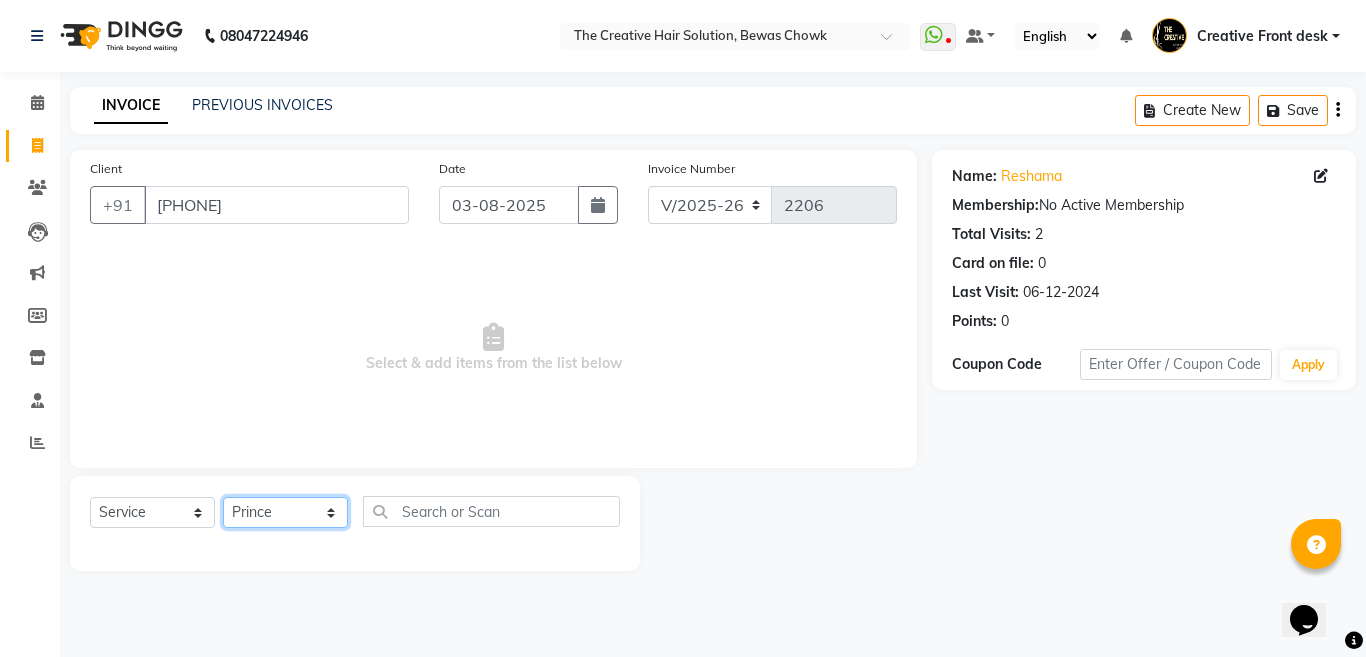 click on "Select Stylist Ankit Creative Front desk Deepak Firoz Geeta Golu Nisha Prince Priyanka Satyam Savita Shivam Shubham Sonu Sir Swapnil Taruna Panjwani Umesh Vidya" 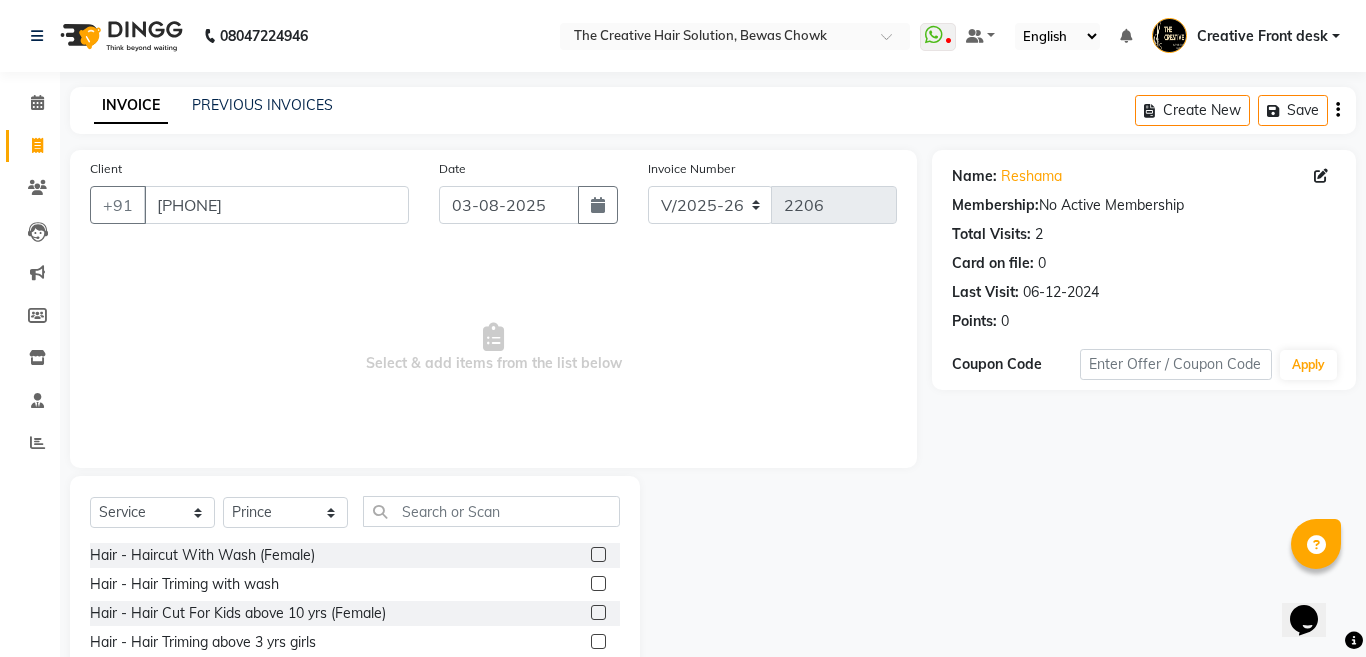 click on "Select & add items from the list below" at bounding box center (493, 348) 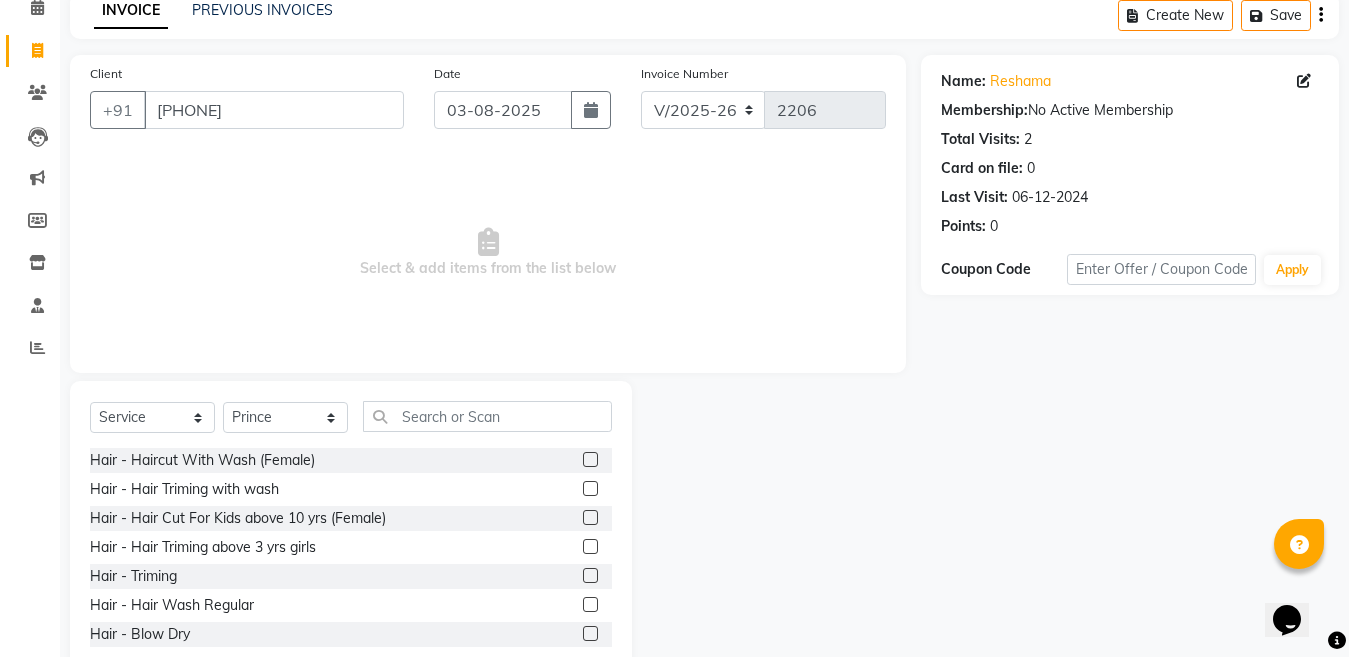 scroll, scrollTop: 144, scrollLeft: 0, axis: vertical 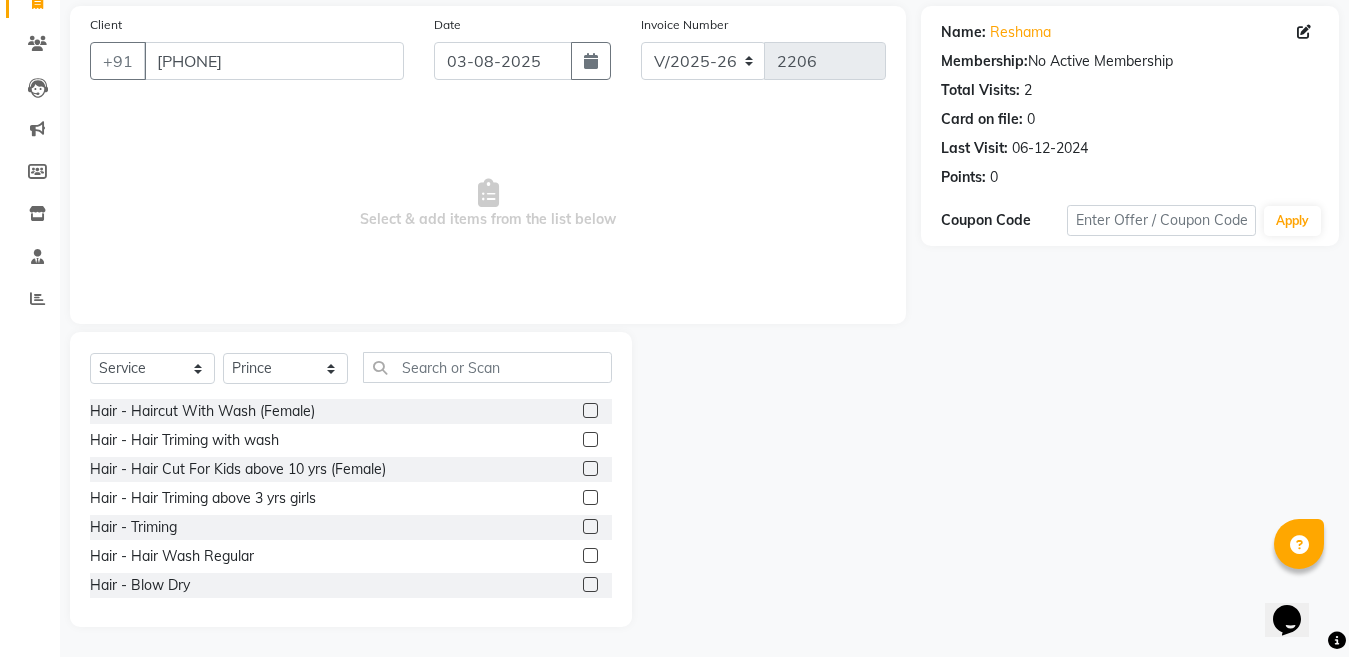 click 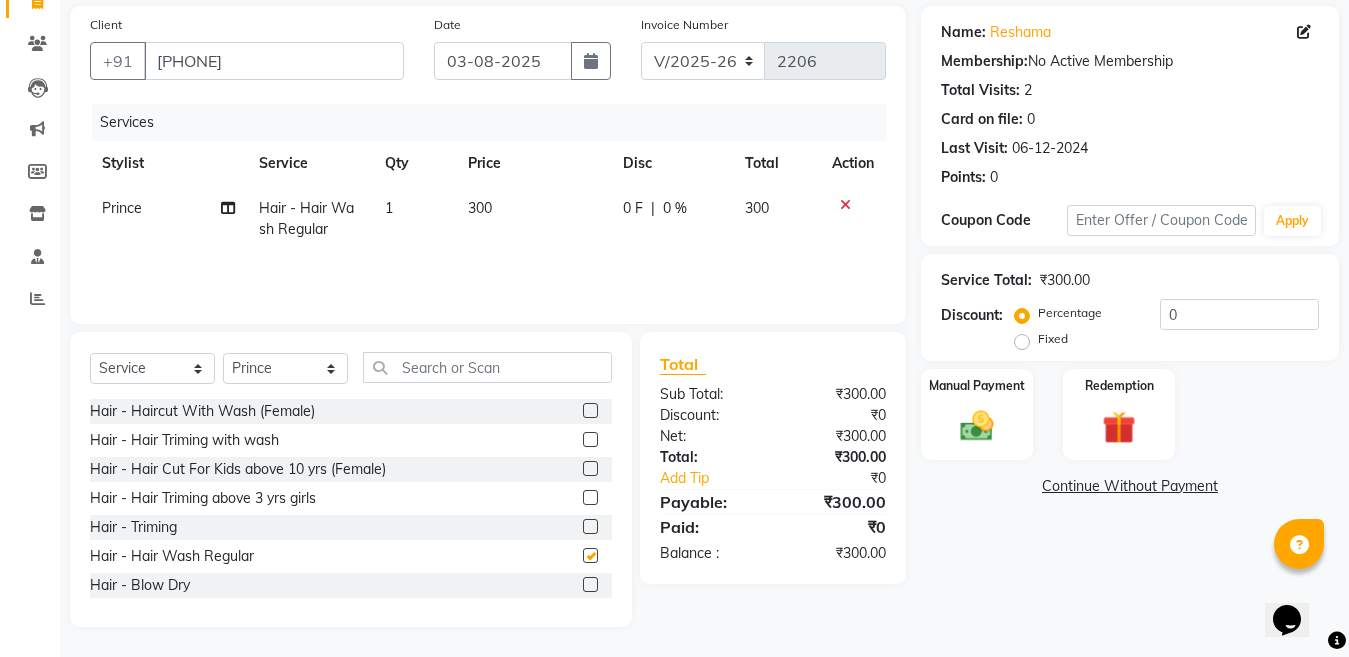 checkbox on "false" 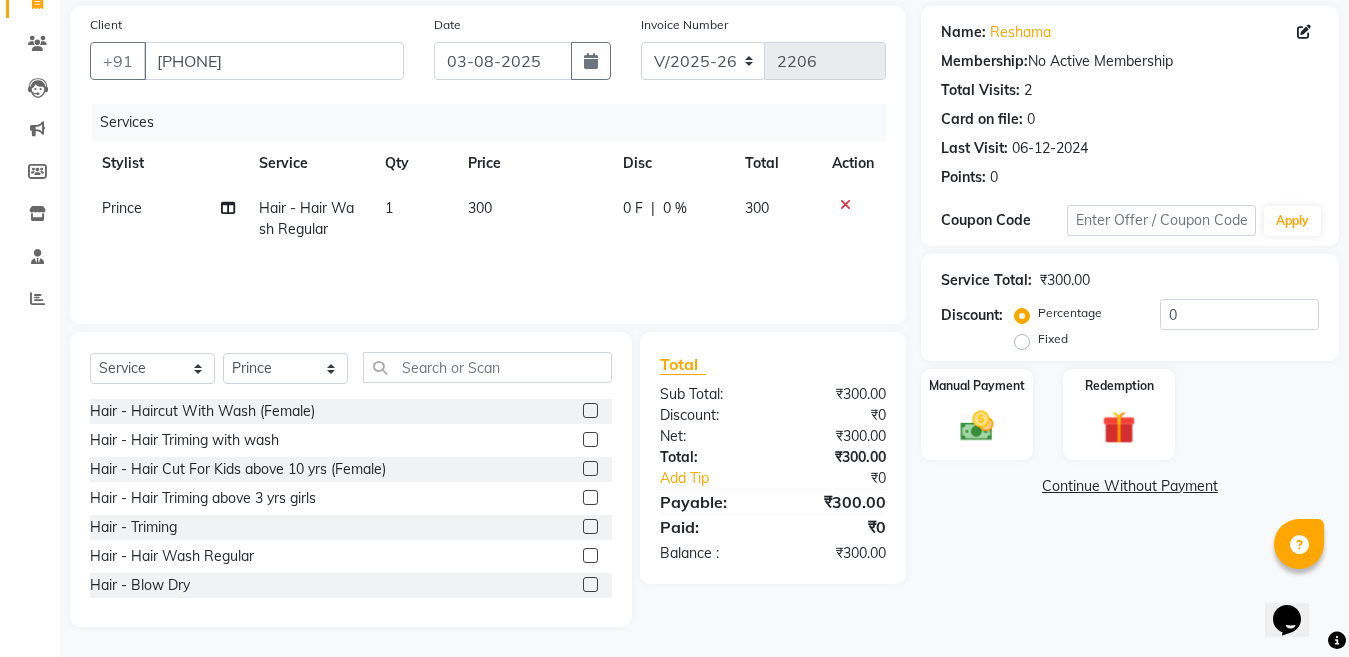 click on "300" 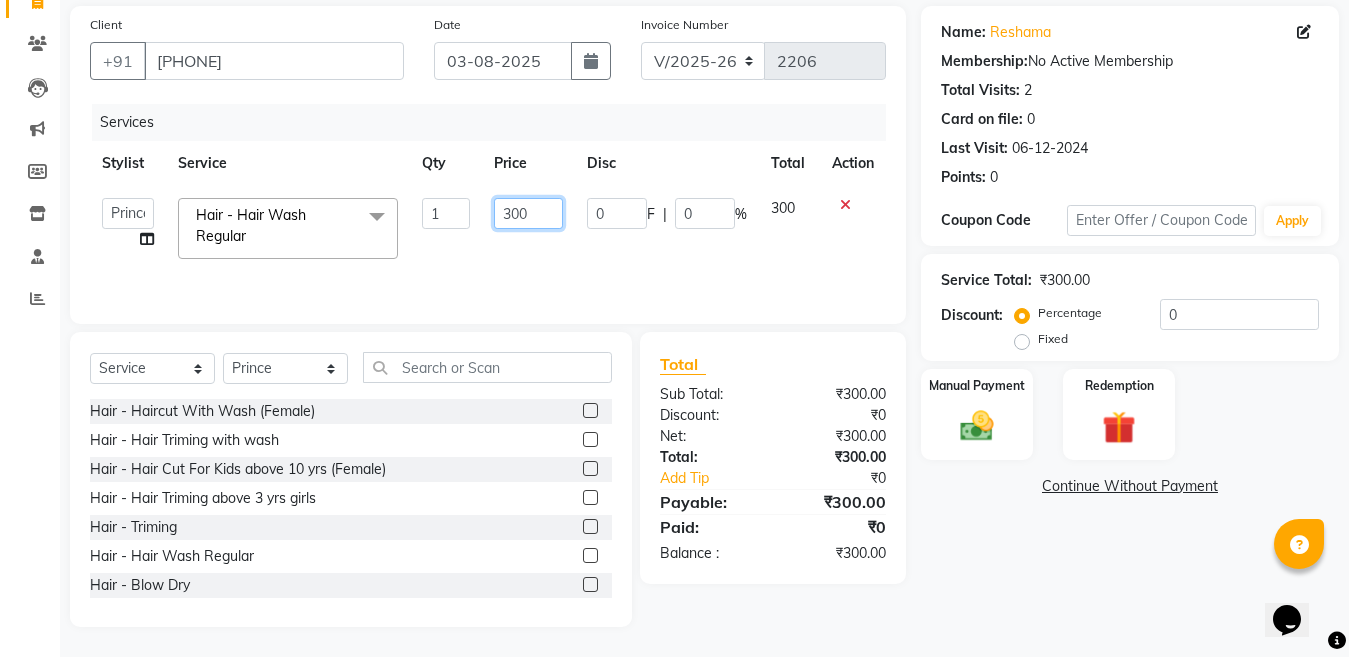 click on "300" 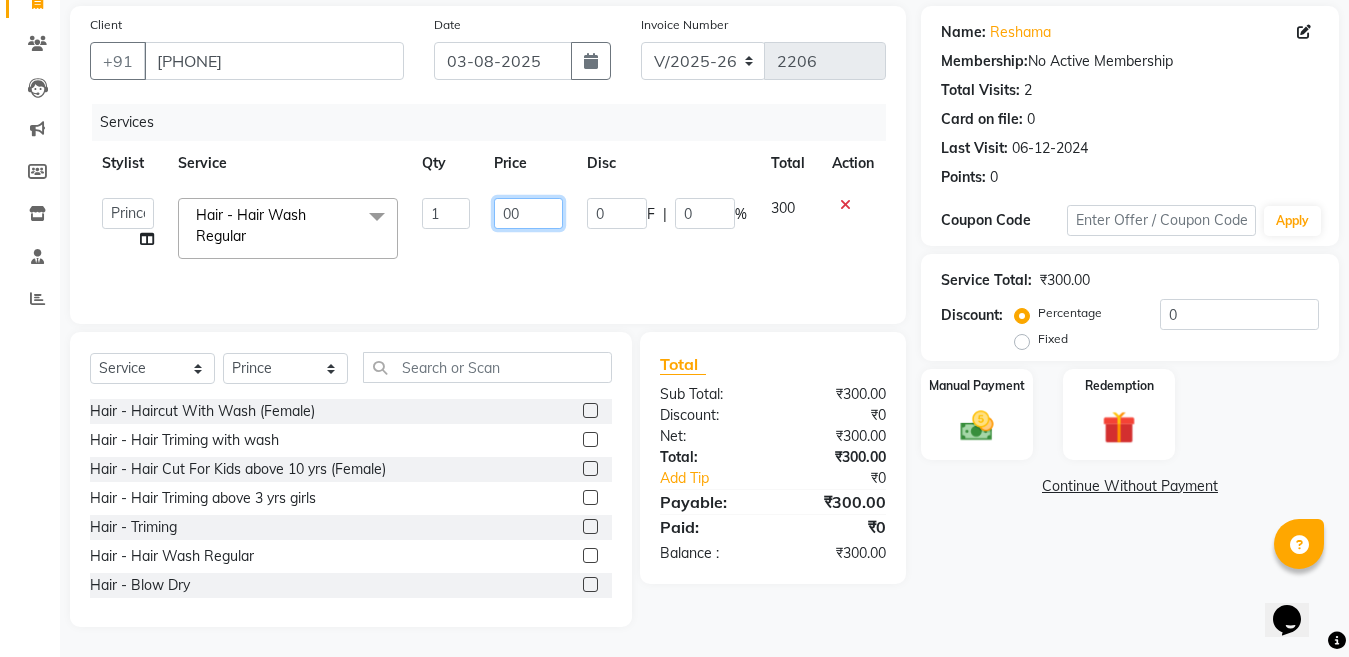 type on "200" 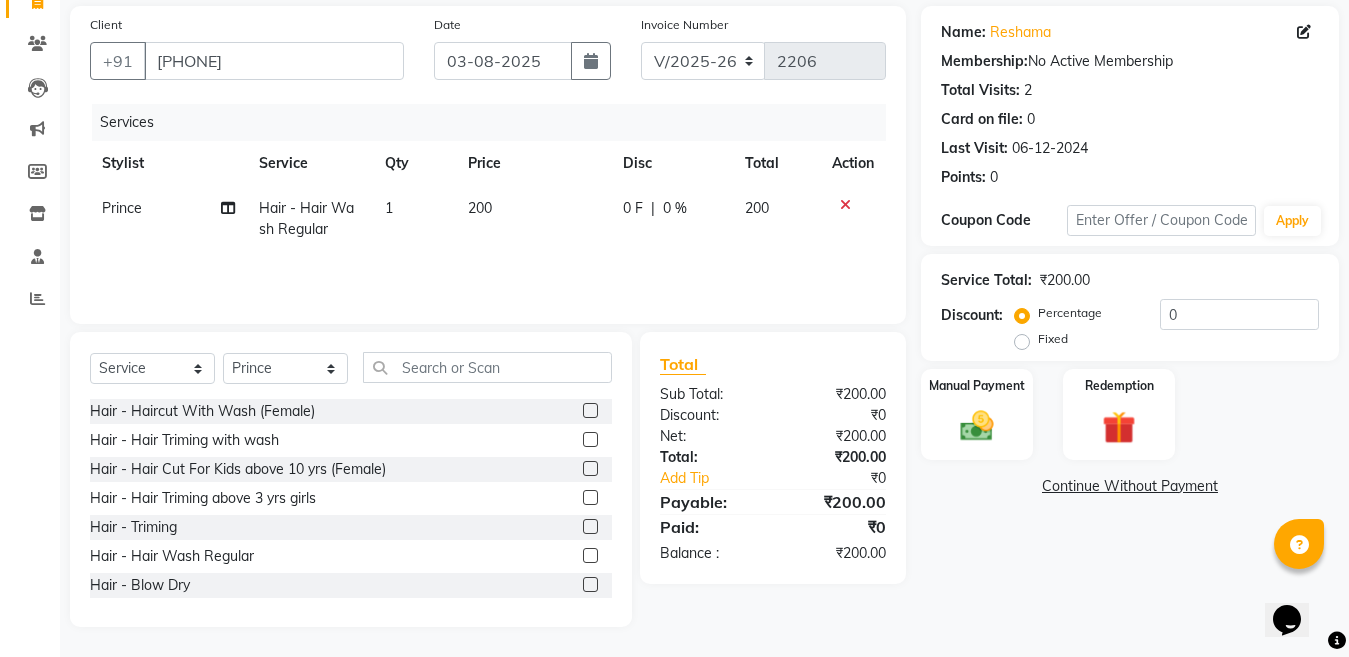 click on "Services Stylist Service Qty Price Disc Total Action Umesh Hair - Blow Dry 1 200 0 F | 0 % 200" 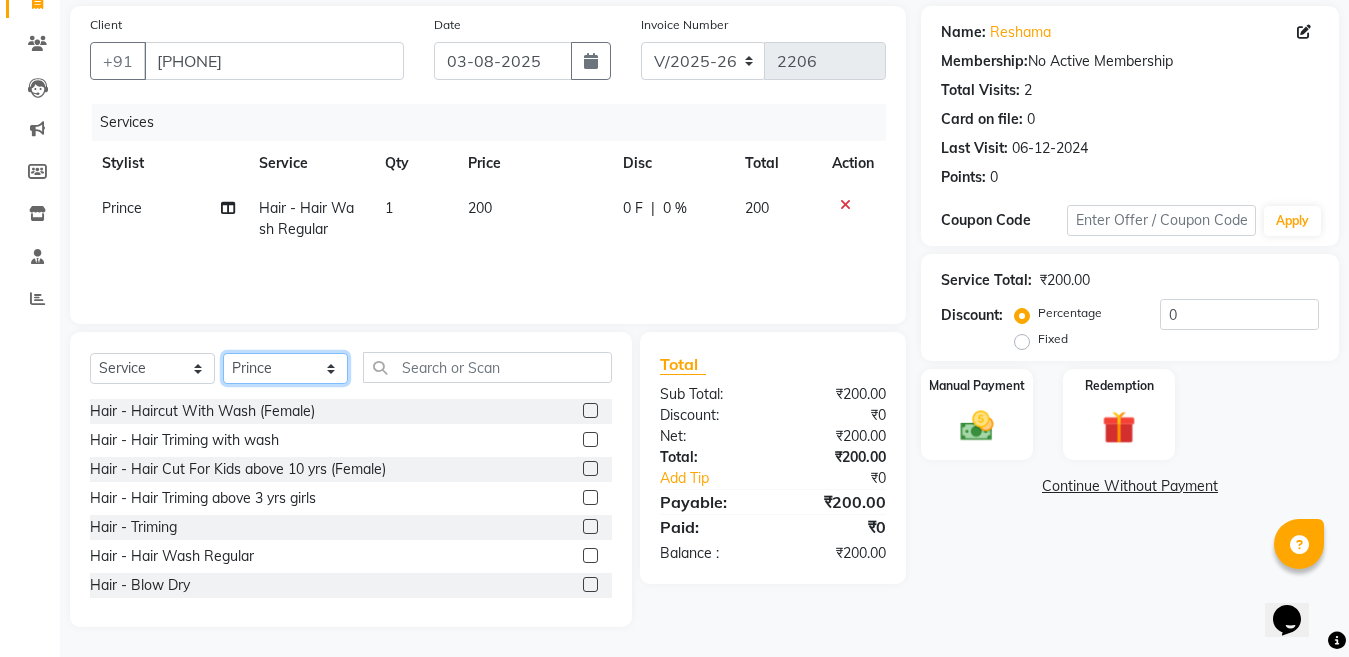 click on "Select Stylist Ankit Creative Front desk Deepak Firoz Geeta Golu Nisha Prince Priyanka Satyam Savita Shivam Shubham Sonu Sir Swapnil Taruna Panjwani Umesh Vidya" 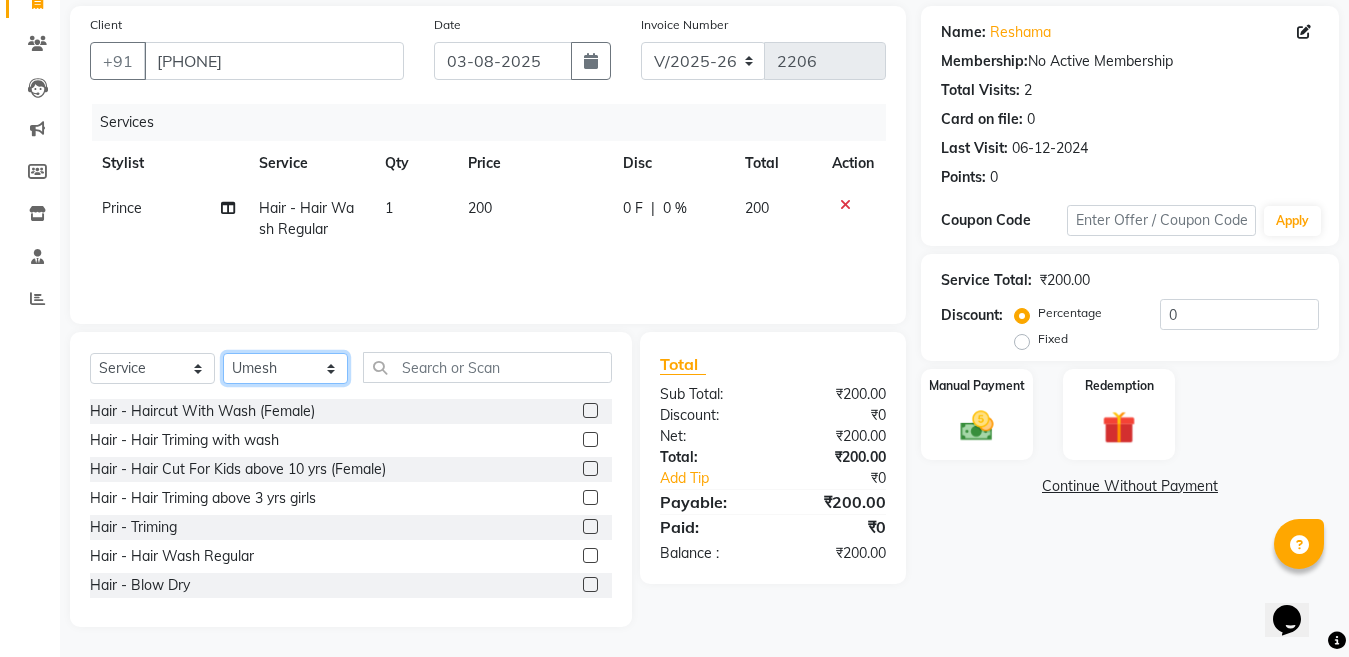 click on "Select Stylist Ankit Creative Front desk Deepak Firoz Geeta Golu Nisha Prince Priyanka Satyam Savita Shivam Shubham Sonu Sir Swapnil Taruna Panjwani Umesh Vidya" 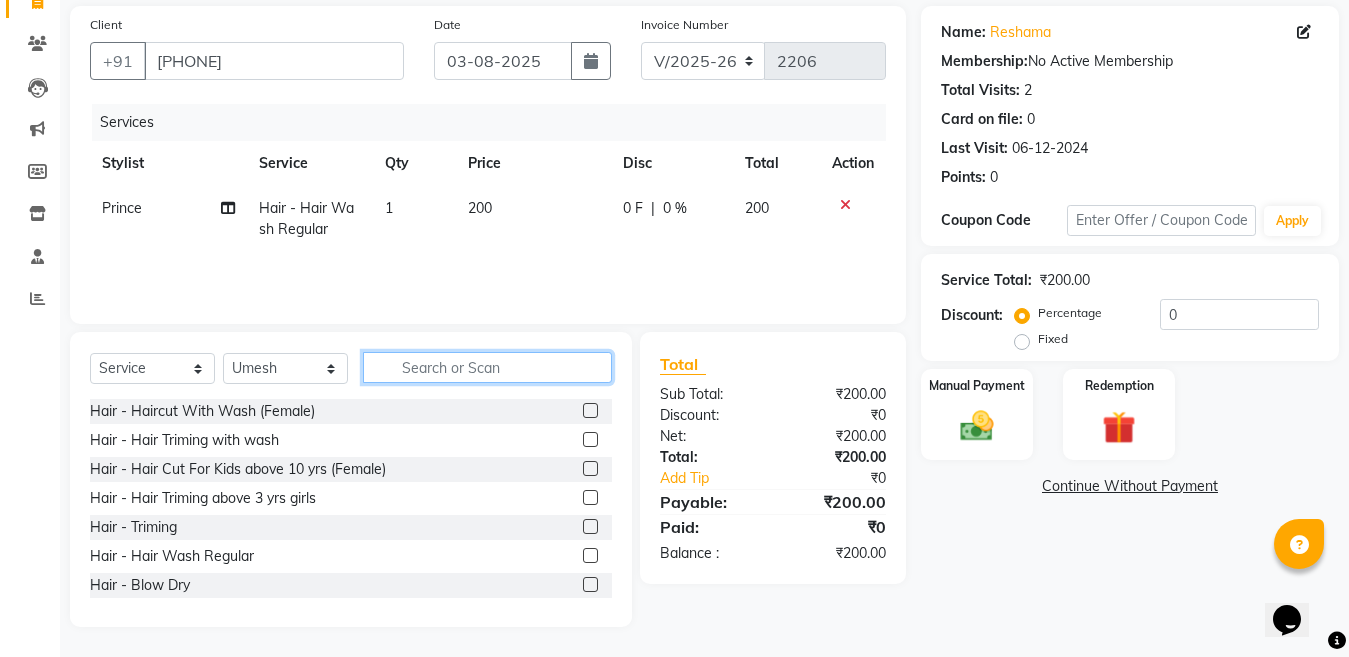 click 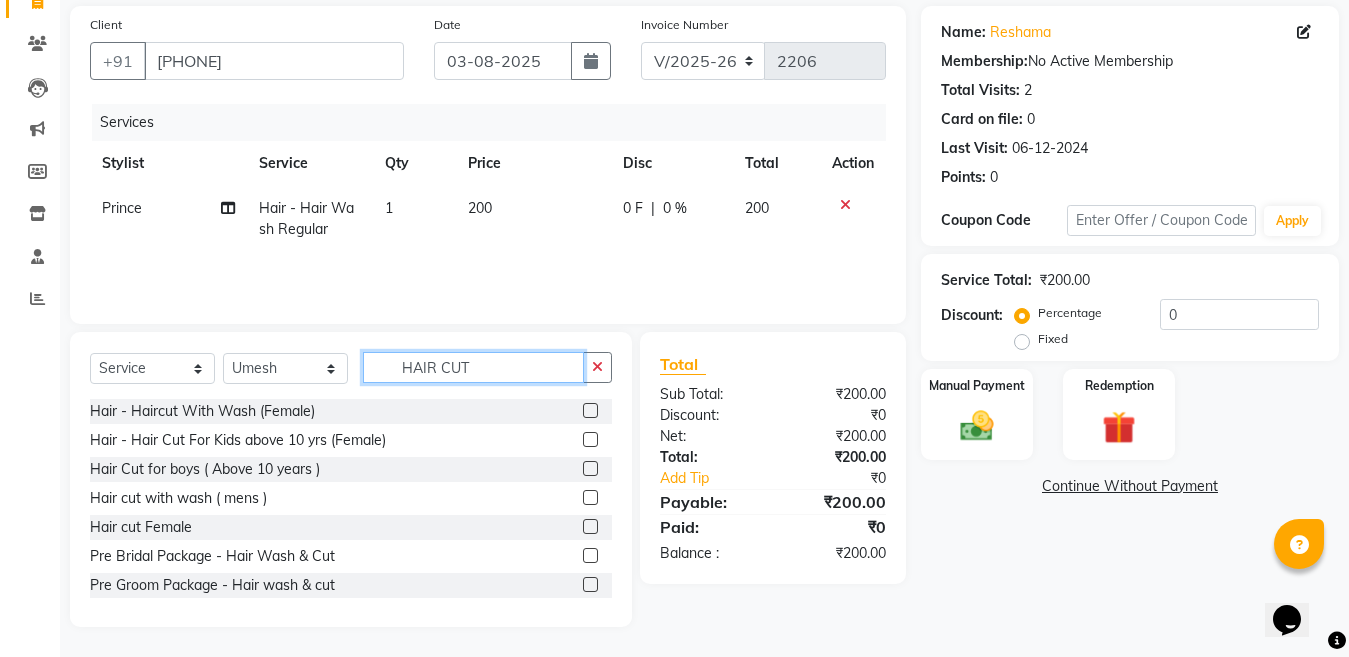 type on "HAIR CUT" 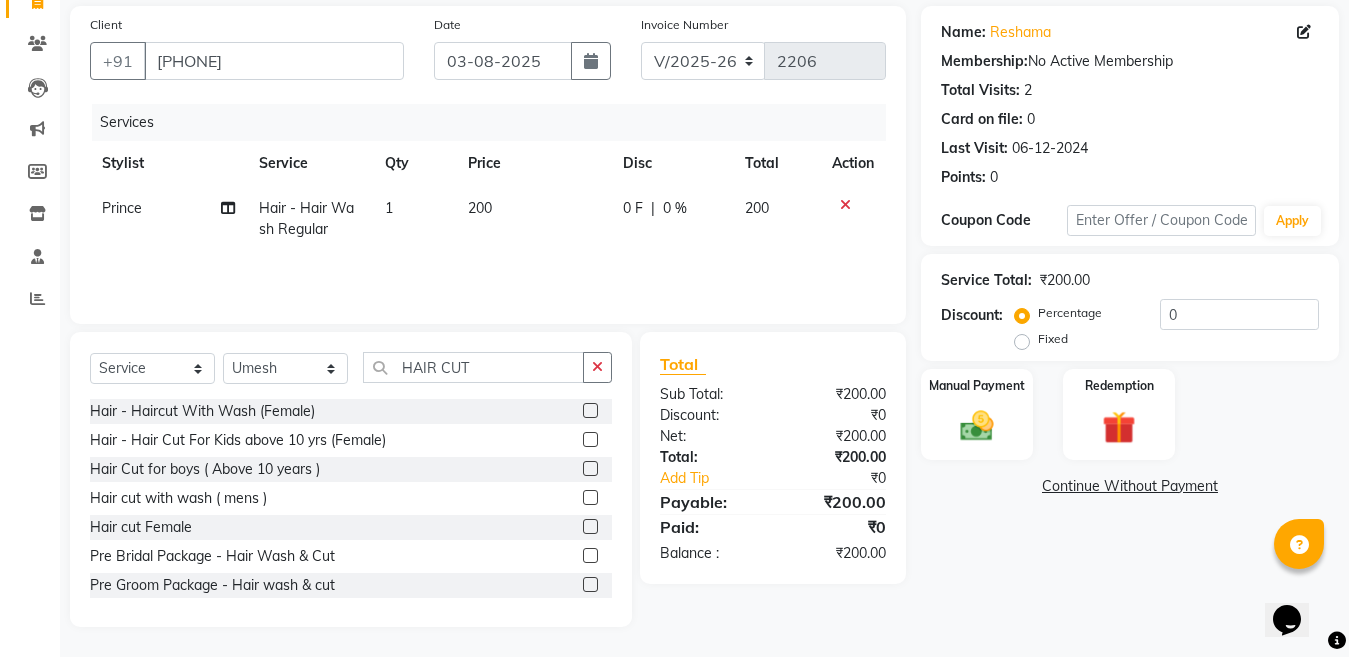 click 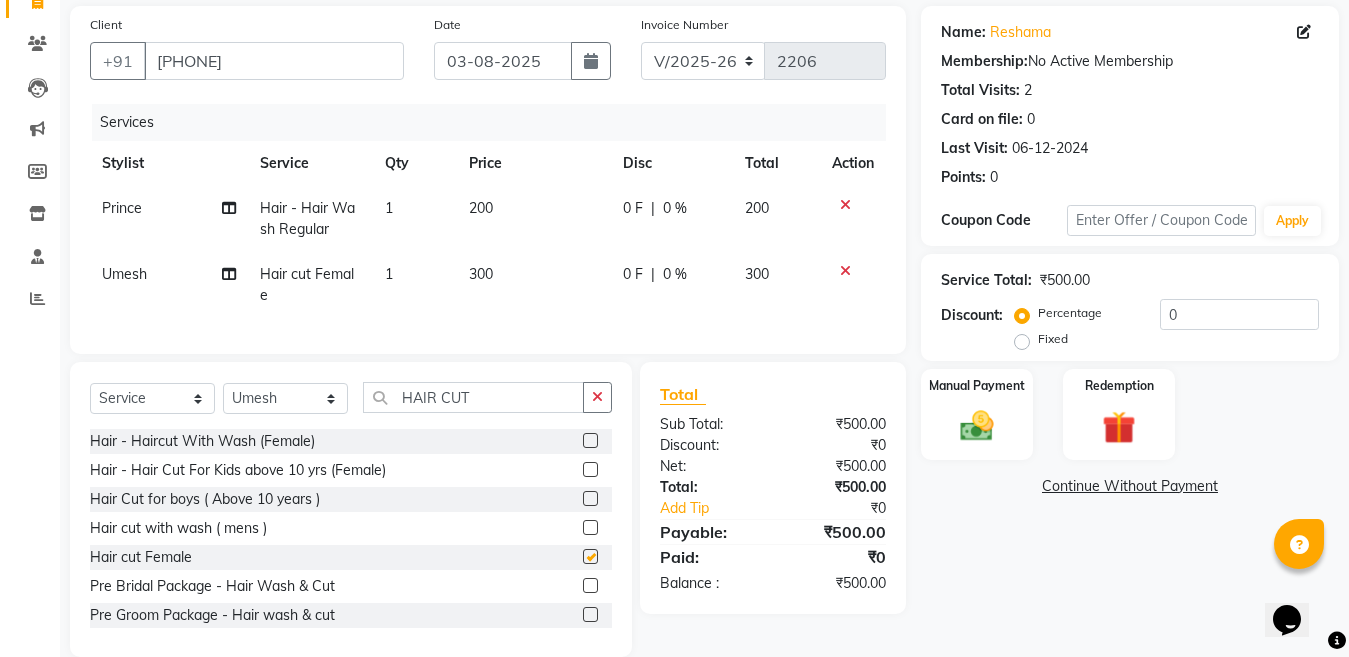 checkbox on "false" 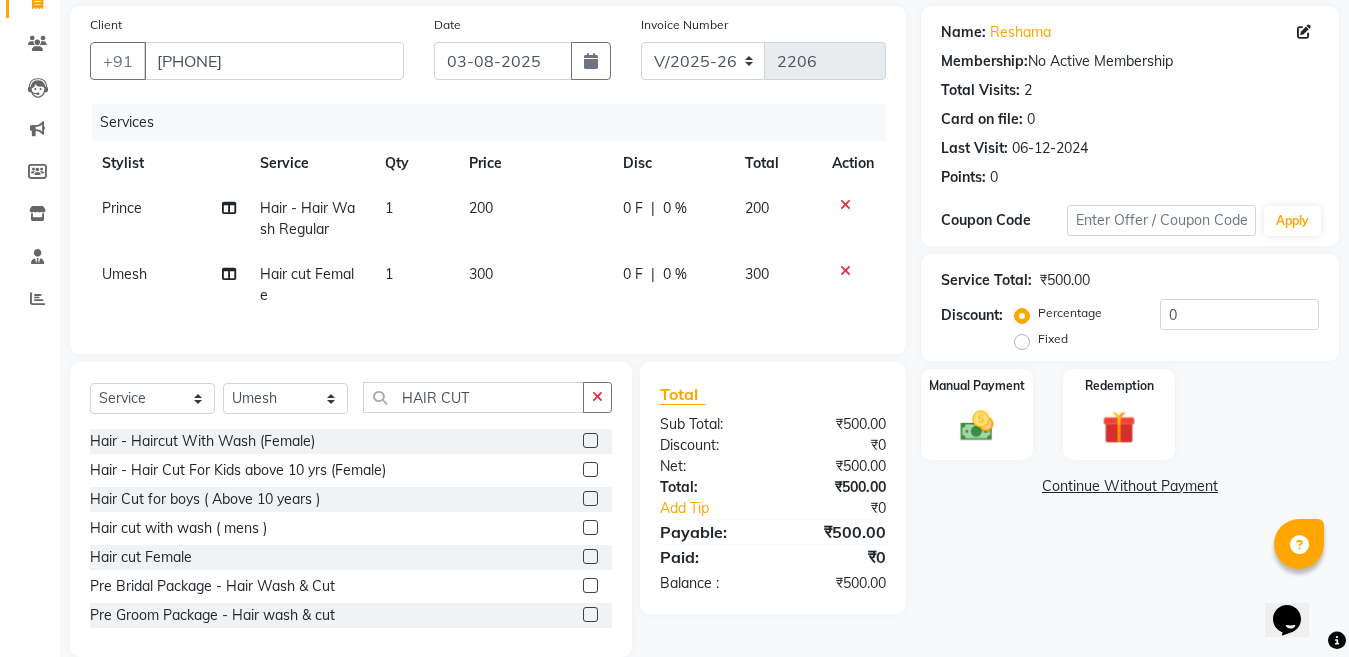 click on "300" 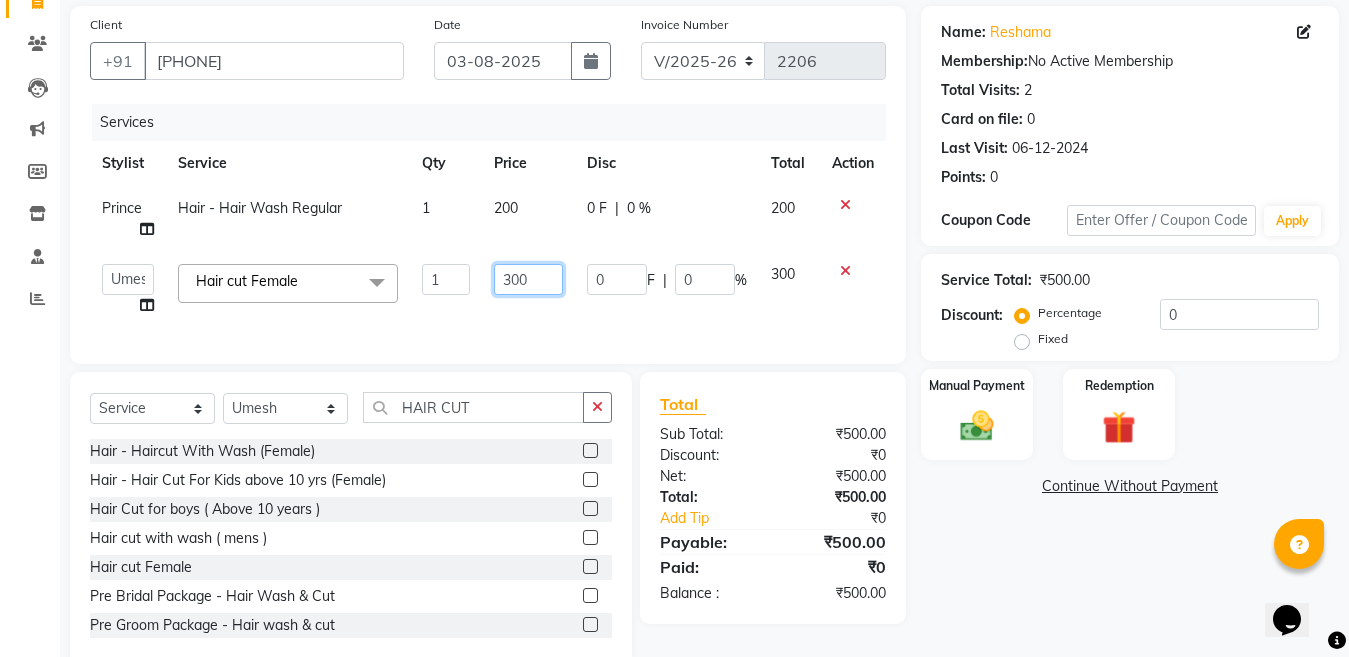 click on "300" 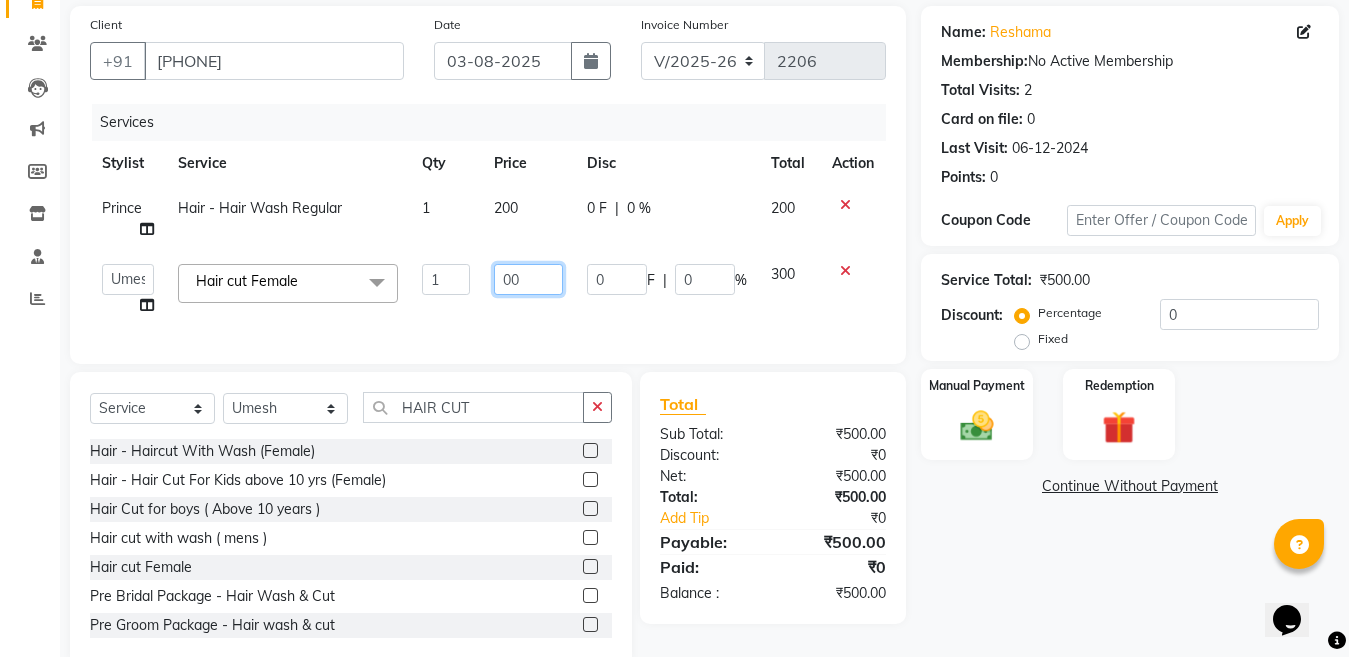 type on "500" 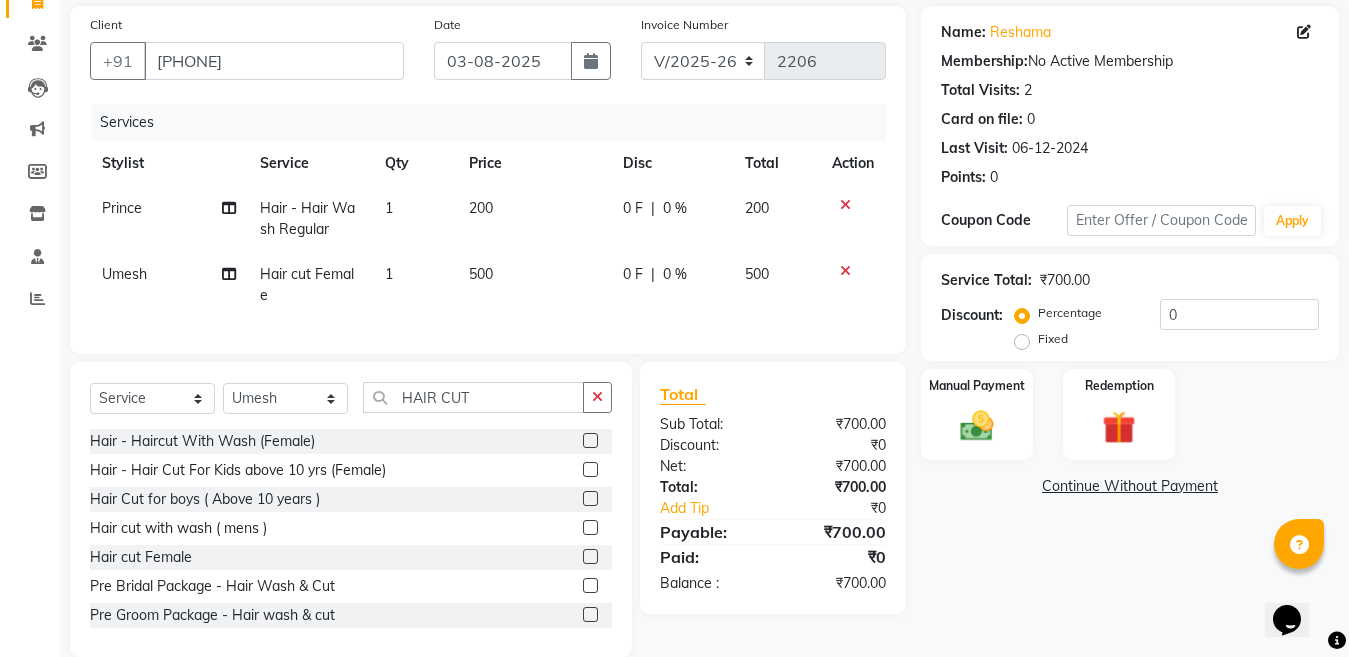 click on "Services Stylist Service Qty Price Disc Total Action Prince Hair - Hair Wash Regular  1 200 0 F | 0 % 200 [NAME] Hair cut Female 1 500 0 F | 0 % 500" 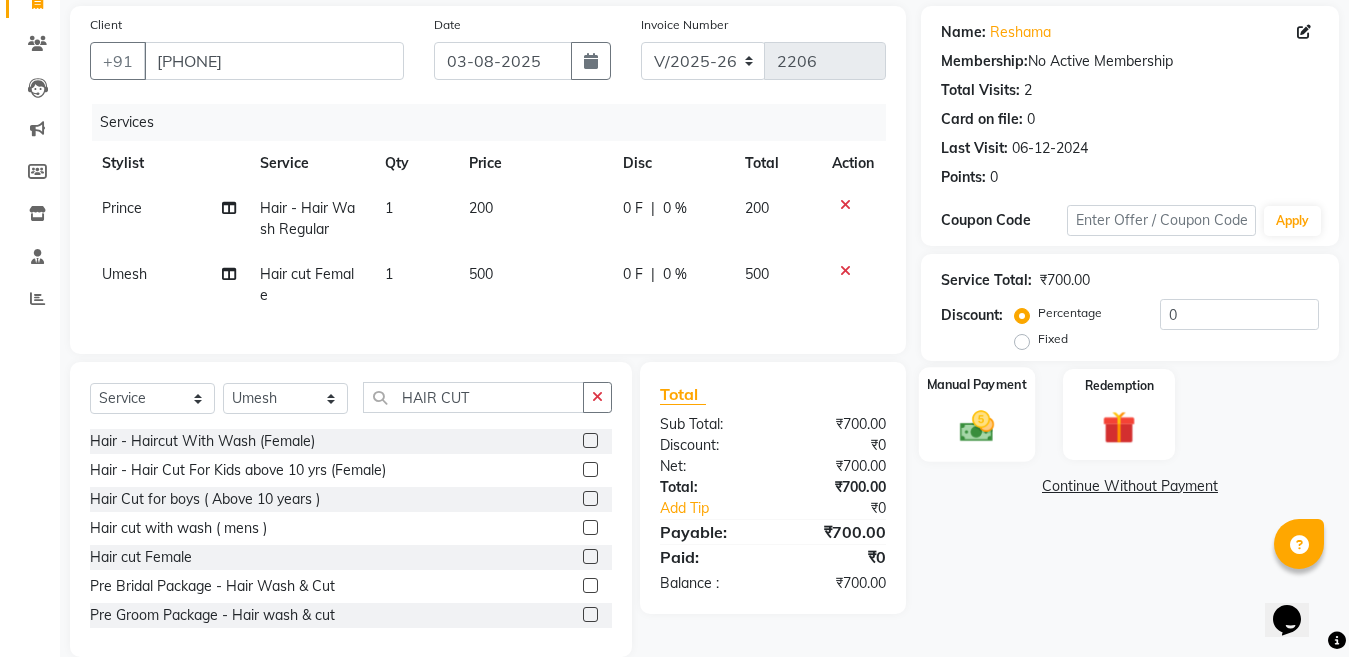 click 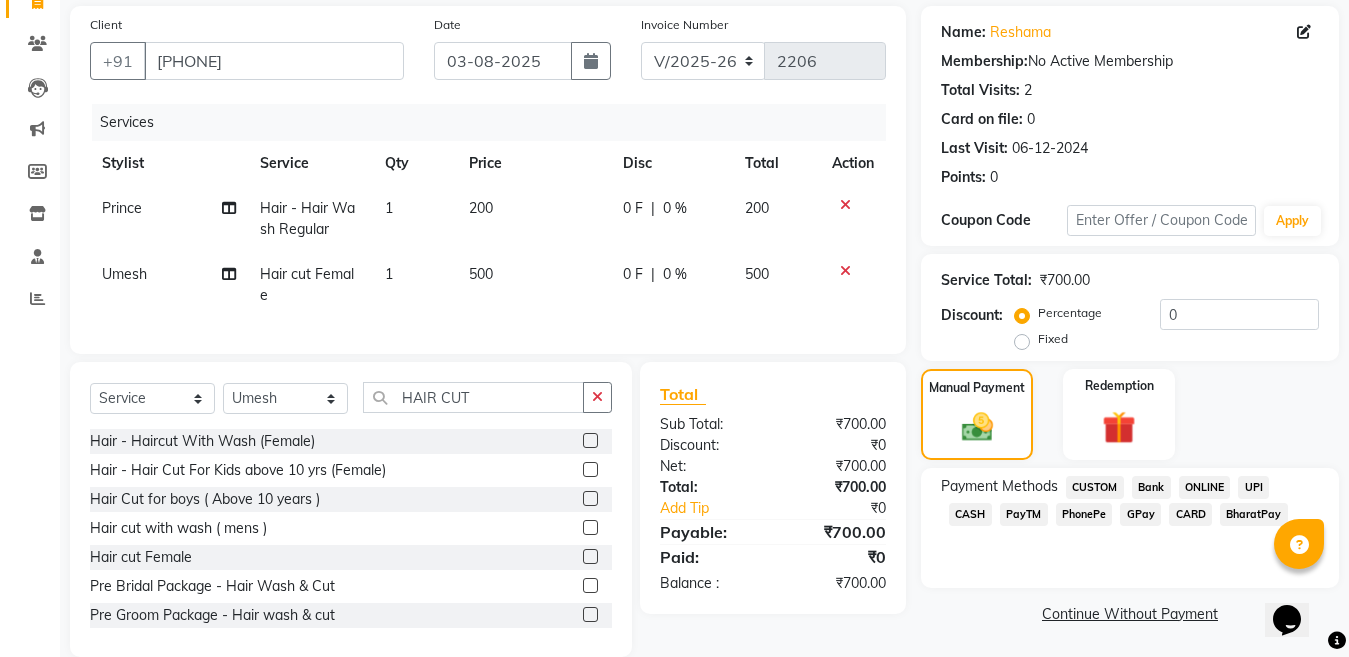 click on "GPay" 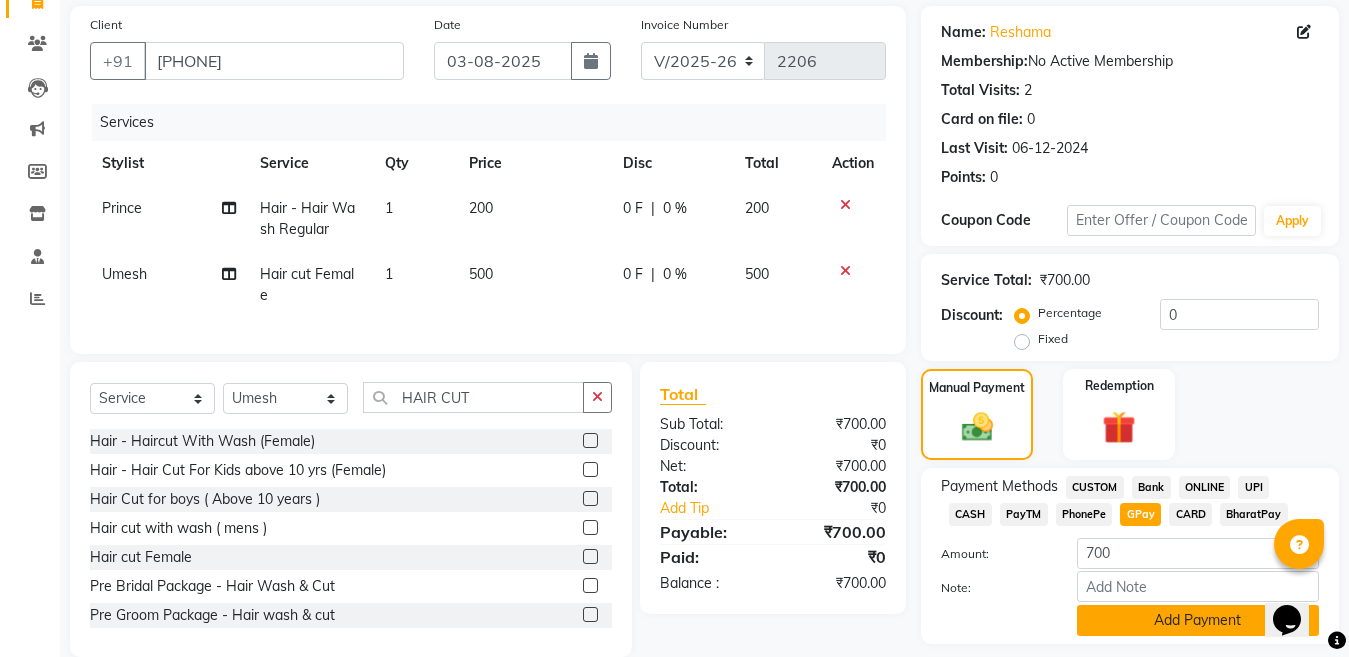 click on "Add Payment" 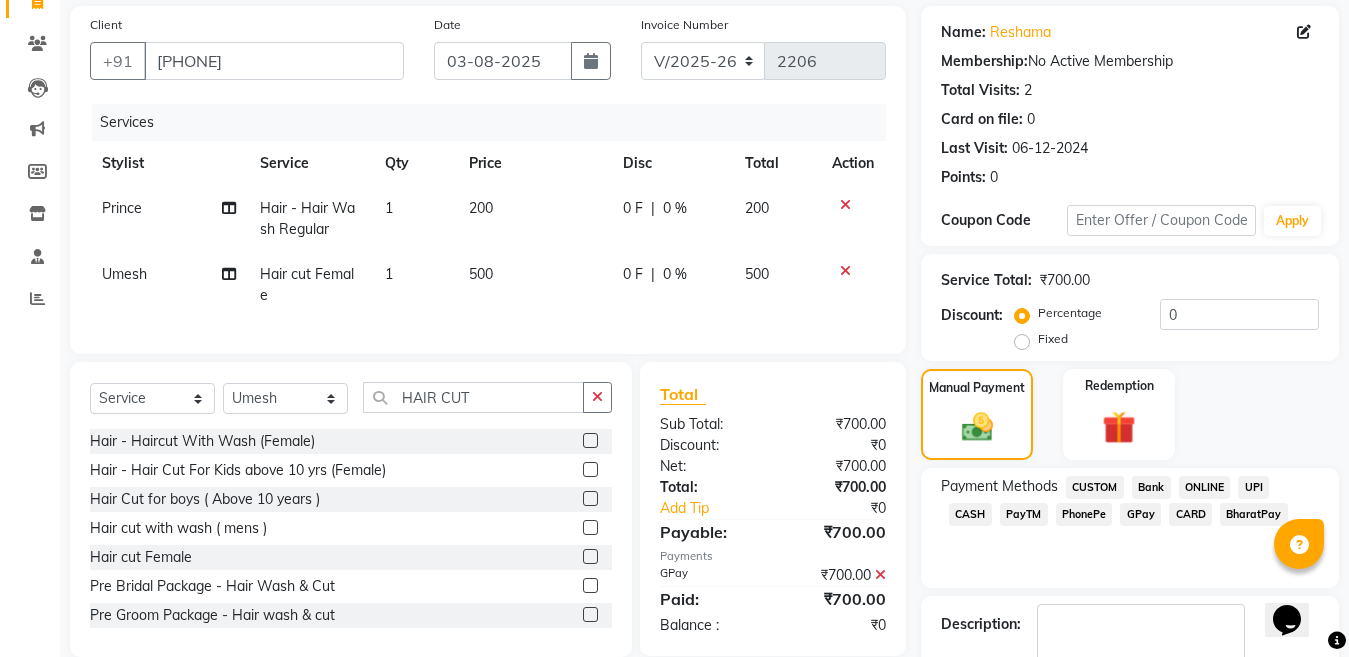 scroll, scrollTop: 259, scrollLeft: 0, axis: vertical 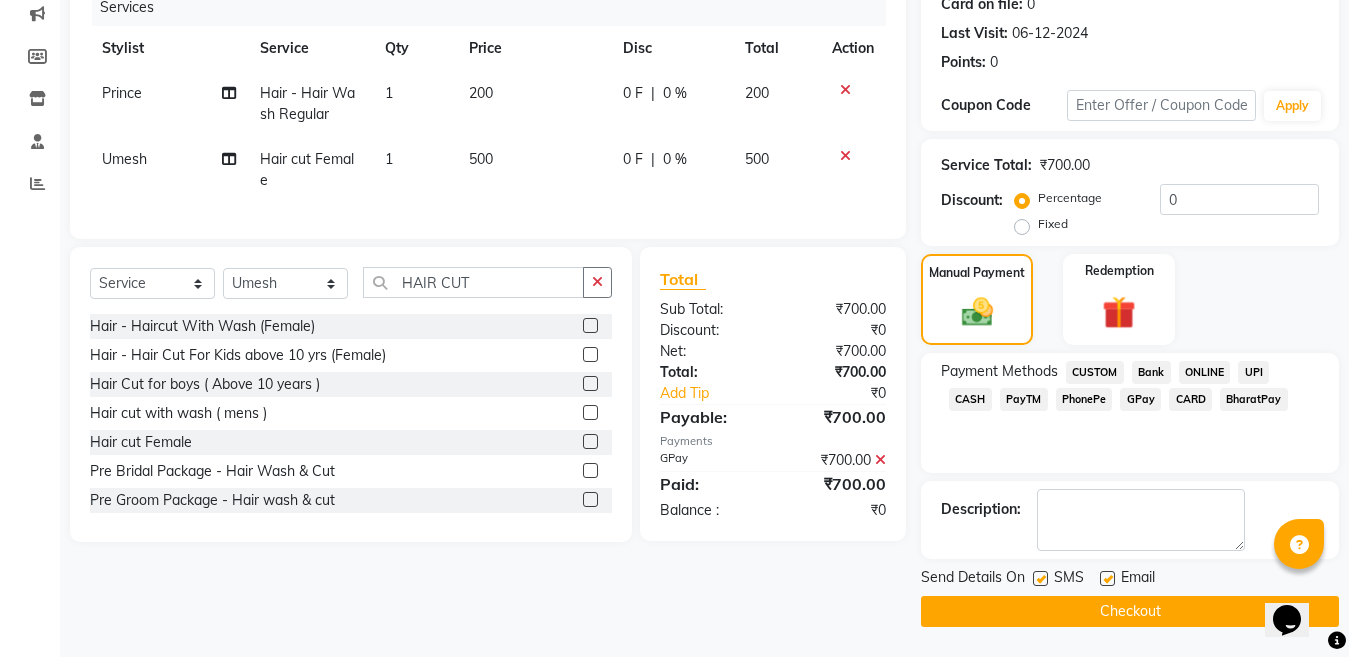 click 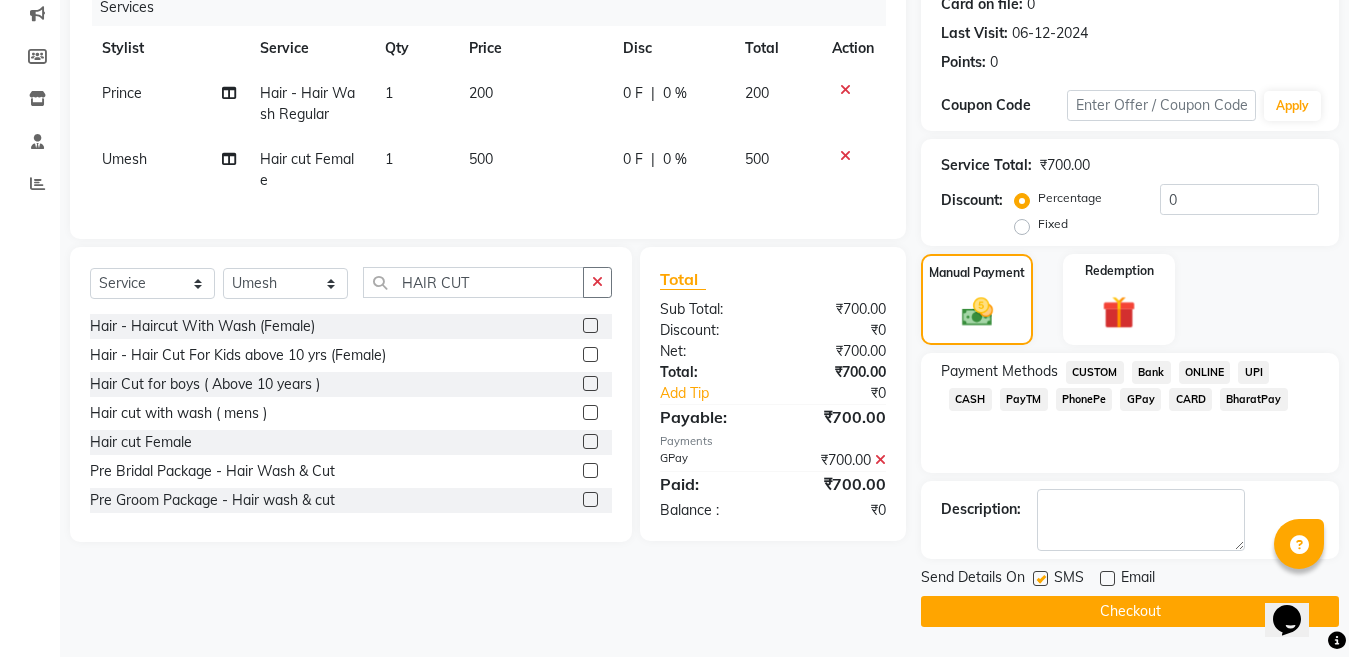 click on "Checkout" 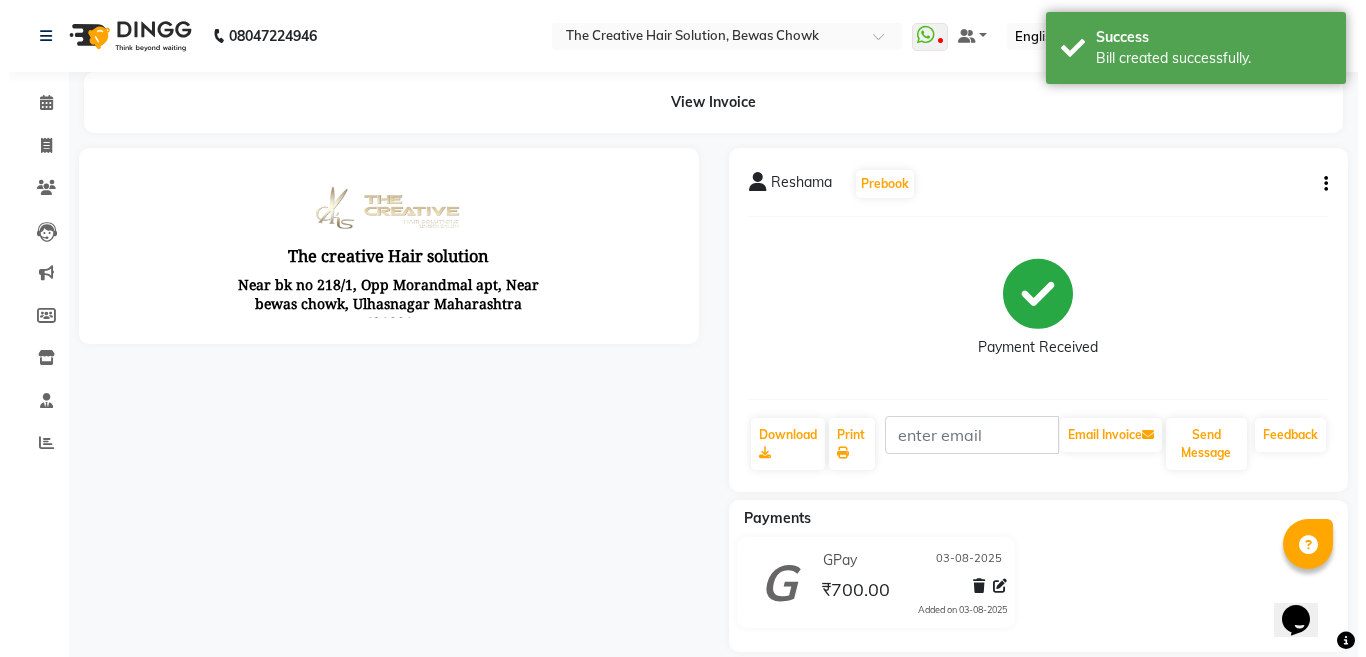 scroll, scrollTop: 0, scrollLeft: 0, axis: both 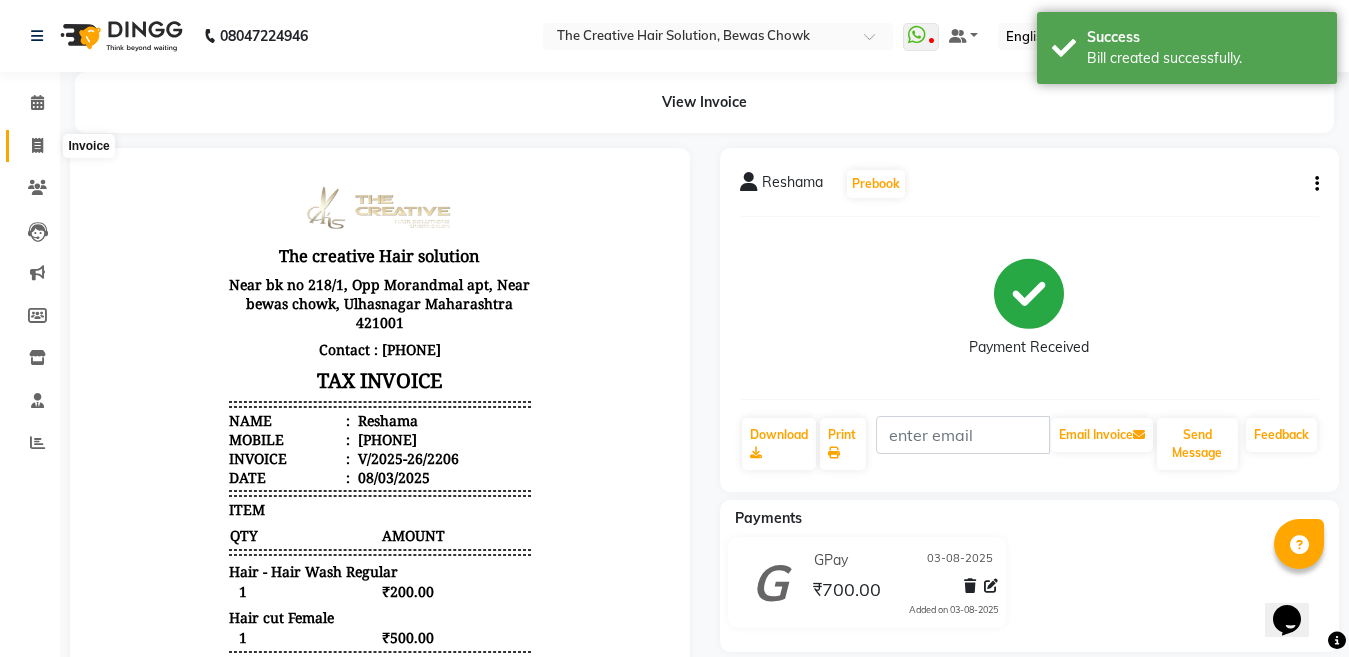 click 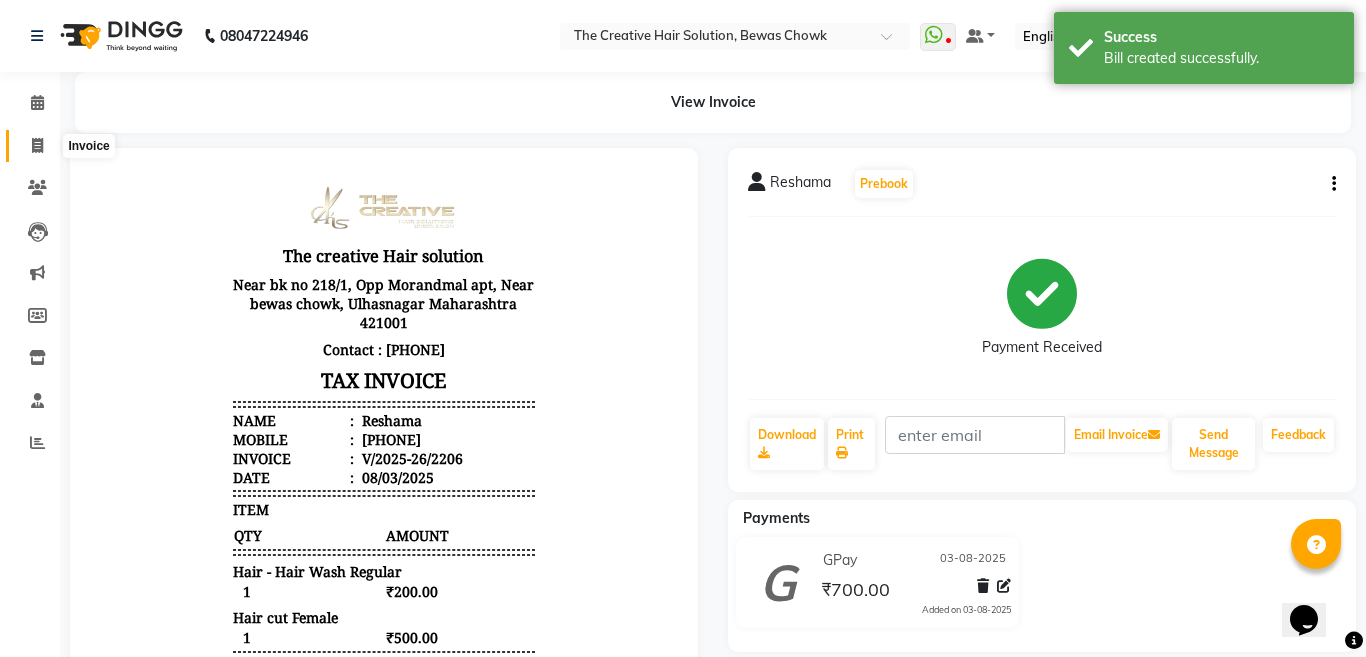 select on "service" 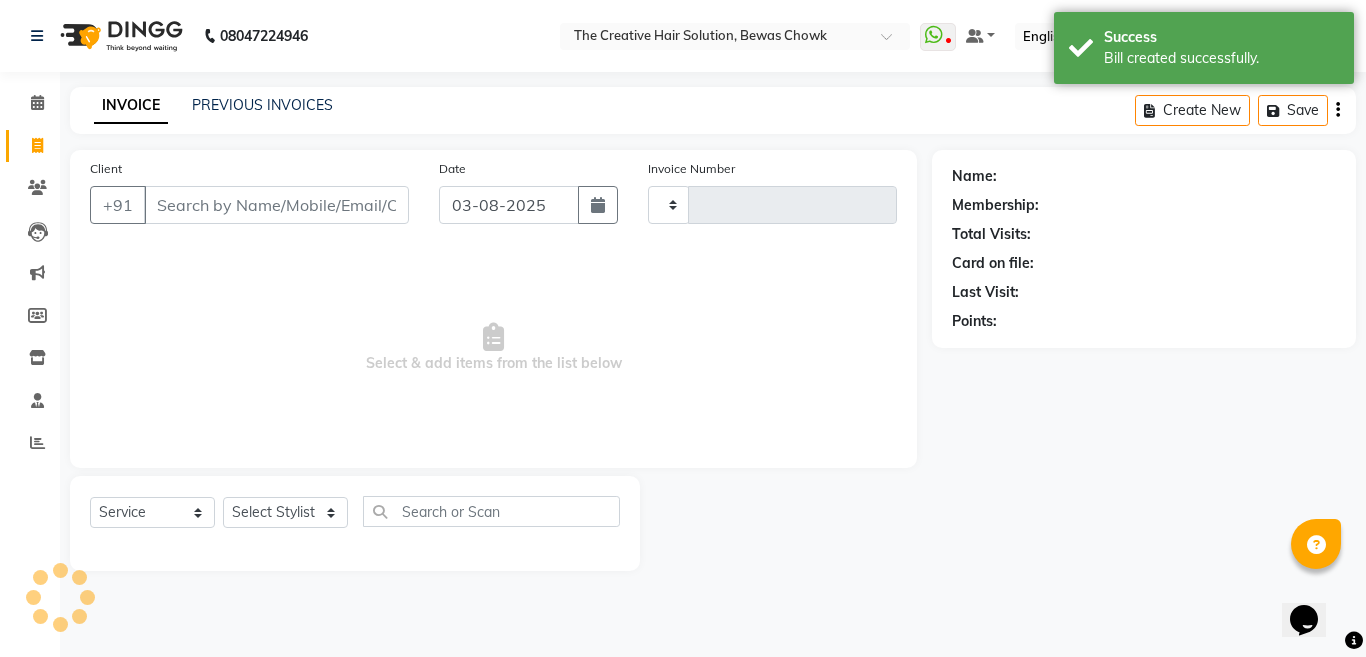 type on "2207" 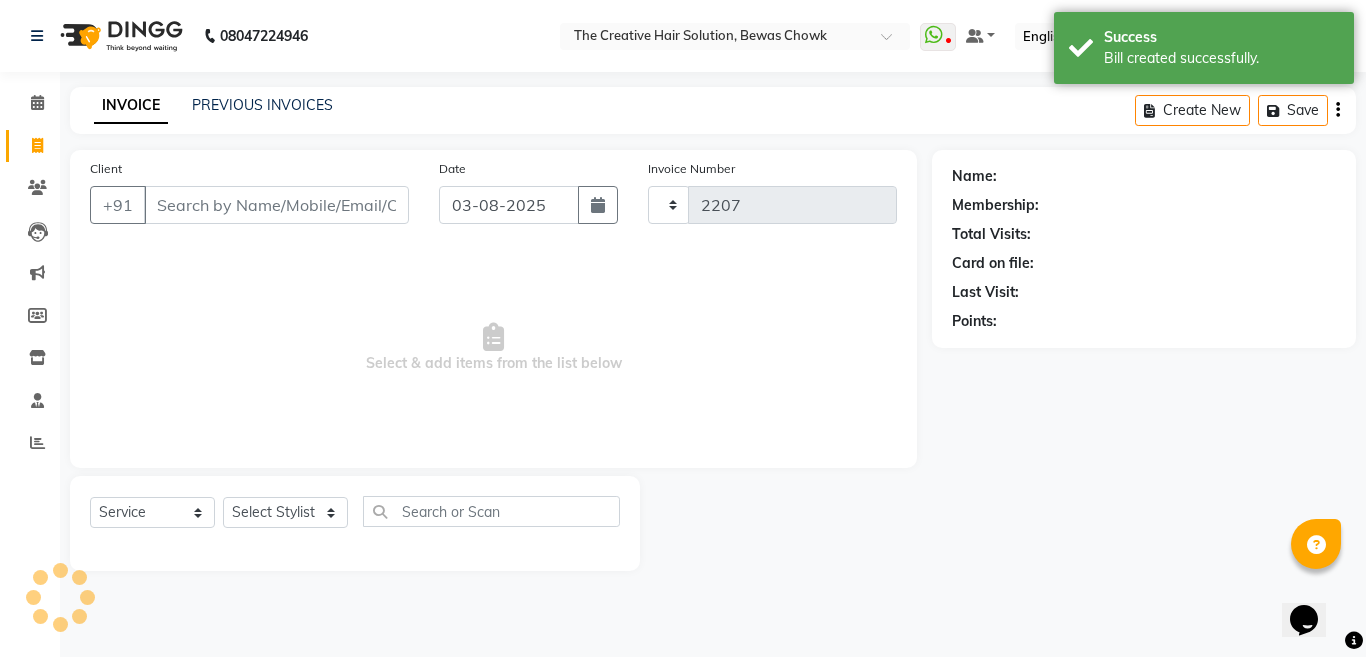 select on "146" 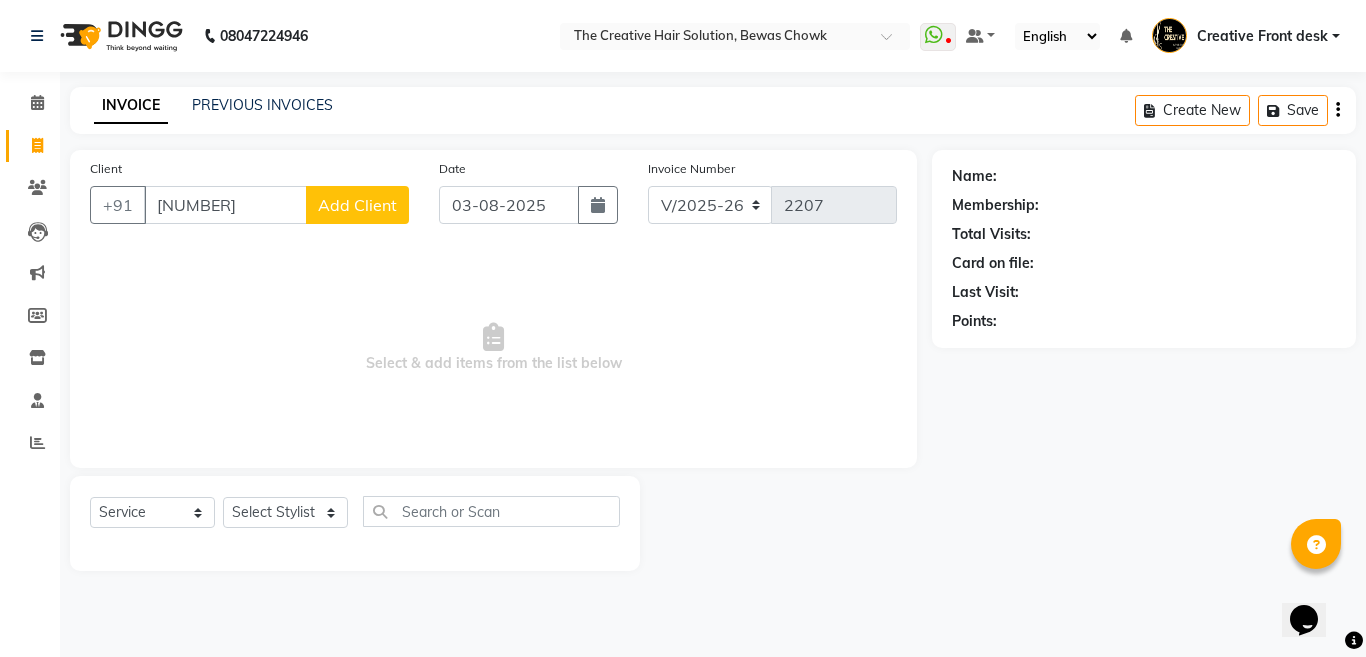 type on "[NUMBER]" 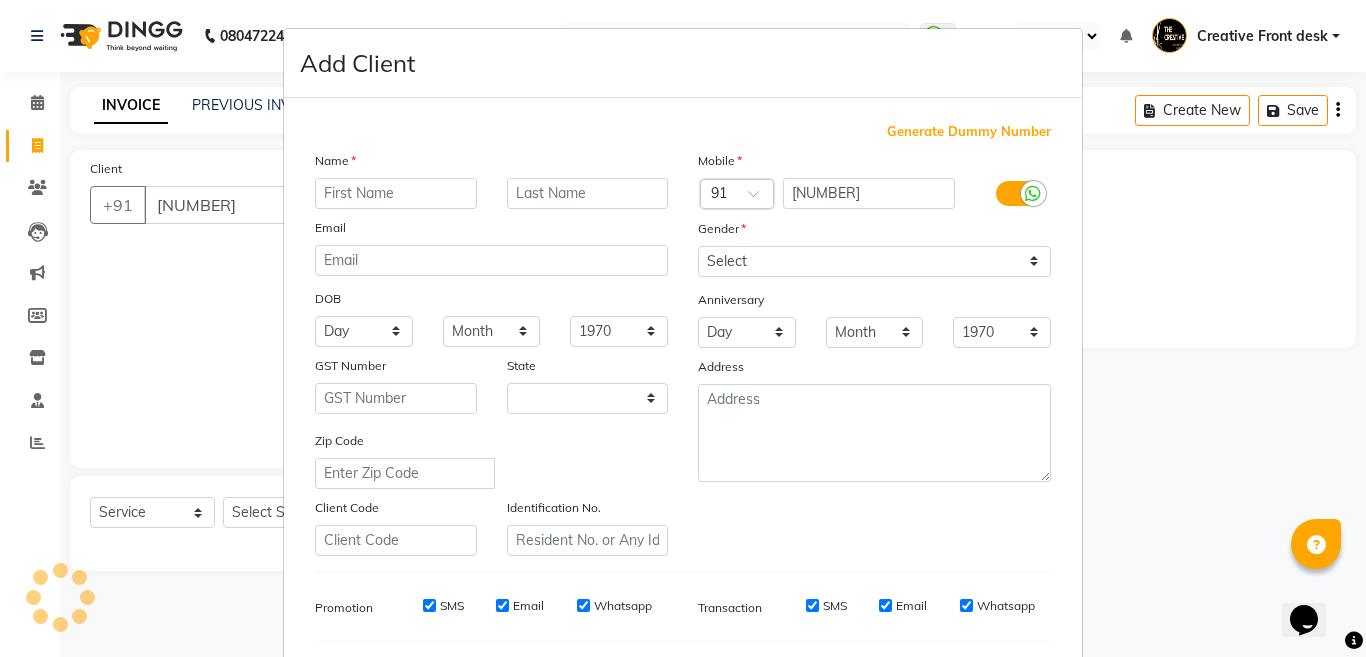 select on "22" 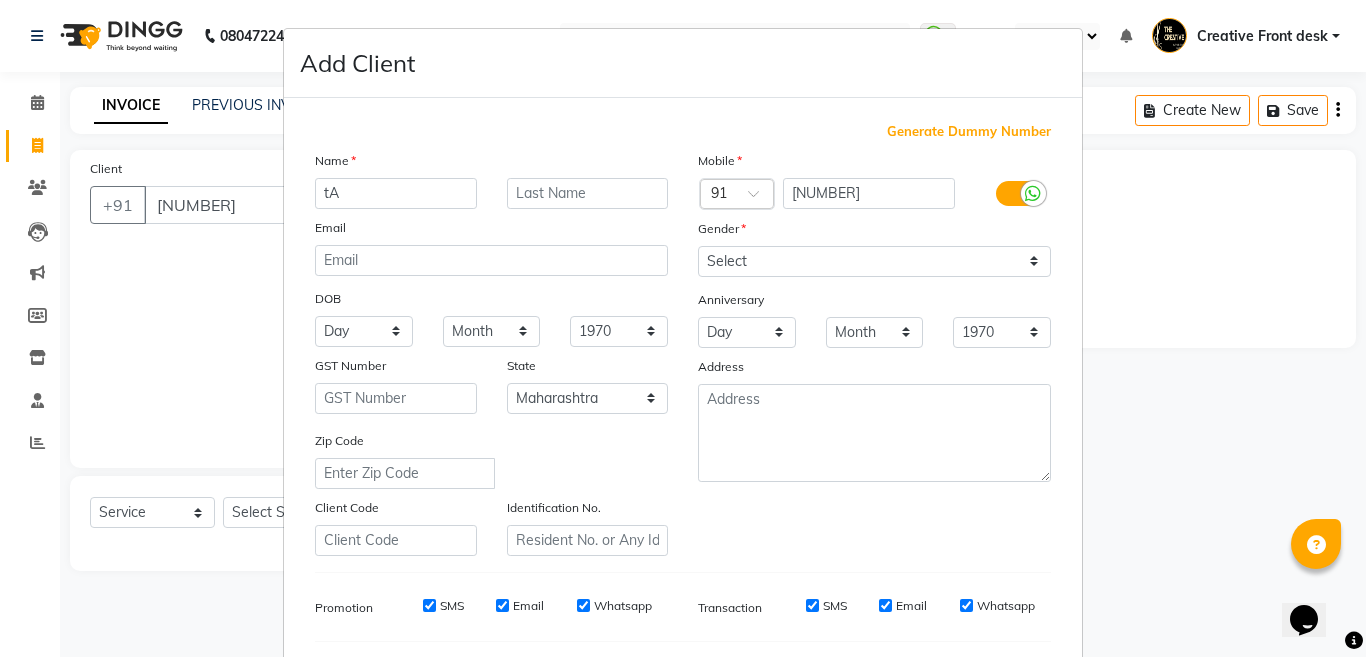 type on "t" 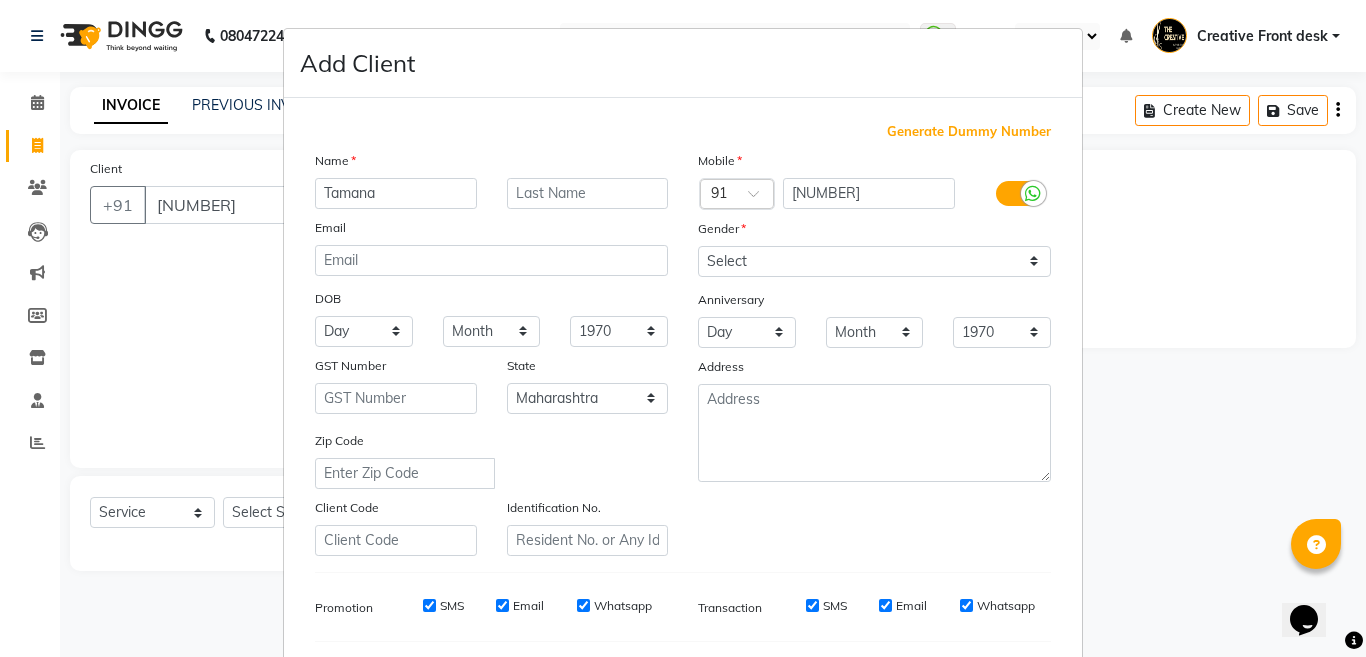 type on "Tamana" 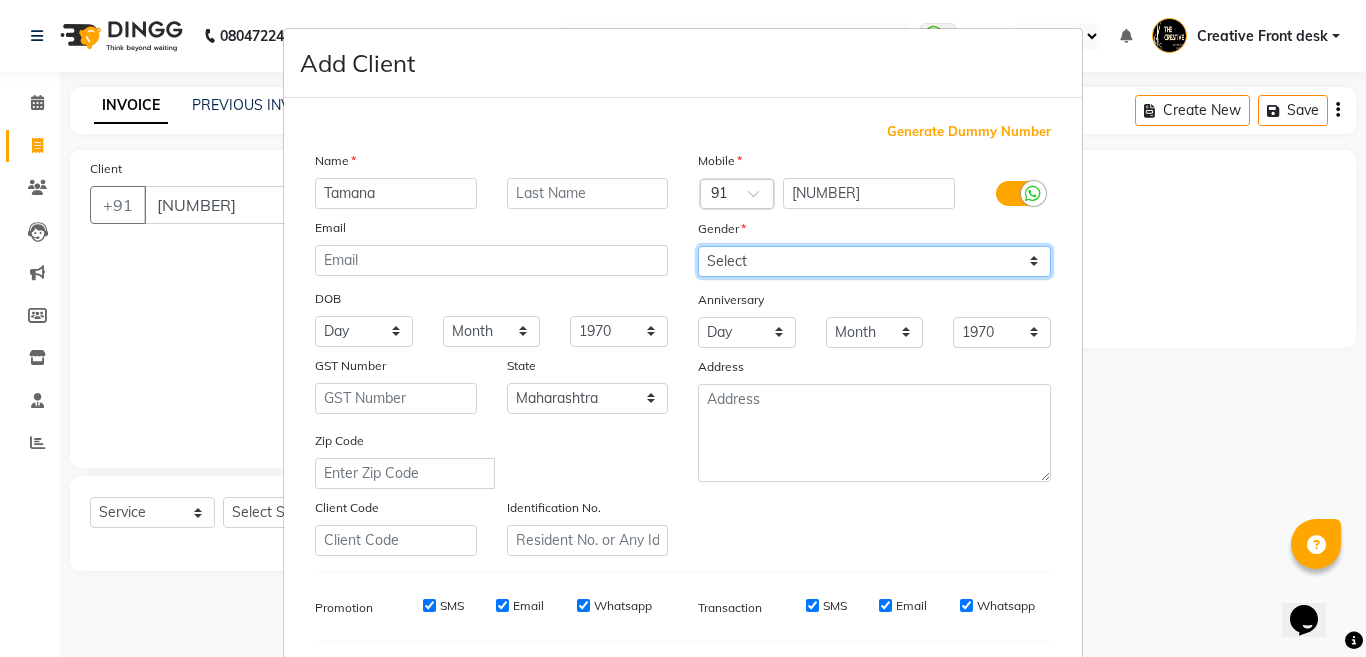 click on "Select Male Female Other Prefer Not To Say" at bounding box center (874, 261) 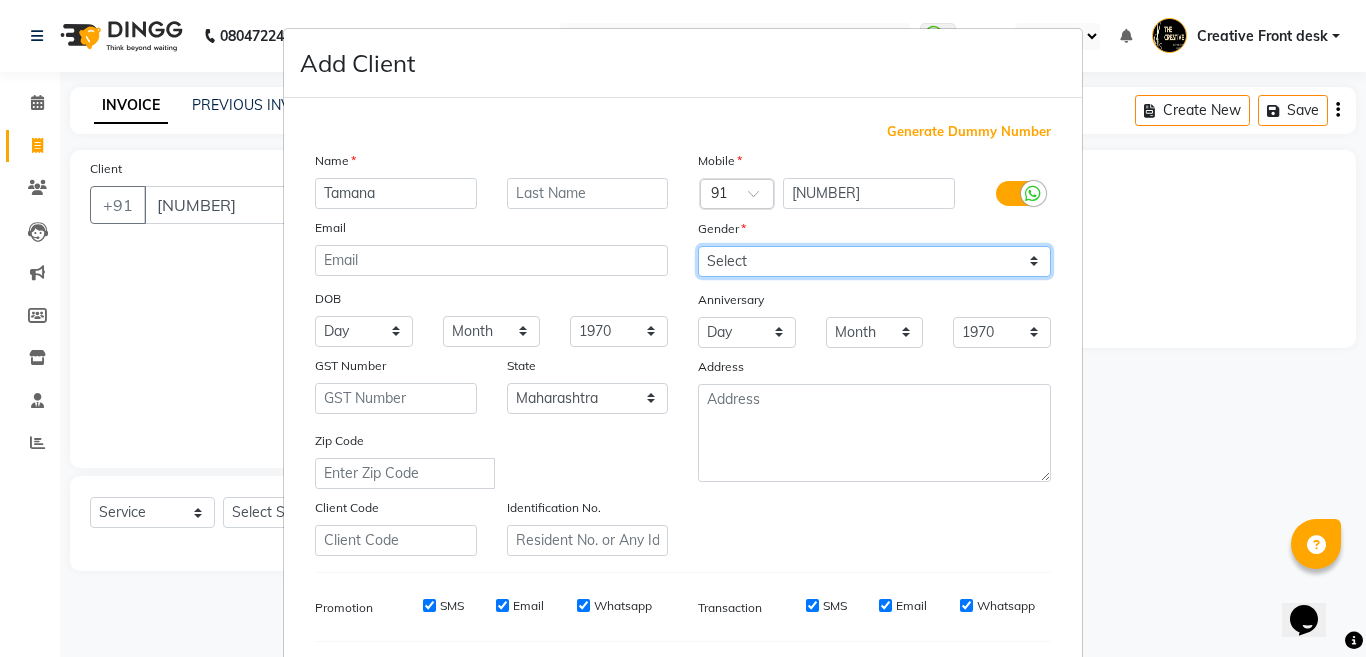 select on "female" 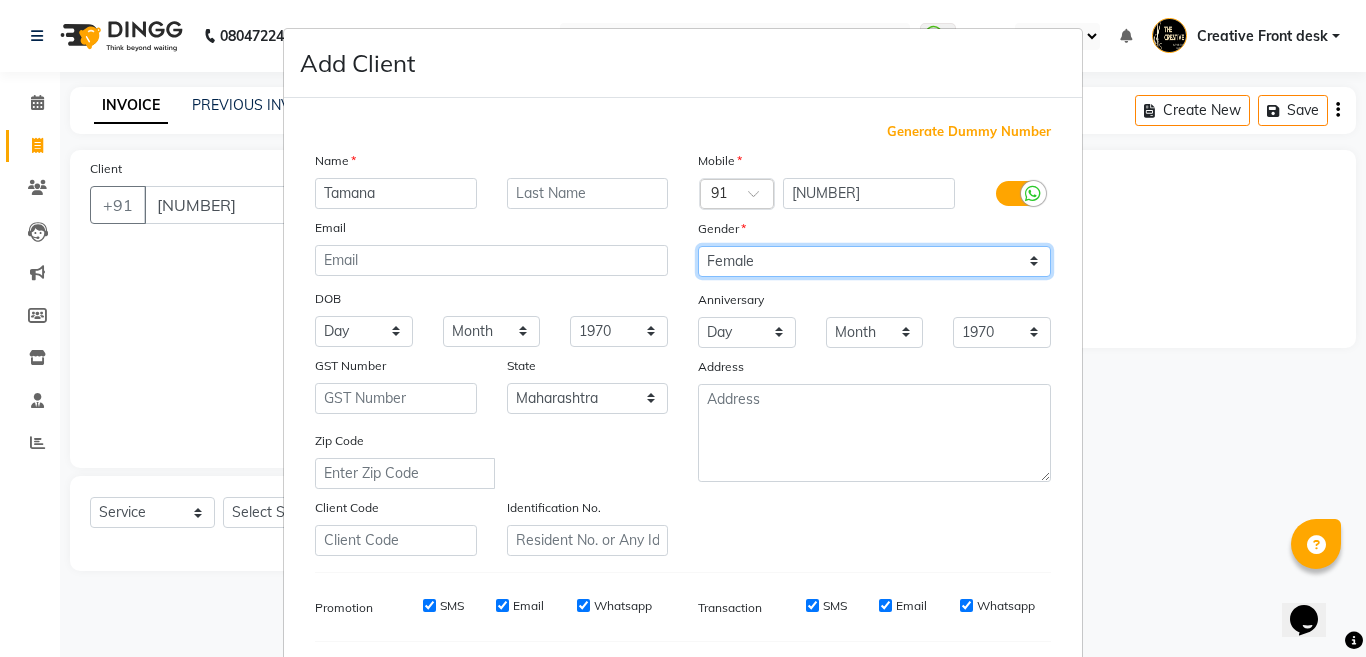 click on "Select Male Female Other Prefer Not To Say" at bounding box center (874, 261) 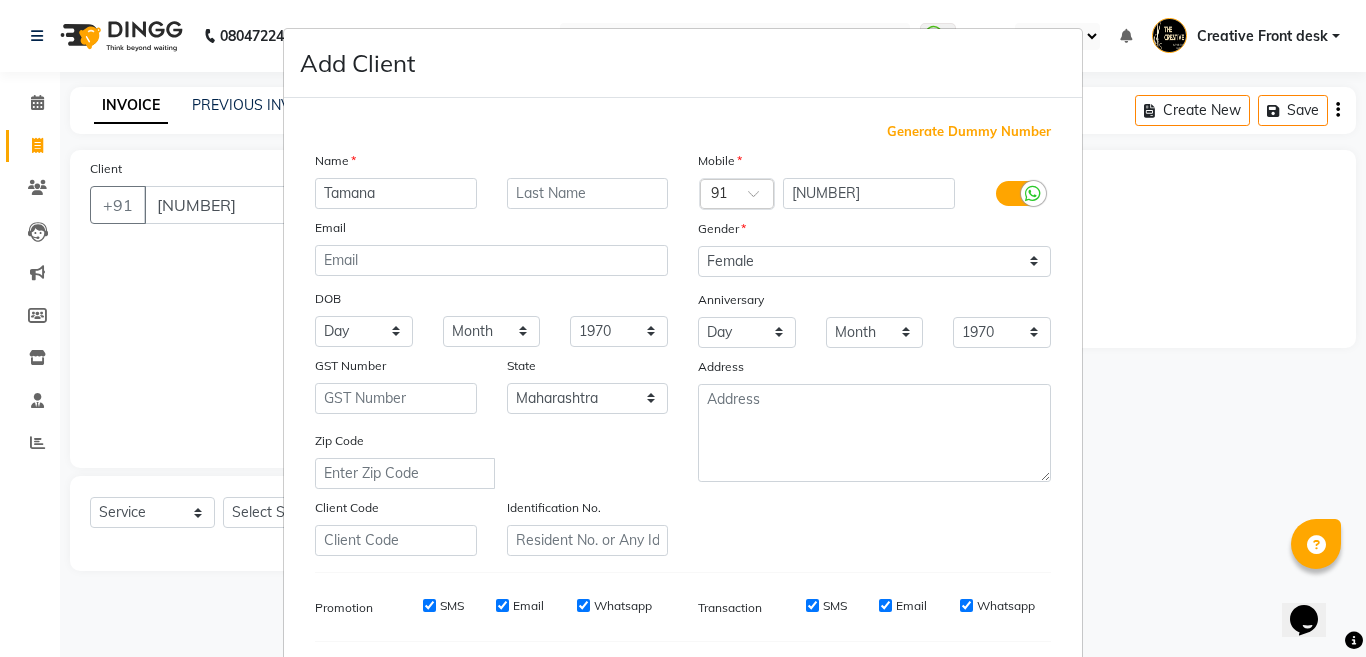 click on "Day 01 02 03 04 05 06 07 08 09 10 11 12 13 14 15 16 17 18 19 20 21 22 23 24 25 26 27 28 29 30 31" at bounding box center [747, 332] 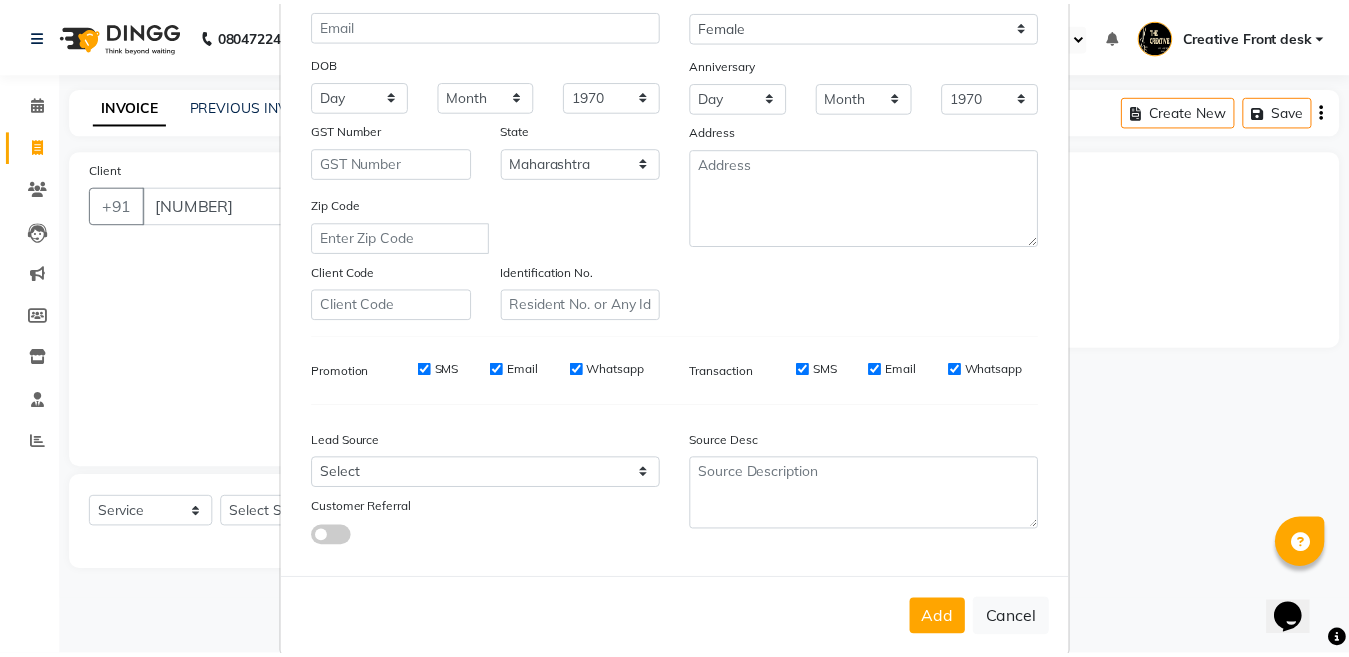 scroll, scrollTop: 266, scrollLeft: 0, axis: vertical 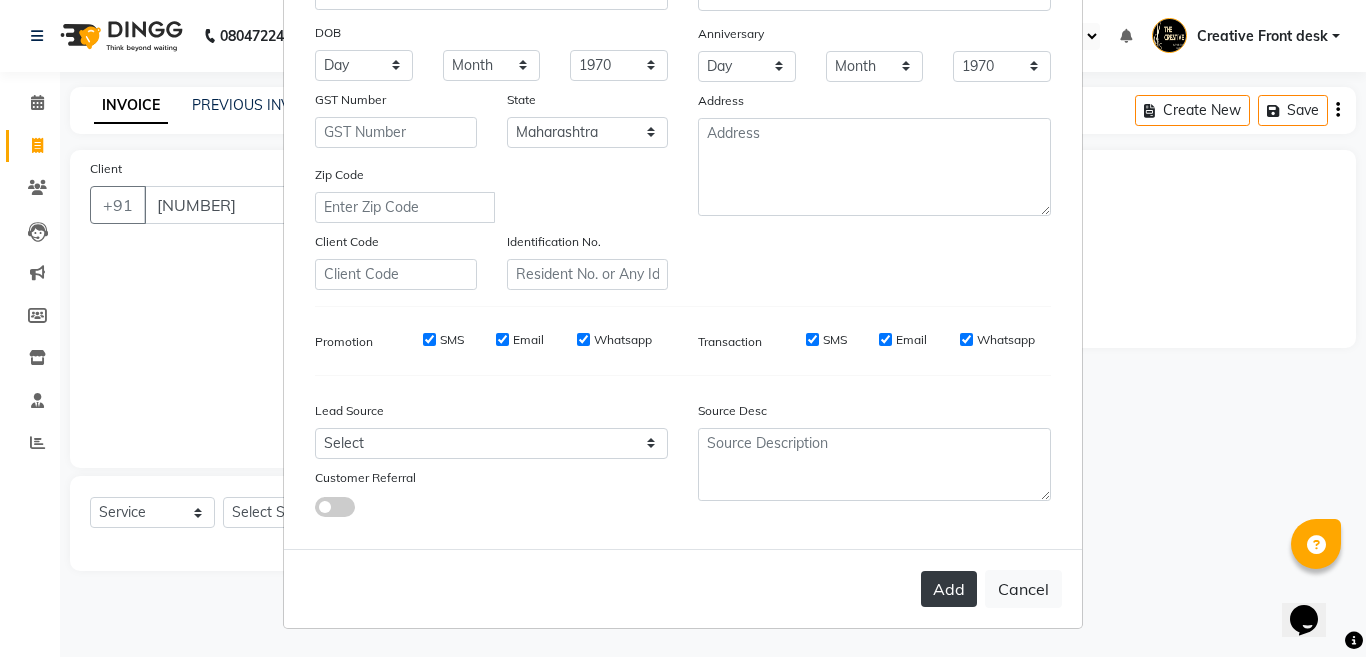 click on "Add" at bounding box center [949, 589] 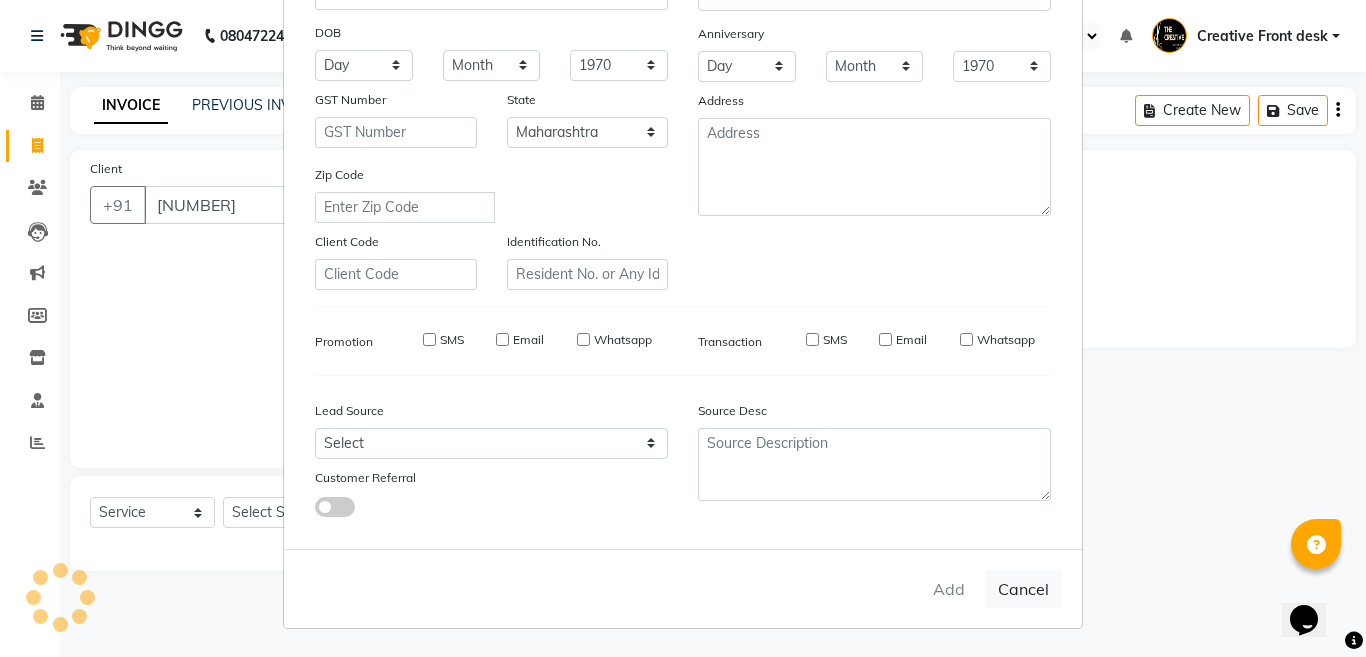 type 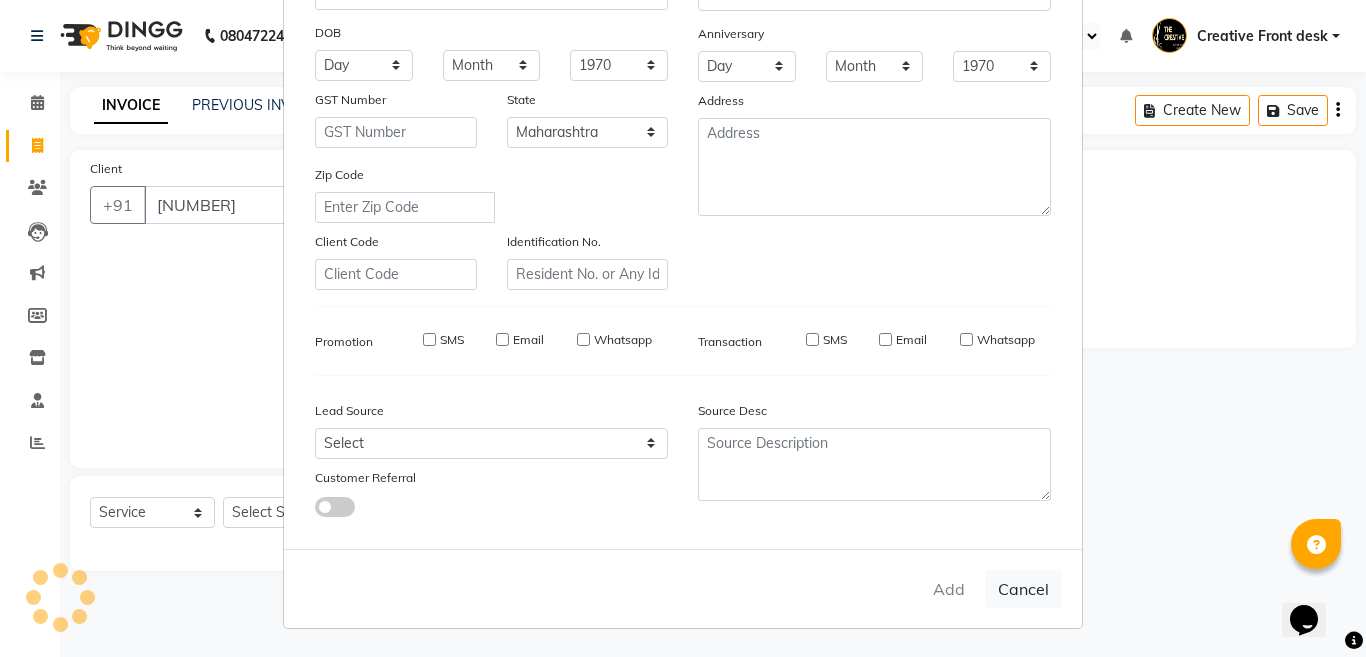 select 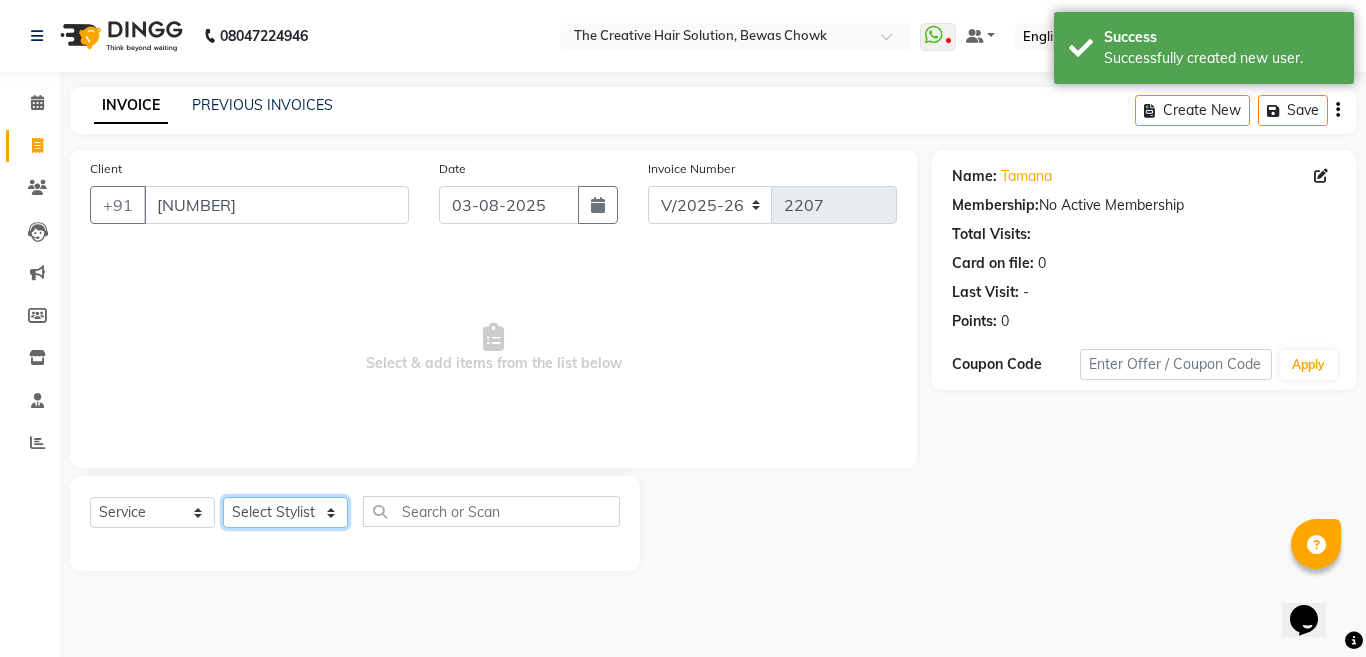 click on "Select Stylist Ankit Creative Front desk Deepak Firoz Geeta Golu Nisha Prince Priyanka Satyam Savita Shivam Shubham Sonu Sir Swapnil Taruna Panjwani Umesh Vidya" 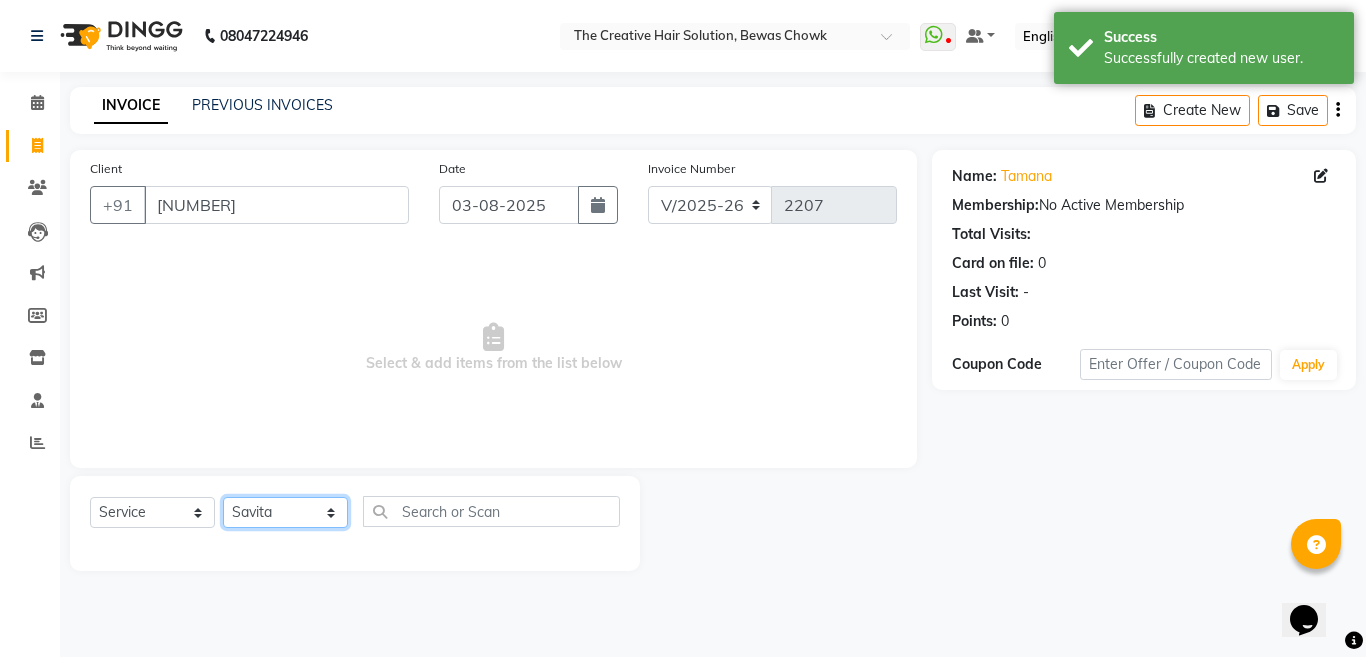 click on "Select Stylist Ankit Creative Front desk Deepak Firoz Geeta Golu Nisha Prince Priyanka Satyam Savita Shivam Shubham Sonu Sir Swapnil Taruna Panjwani Umesh Vidya" 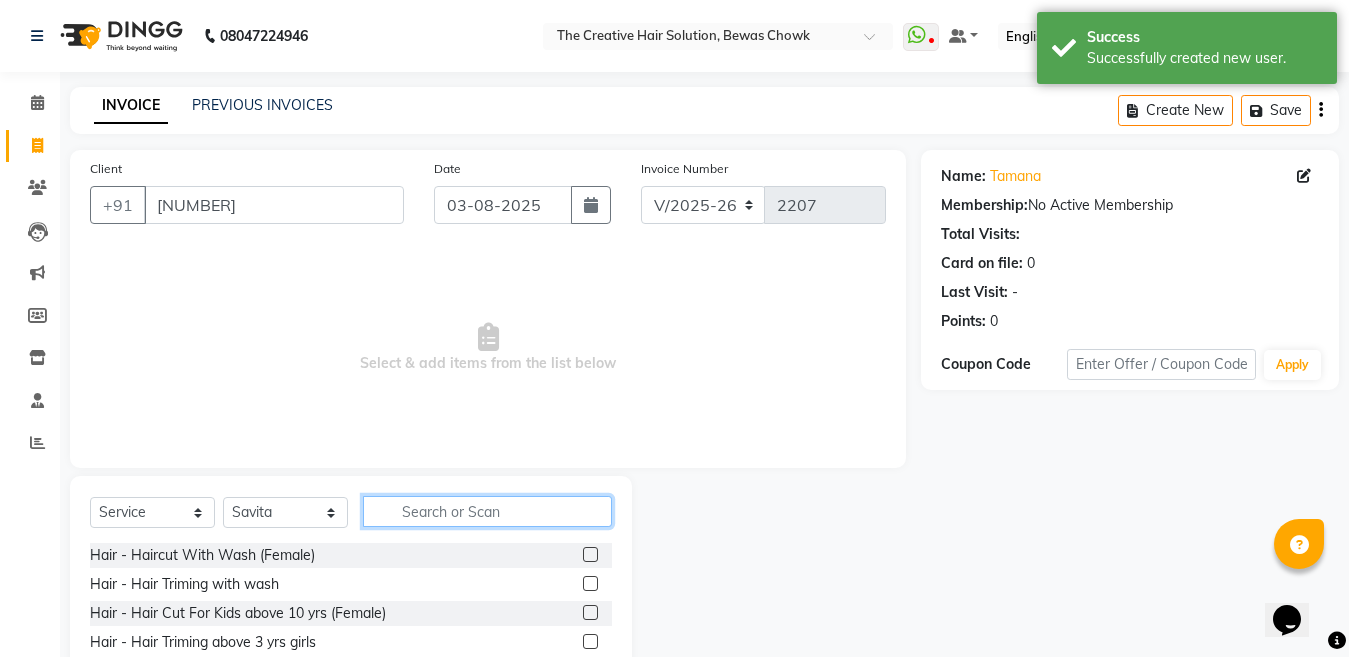click 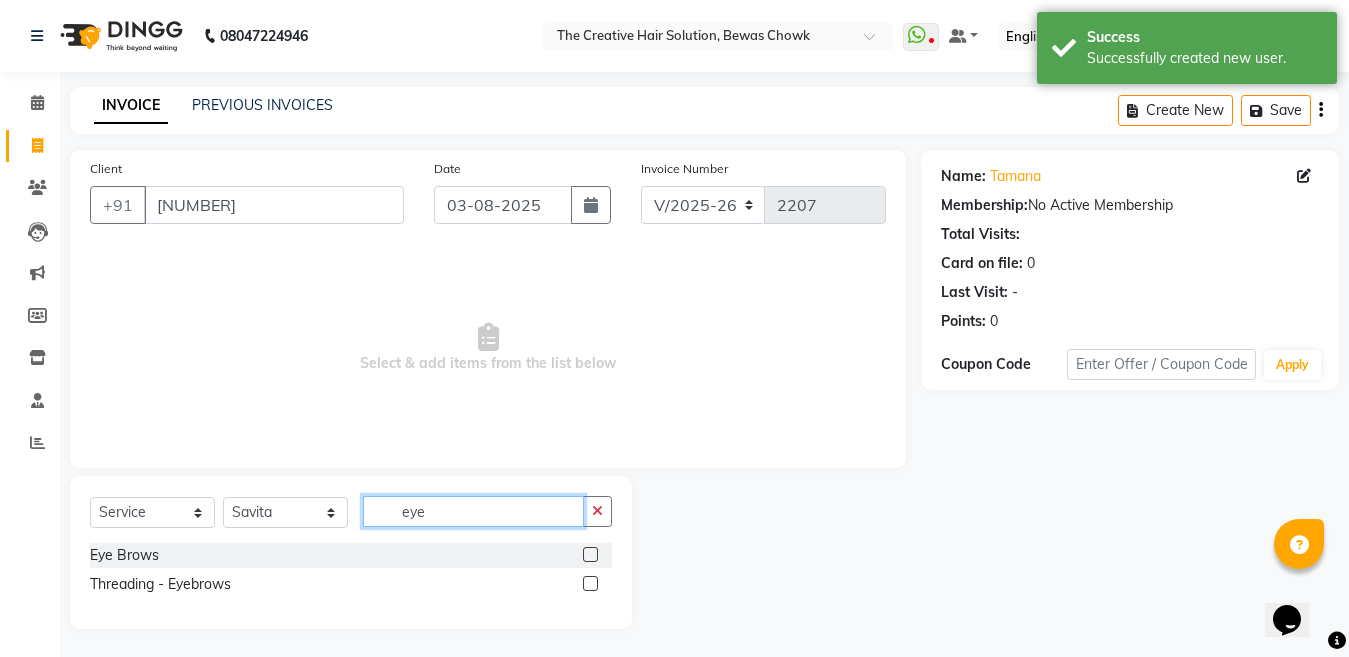 type on "eye" 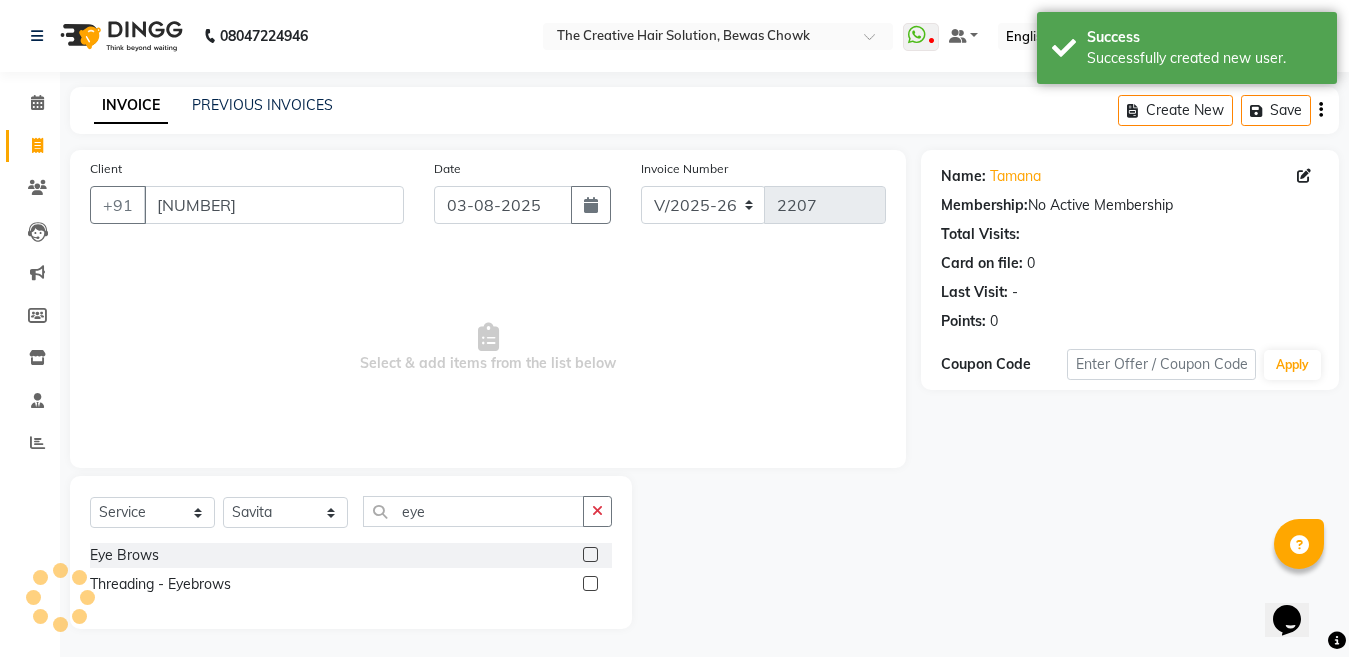 click 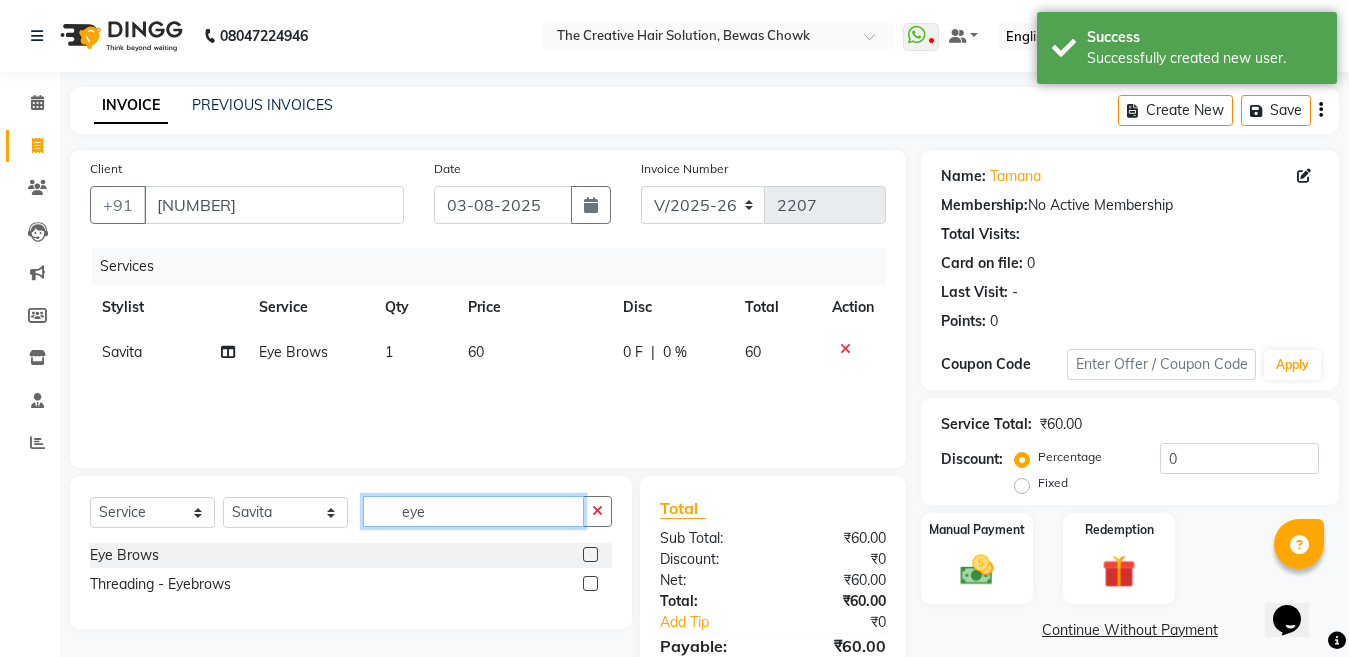checkbox on "false" 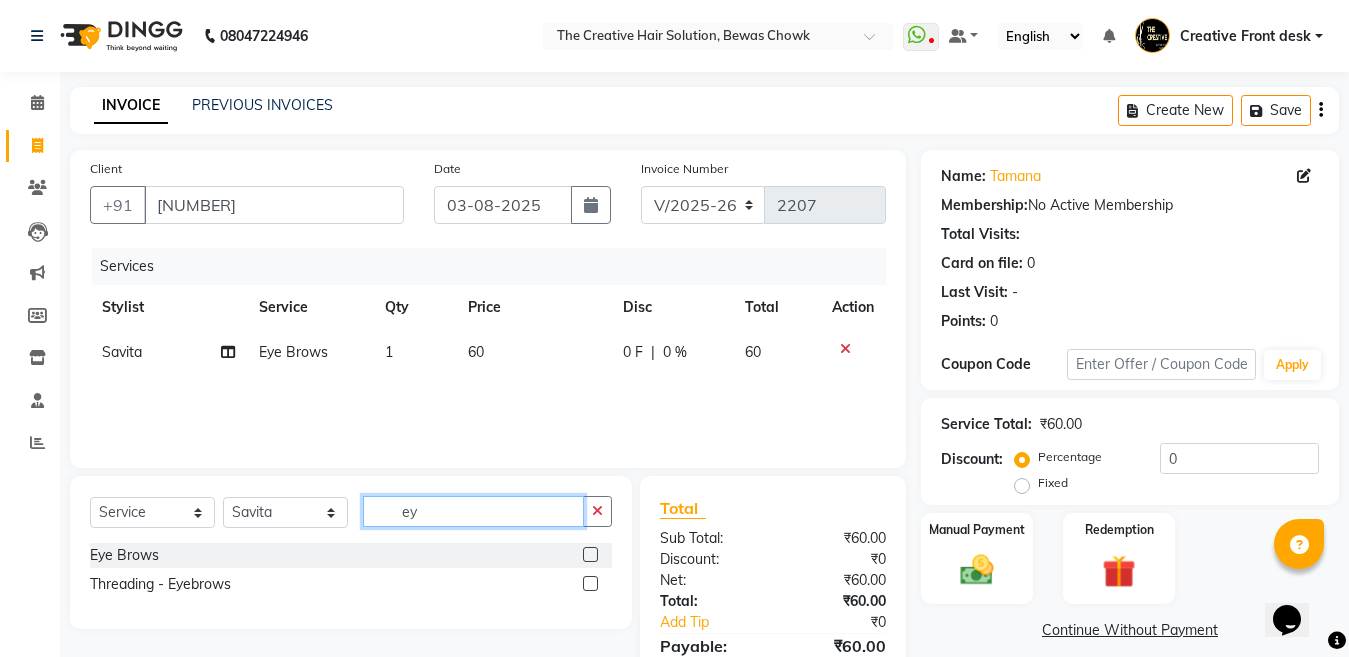 type on "e" 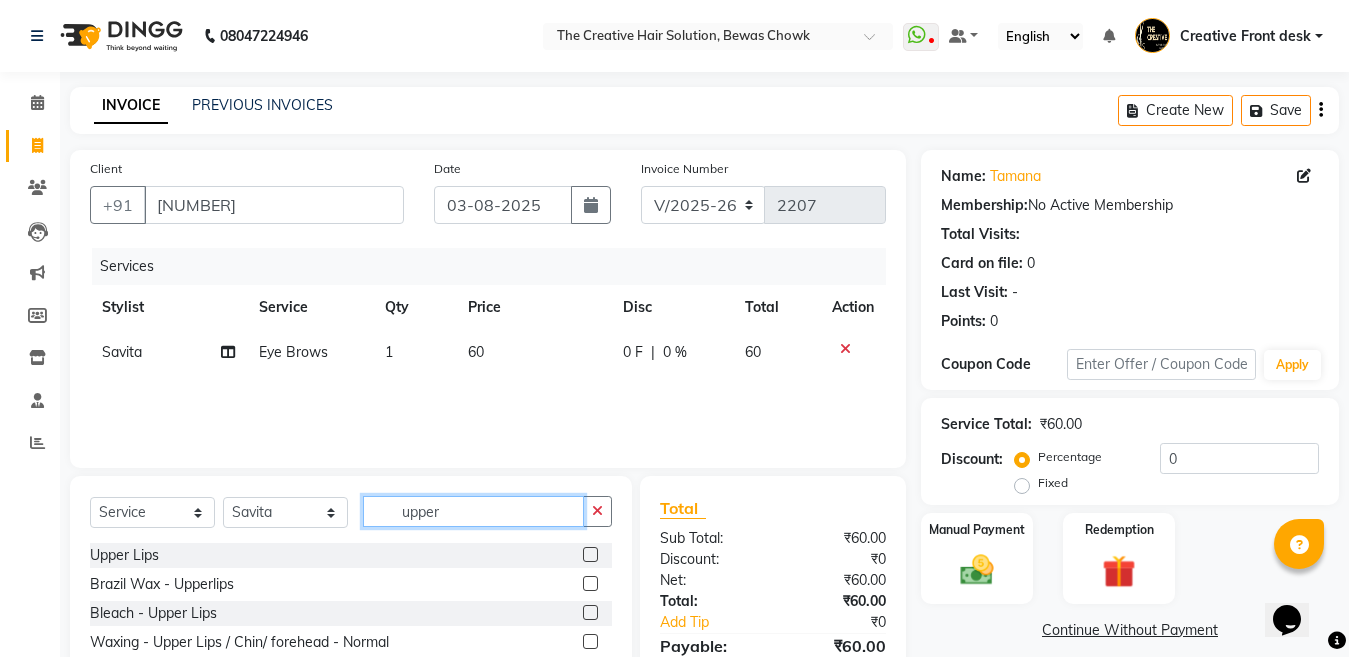 type on "upper" 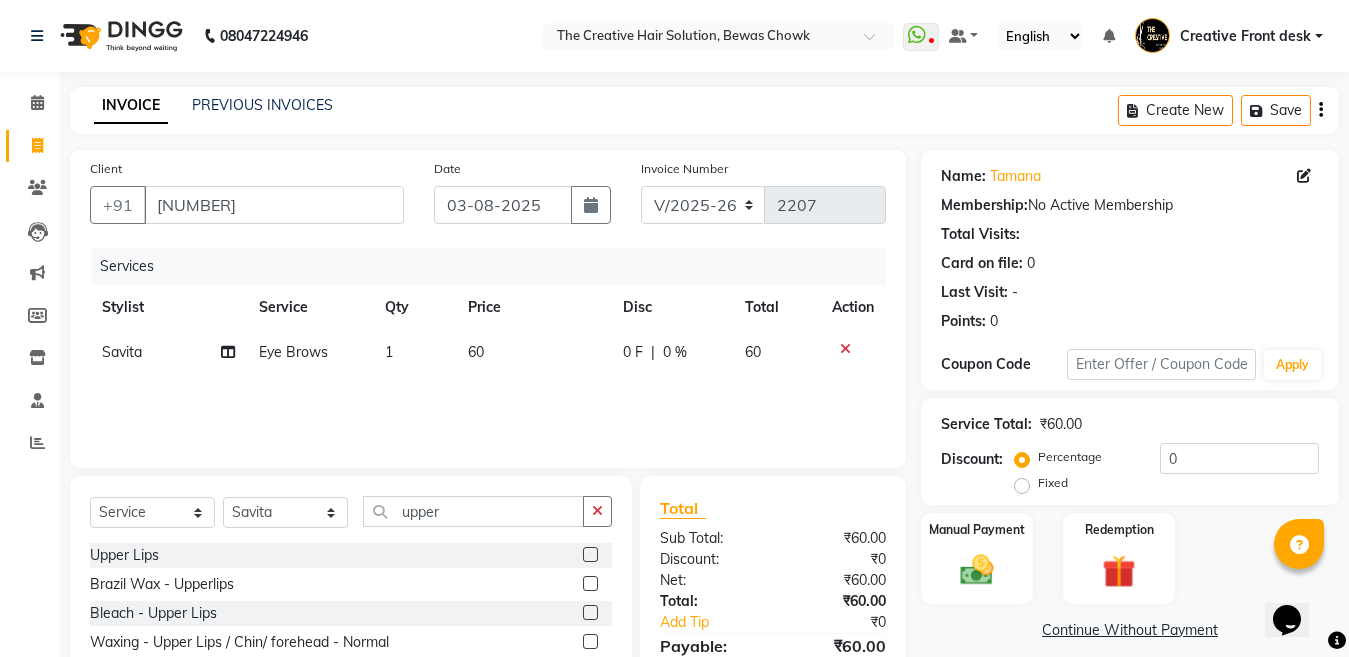click 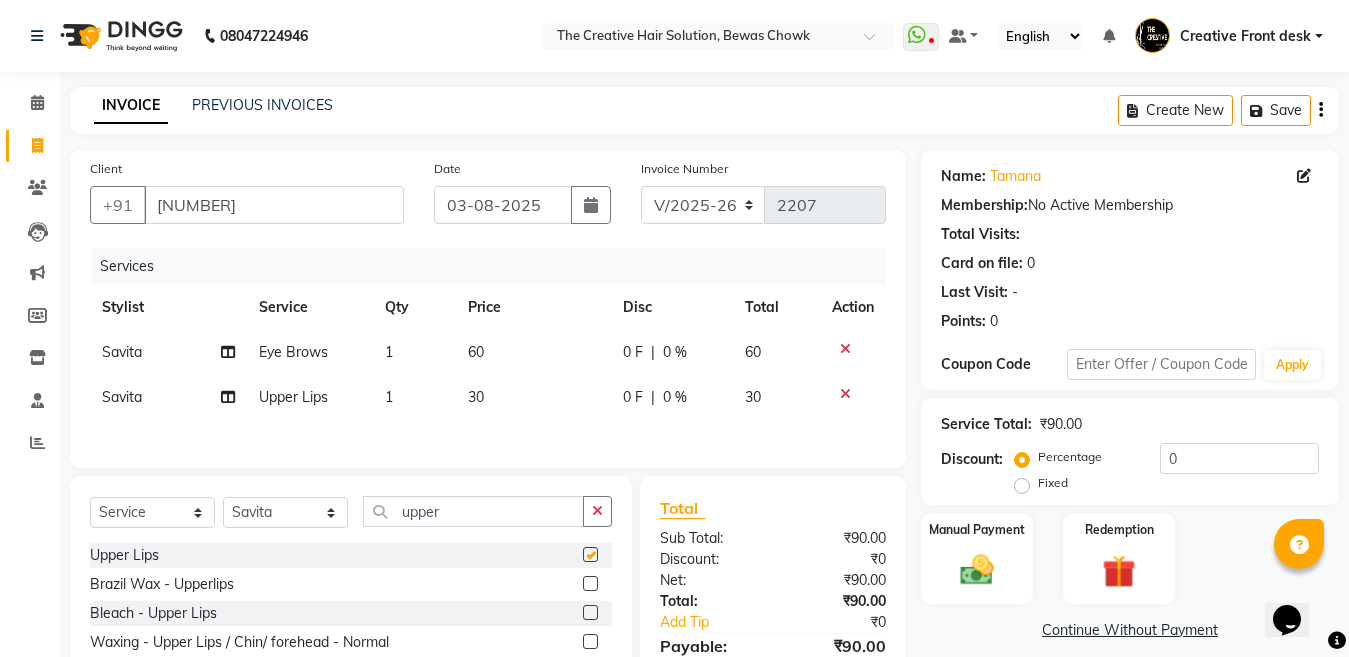 checkbox on "false" 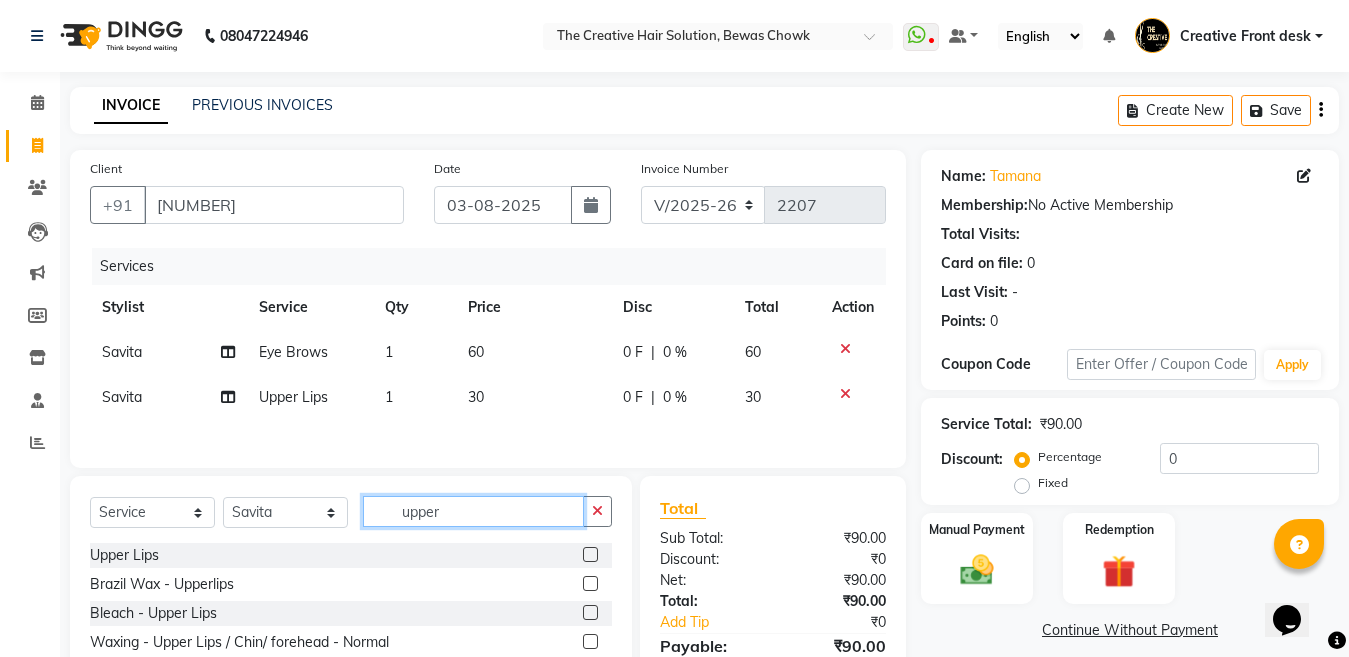 click on "upper" 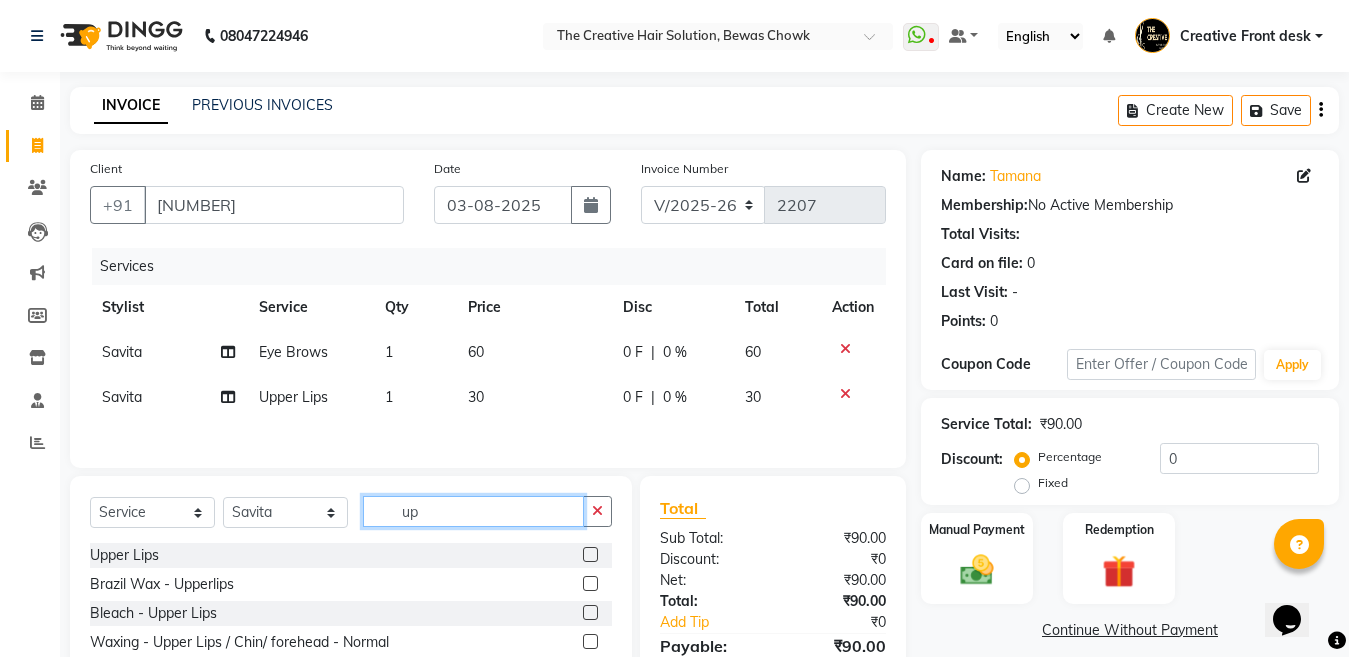 type on "u" 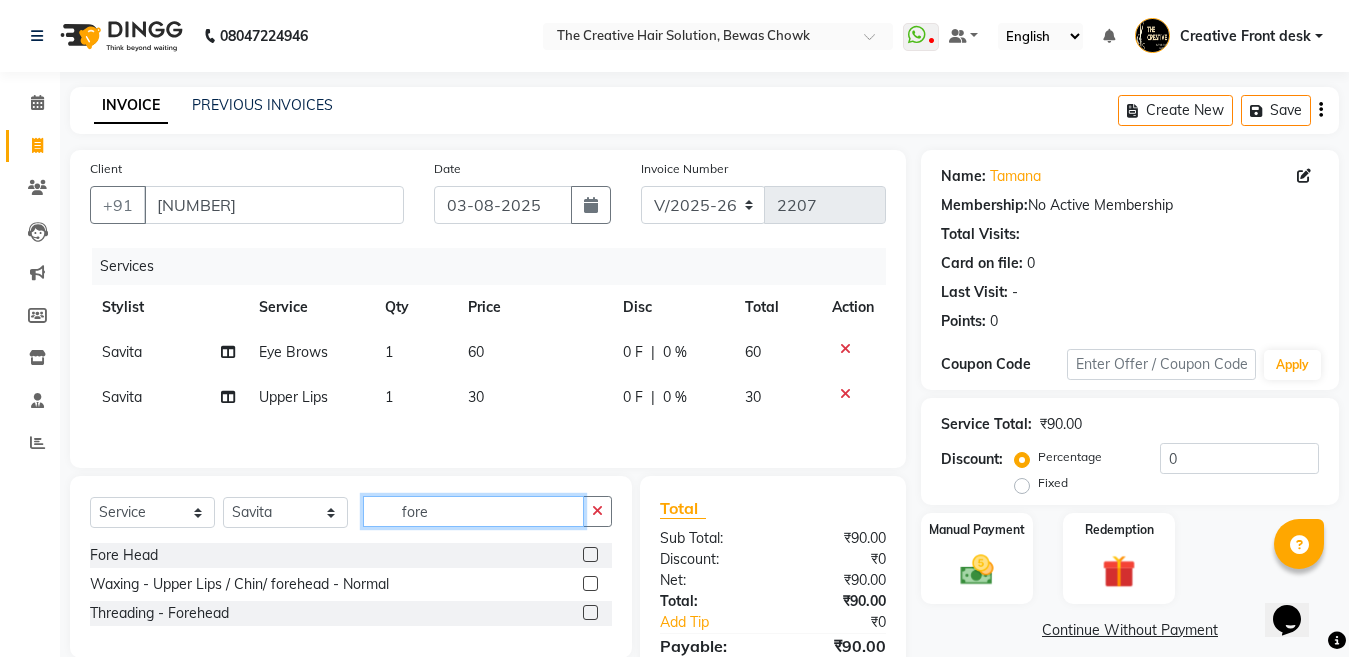 type on "fore" 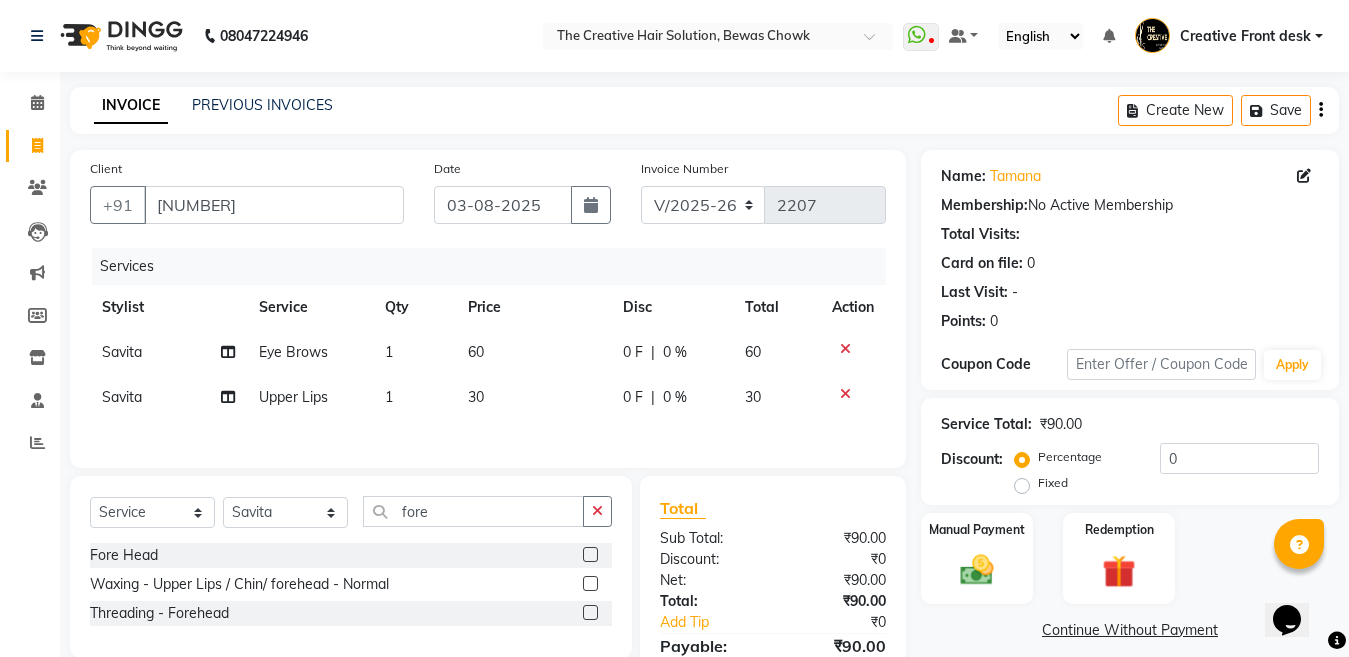 click 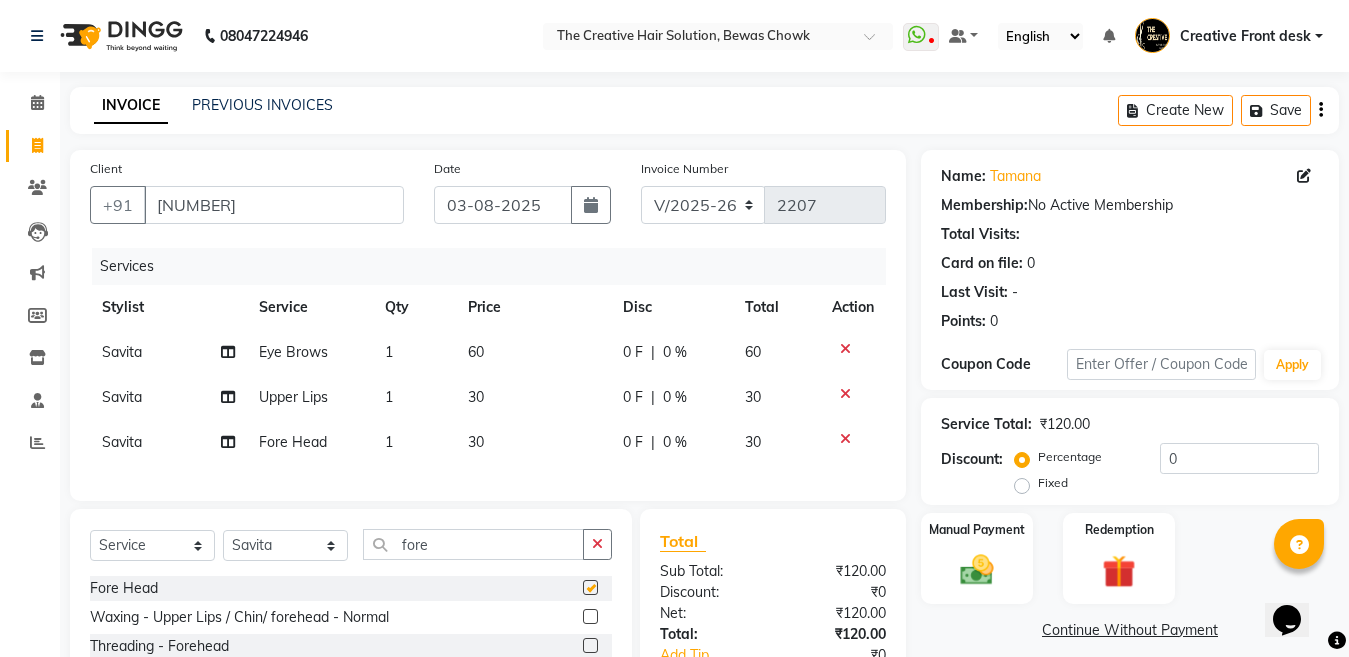 checkbox on "false" 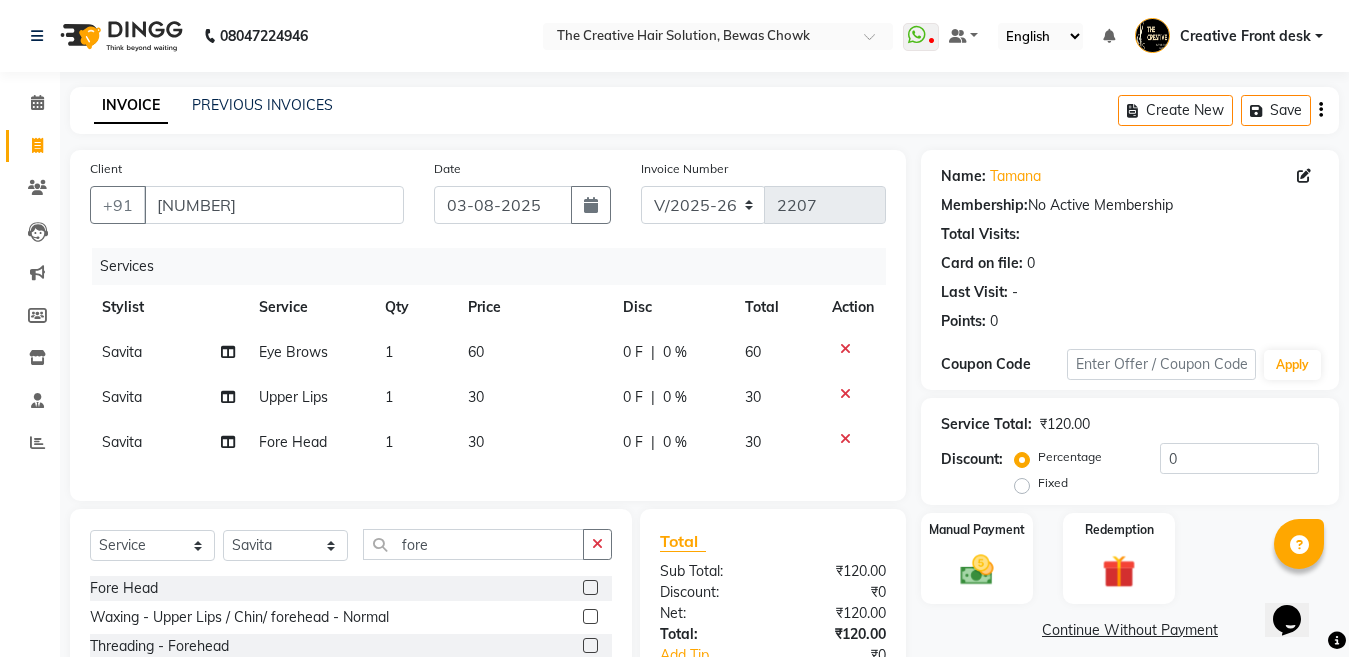 click on "1" 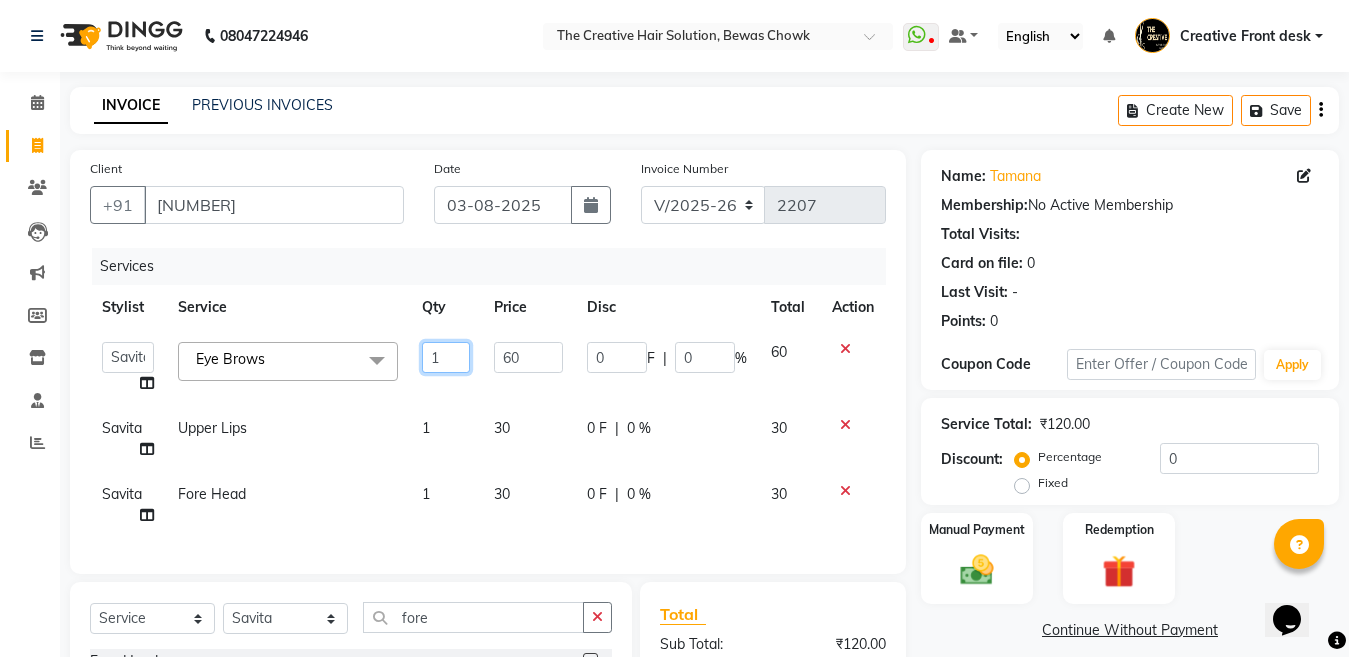 click on "1" 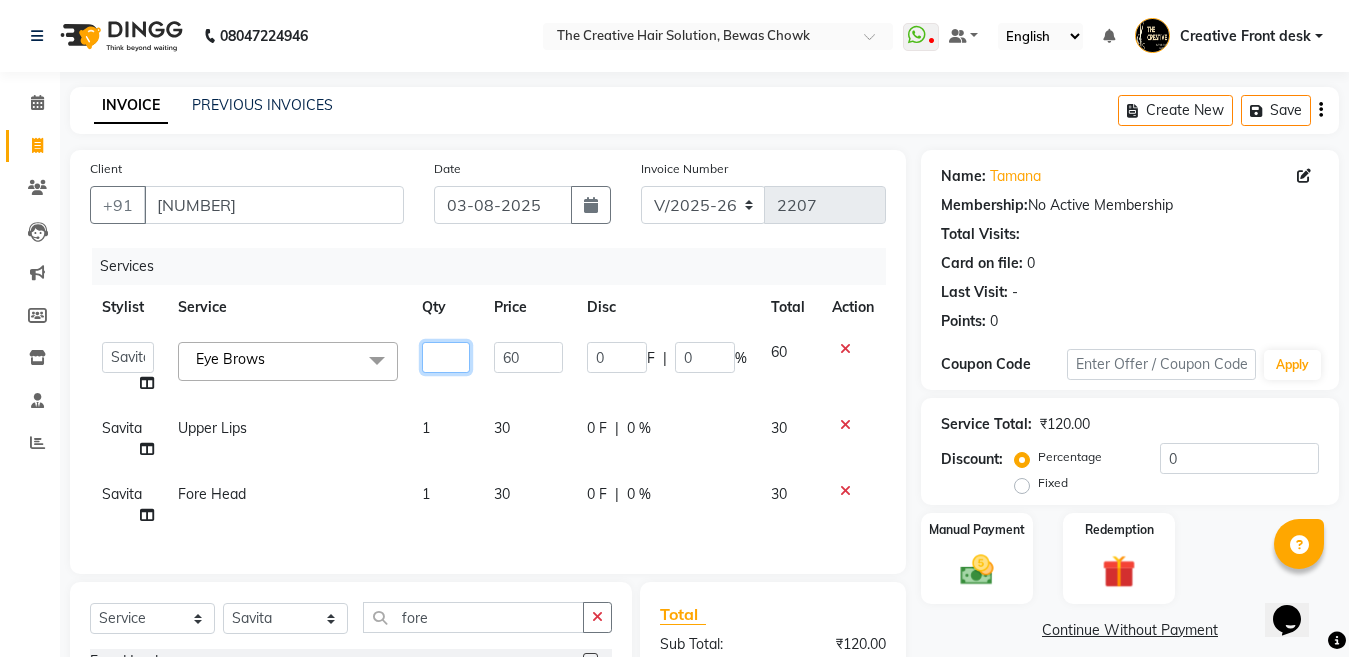 type on "2" 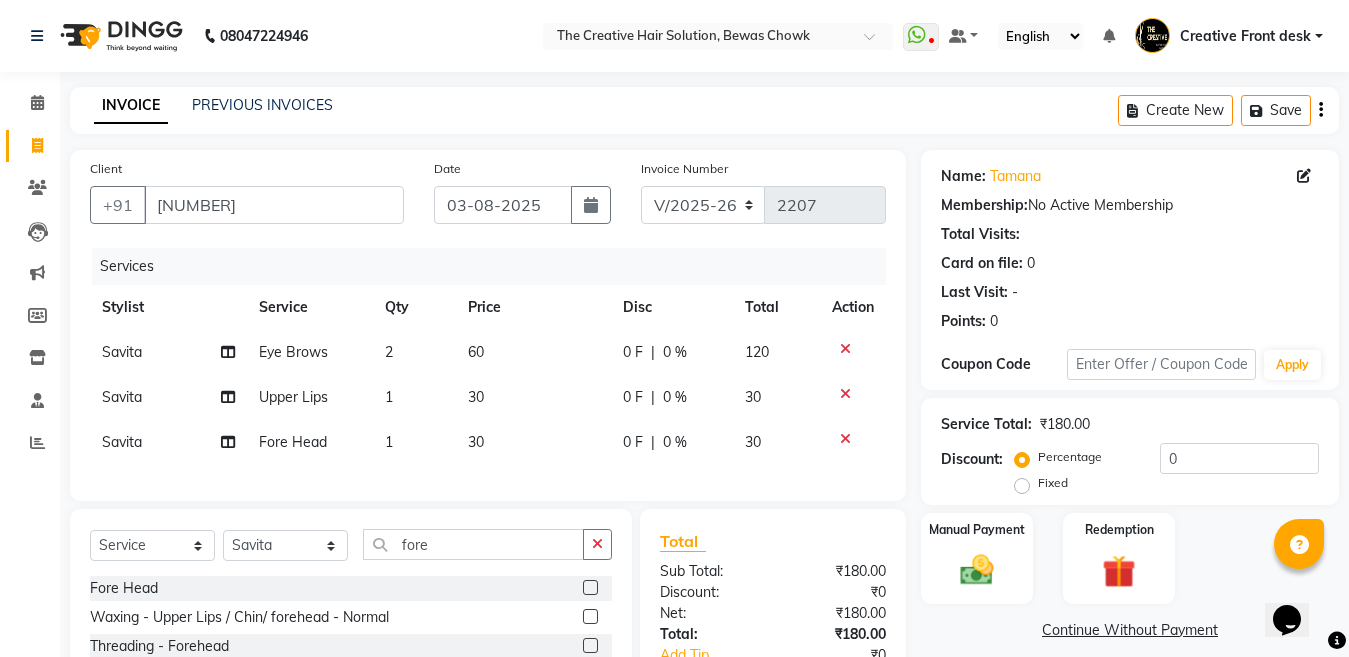 click on "1" 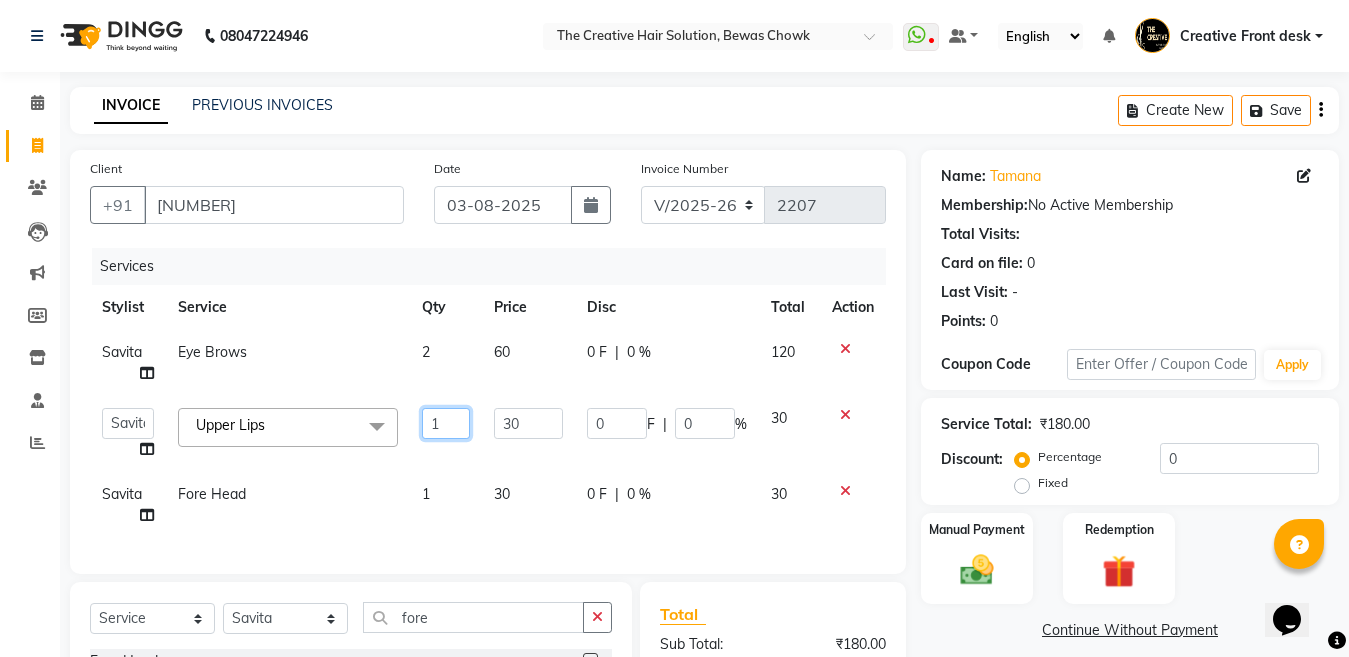 click on "1" 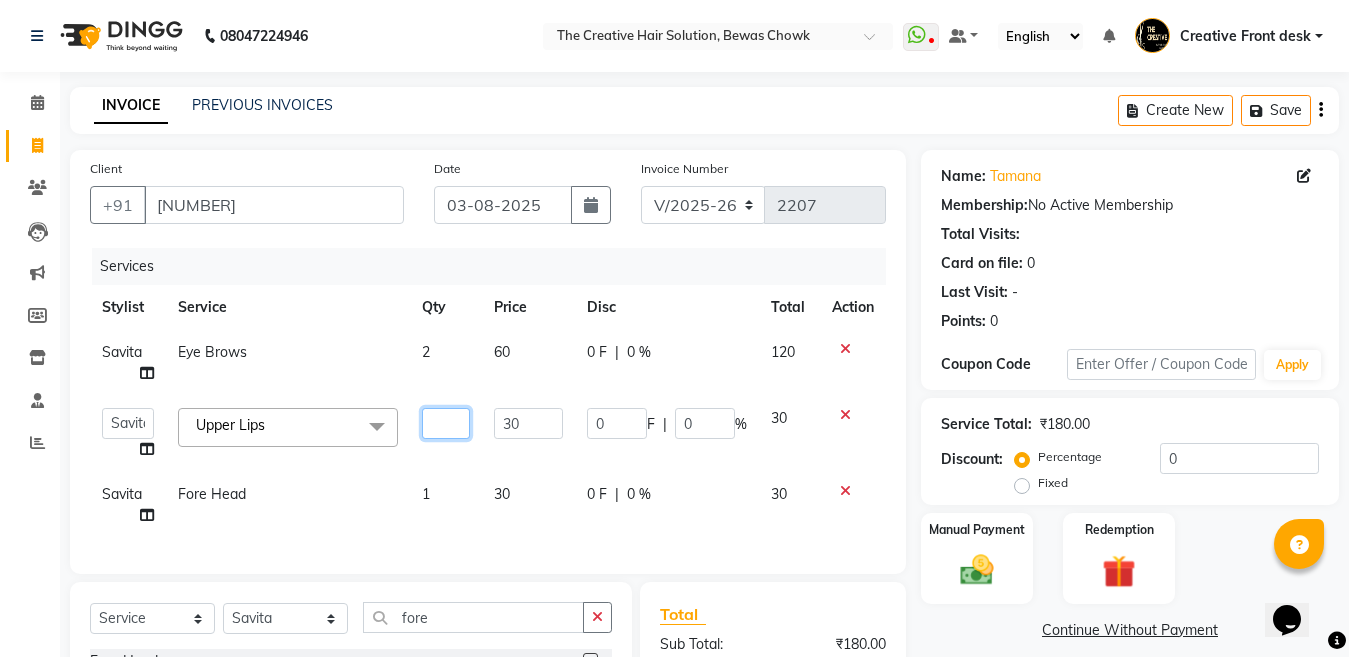 type on "2" 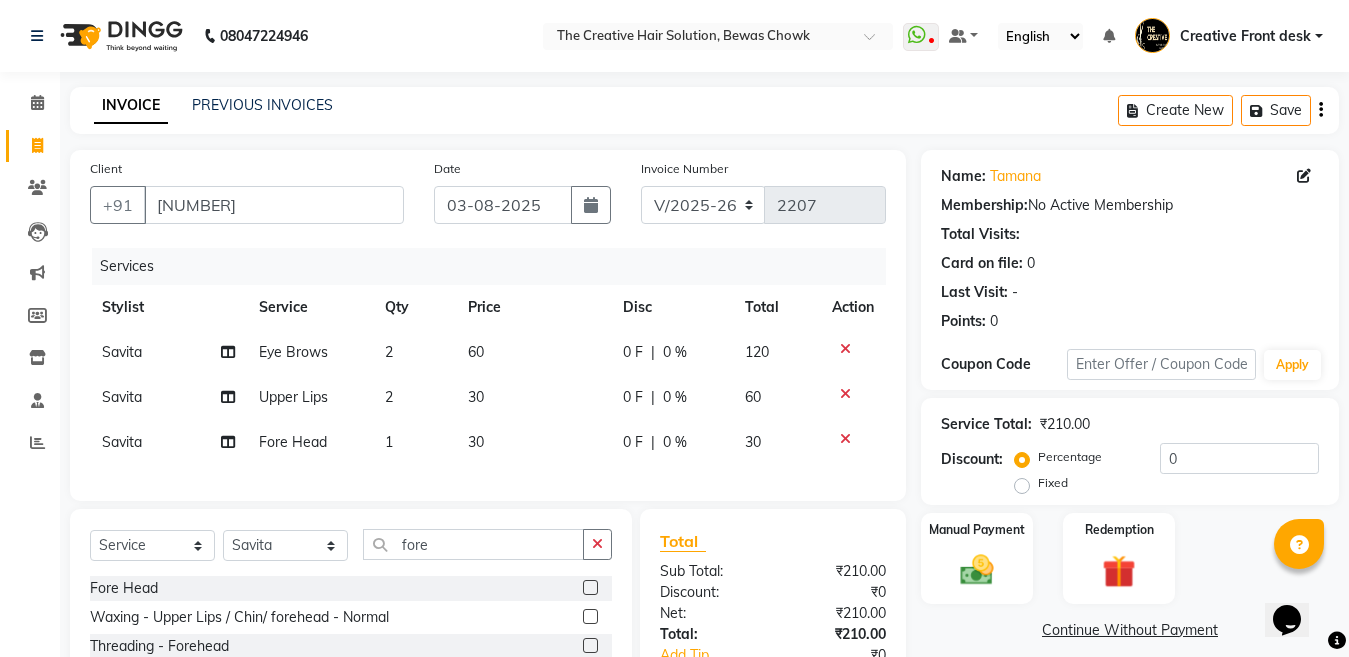 click on "Client +91 [PHONE] Date 03-08-2025 Invoice Number V/2025 V/2025-26 2207 Services Stylist Service Qty Price Disc Total Action Savita Eye Brows 2 60 0 F | 0 % 120 Savita Upper Lips 2 30 0 F | 0 % 60 Savita Fore Head 1 30 0 F | 0 % 30" 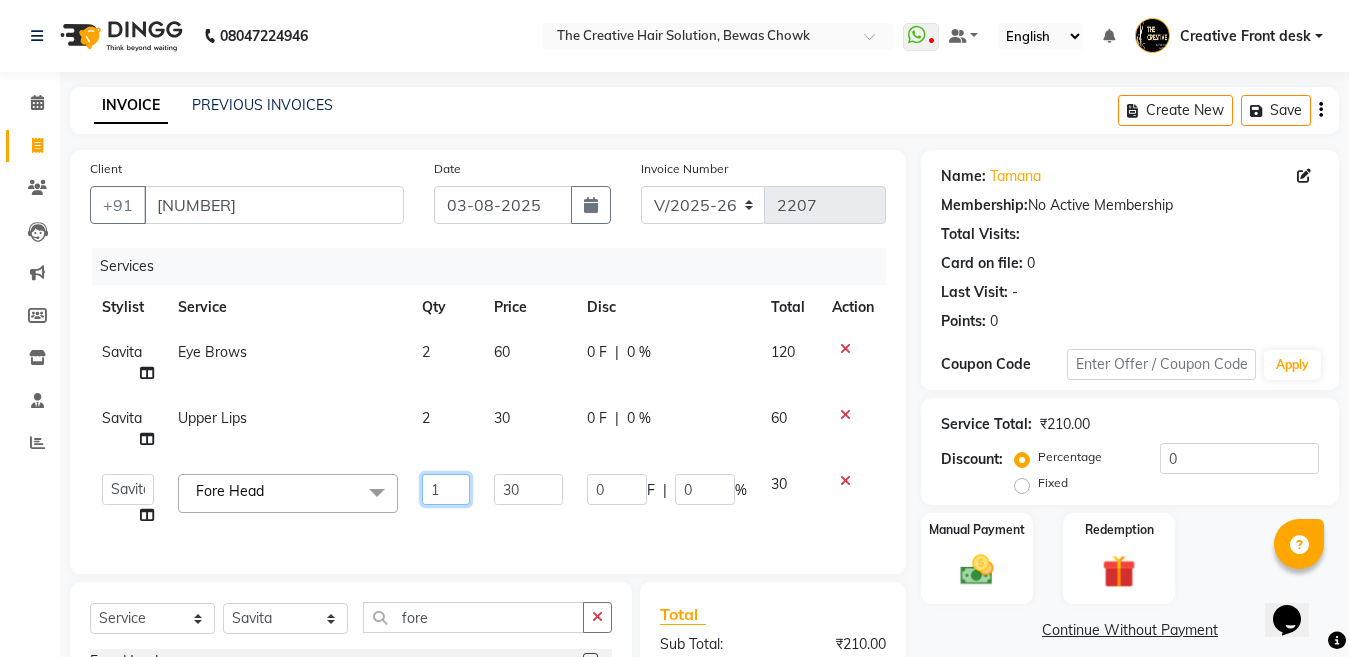 click on "1" 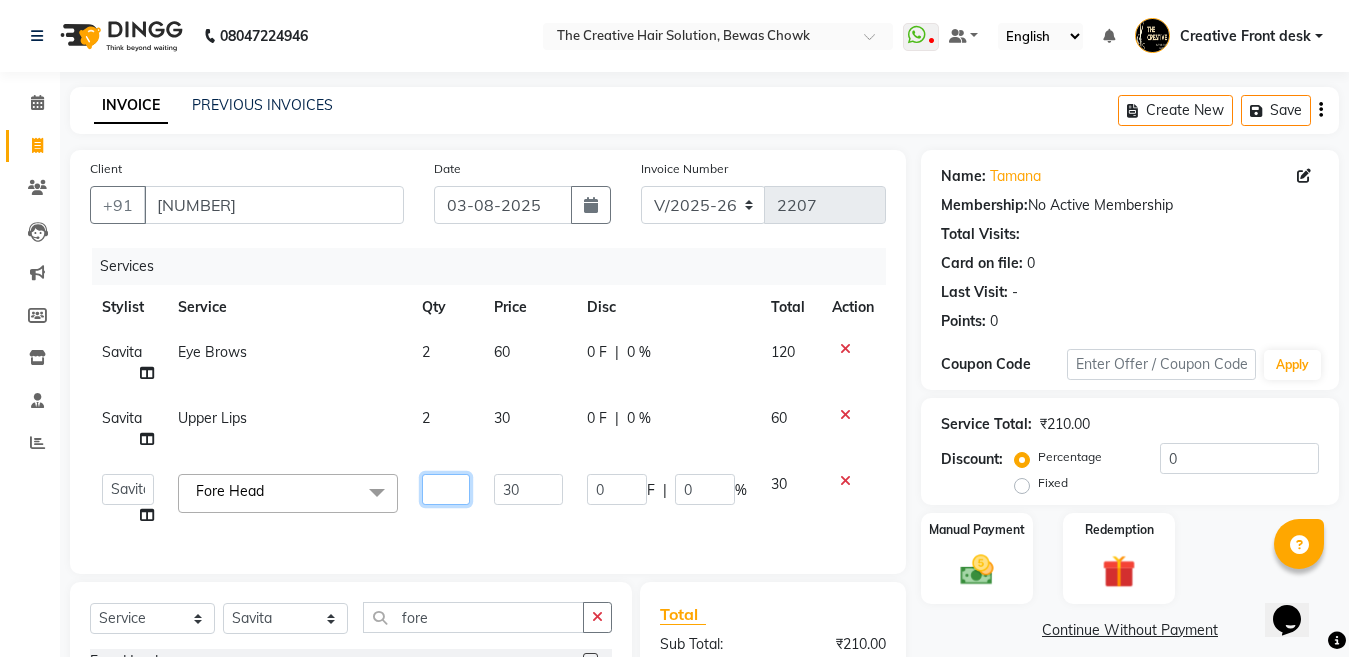 type on "2" 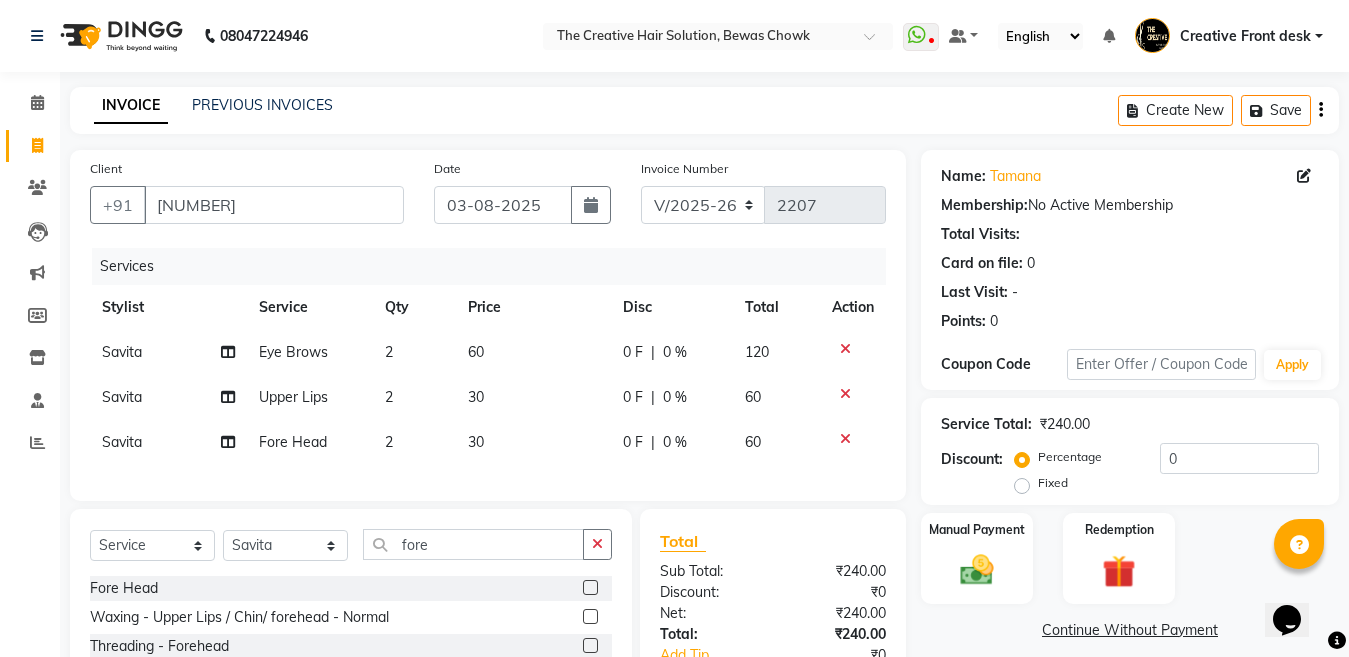 click on "Client +91 [PHONE] Date 03-08-2025 Invoice Number V/2025 V/2025-26 2207 Services Stylist Service Qty Price Disc Total Action Savita Eye Brows 2 60 0 F | 0 % 120 Savita Upper Lips 2 30 0 F | 0 % 60 Savita Fore Head 2 30 0 F | 0 % 60 Select  Service  Product  Membership  Package Voucher Prepaid Gift Card  Select Stylist Ankit Creative Front desk Deepak Firoz Geeta Golu Nisha Prince Priyanka Satyam Savita Shivam Shubham Sonu Sir Swapnil [NAME] [LAST]   [NAME]   Vidya fore Fore Head  Waxing - Upper Lips / Chin/ forehead - Normal  Threading - Forehead  Total Sub Total: ₹240.00 Discount: ₹0 Net: ₹240.00 Total: ₹240.00 Add Tip ₹0 Payable: ₹240.00 Paid: ₹0 Balance   : ₹240.00" 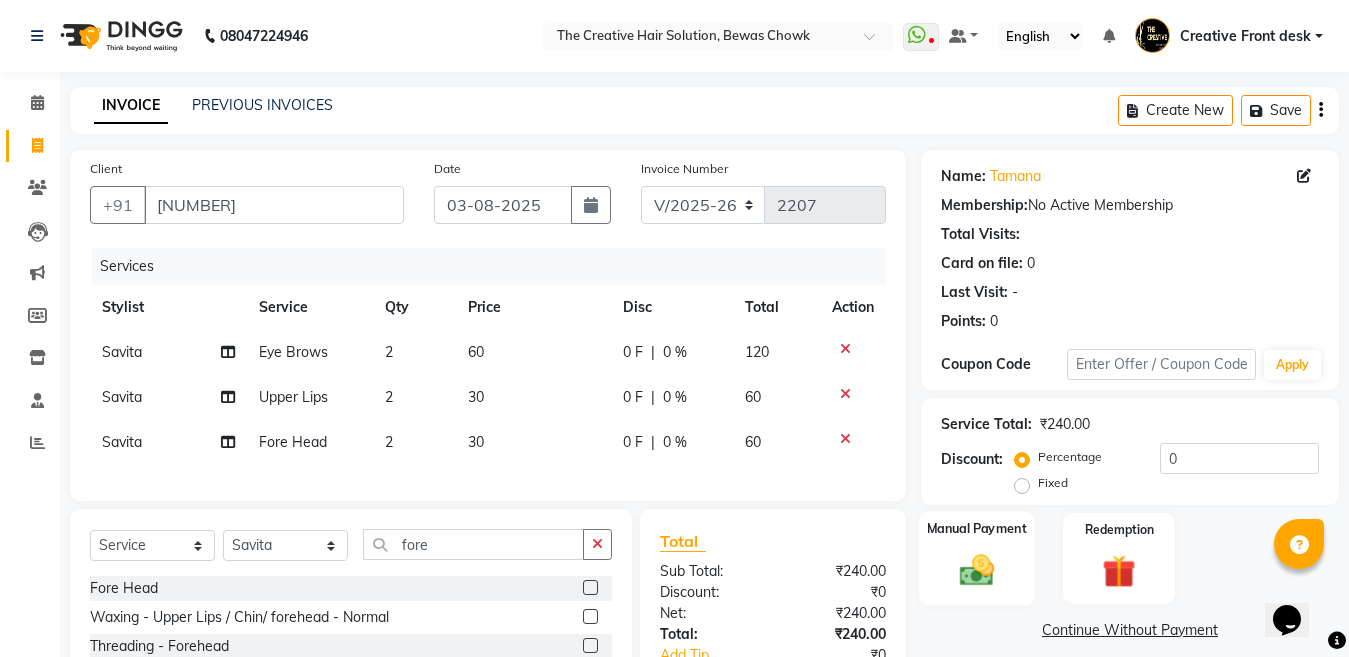 click 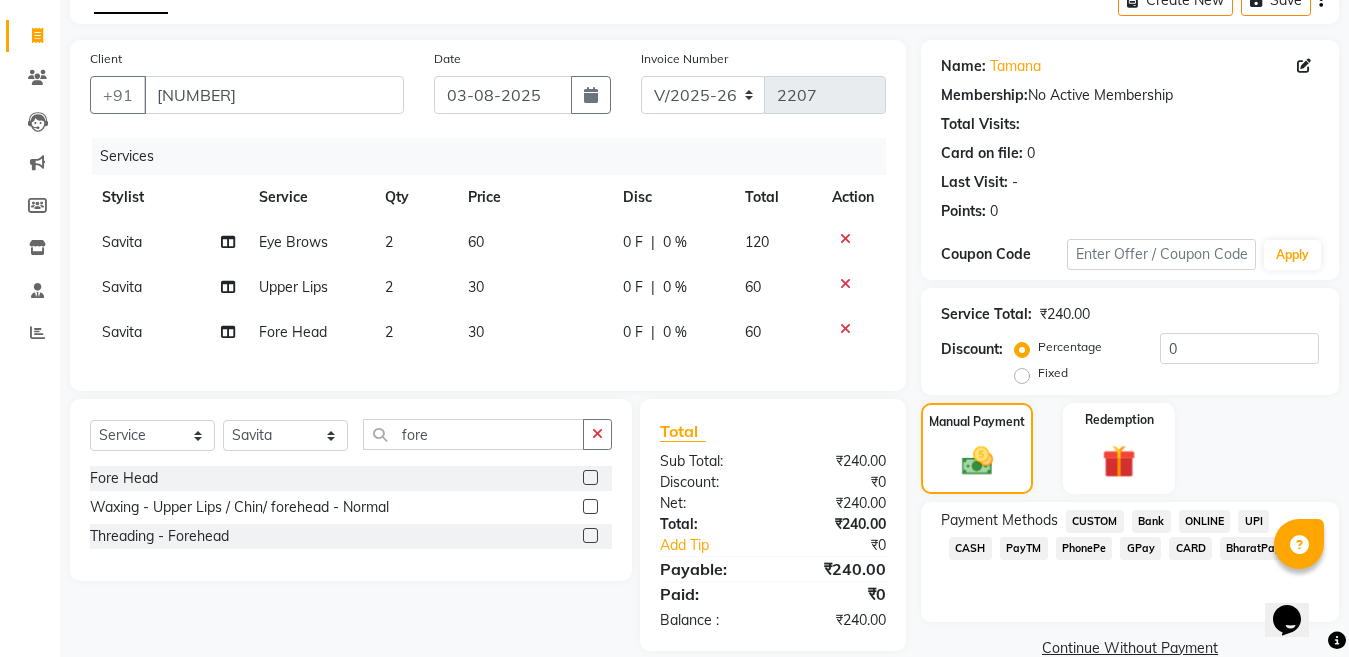 scroll, scrollTop: 151, scrollLeft: 0, axis: vertical 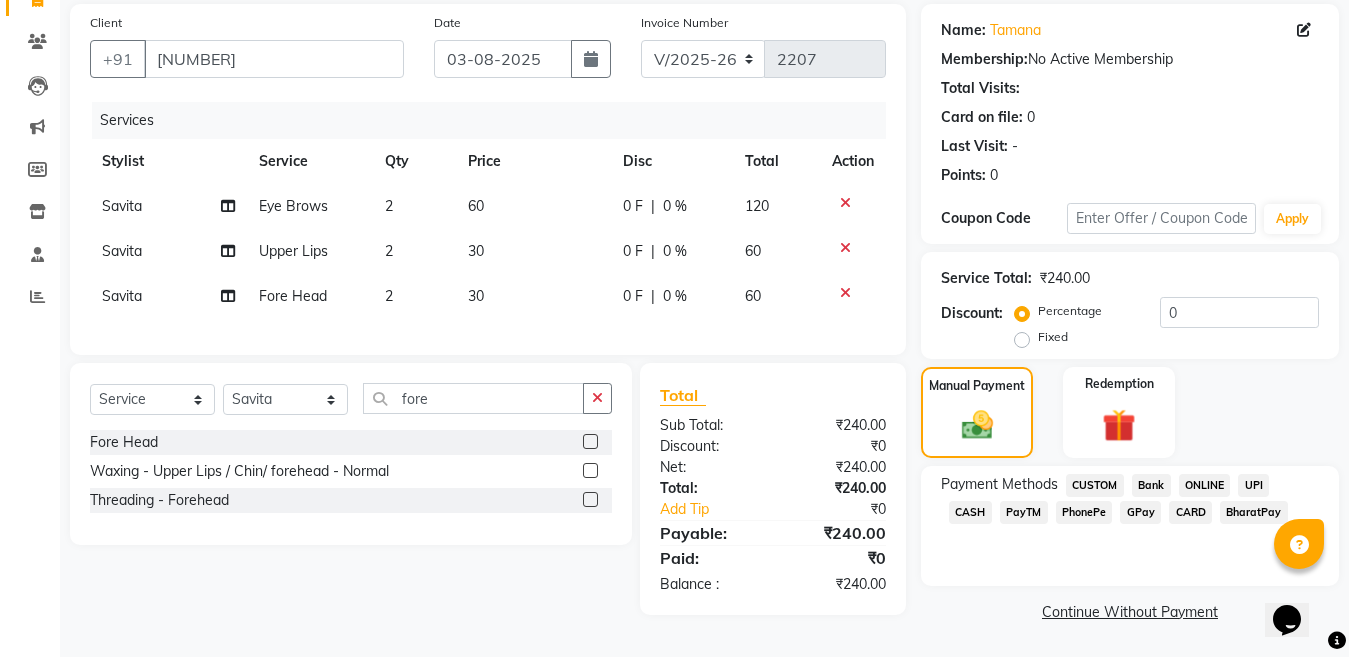 click on "GPay" 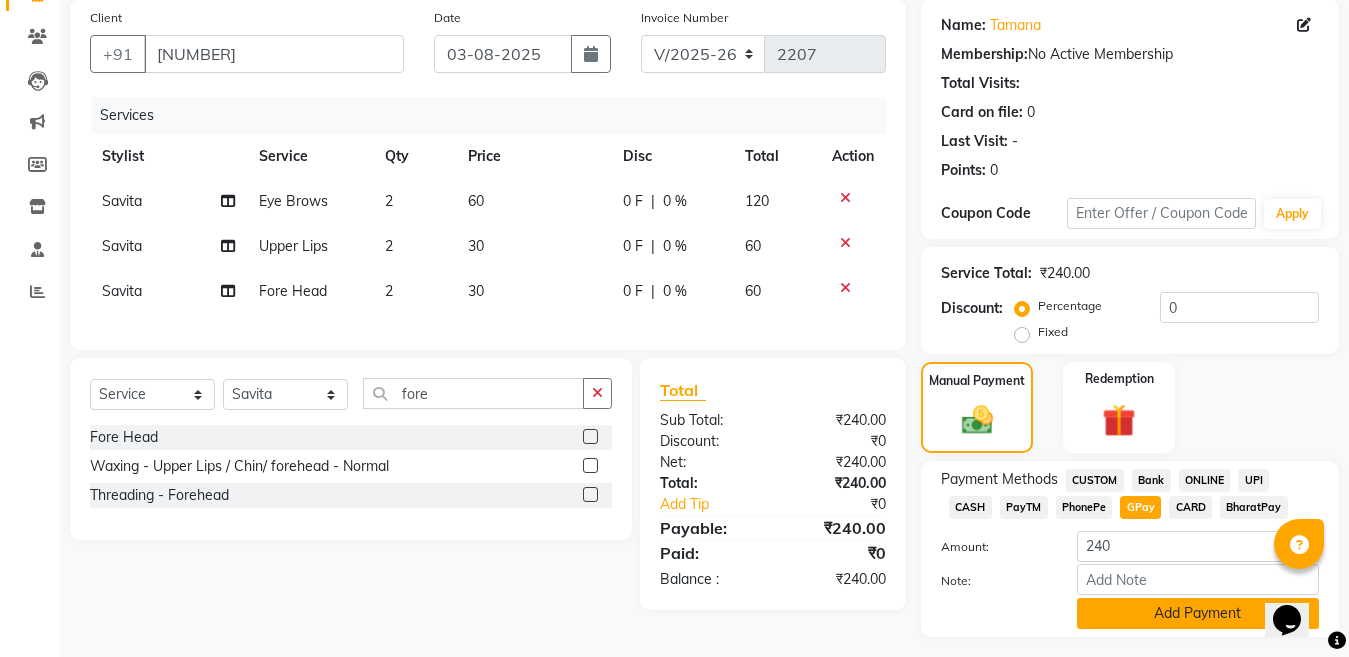 click on "Add Payment" 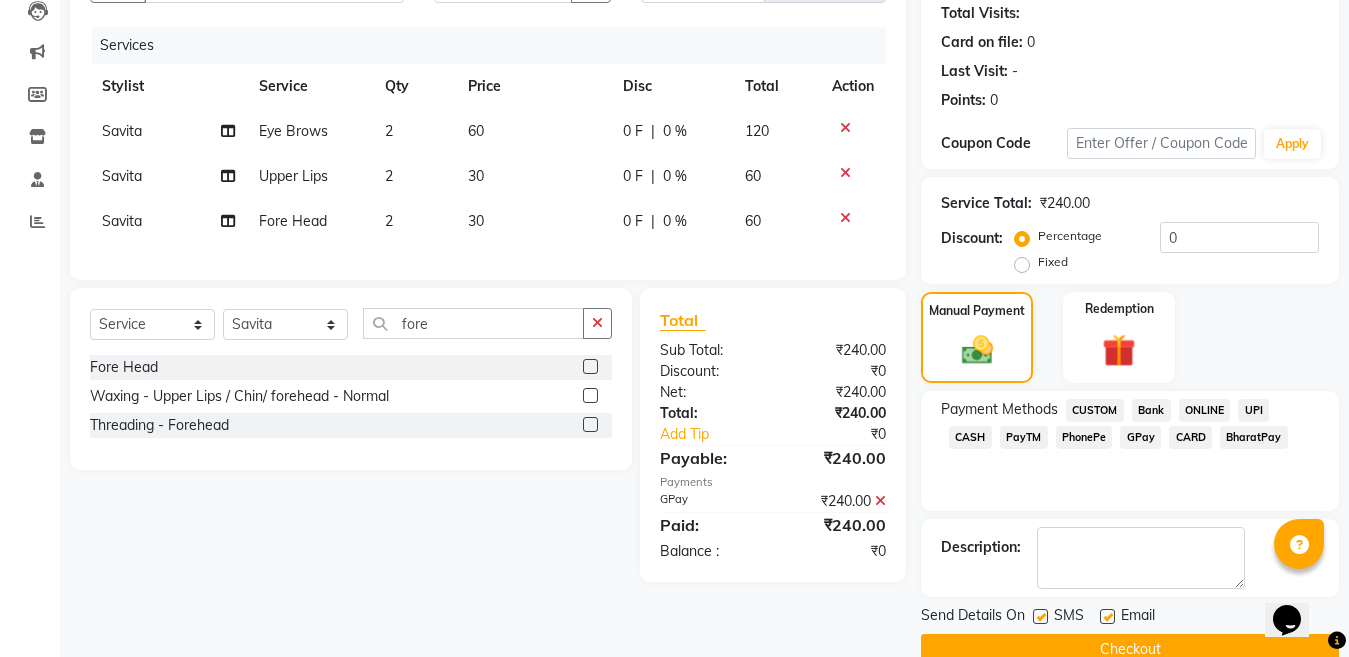 scroll, scrollTop: 259, scrollLeft: 0, axis: vertical 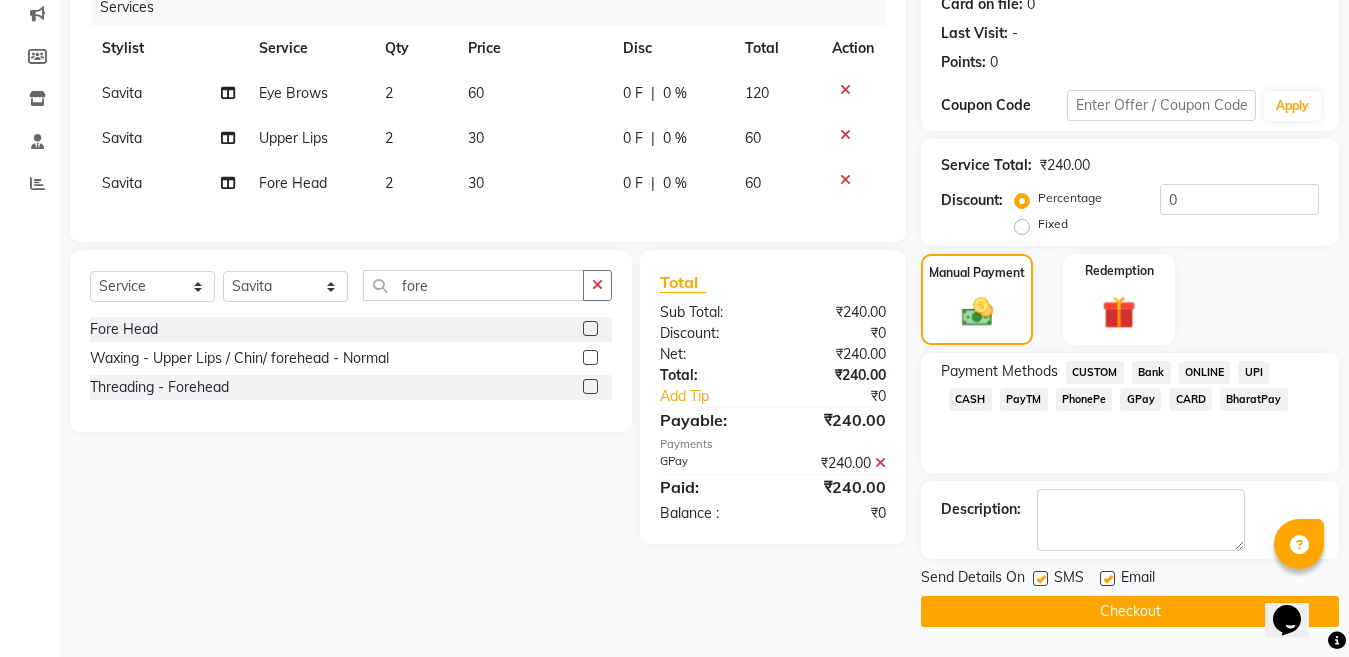 click 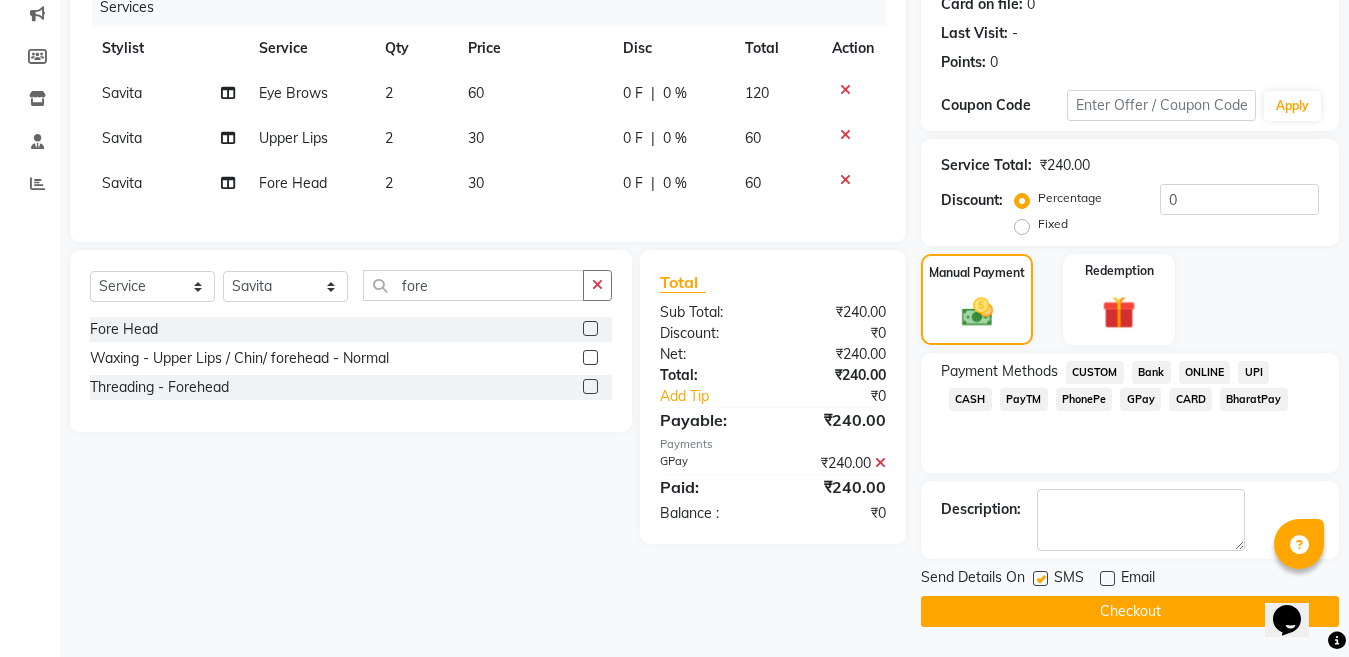 click on "Checkout" 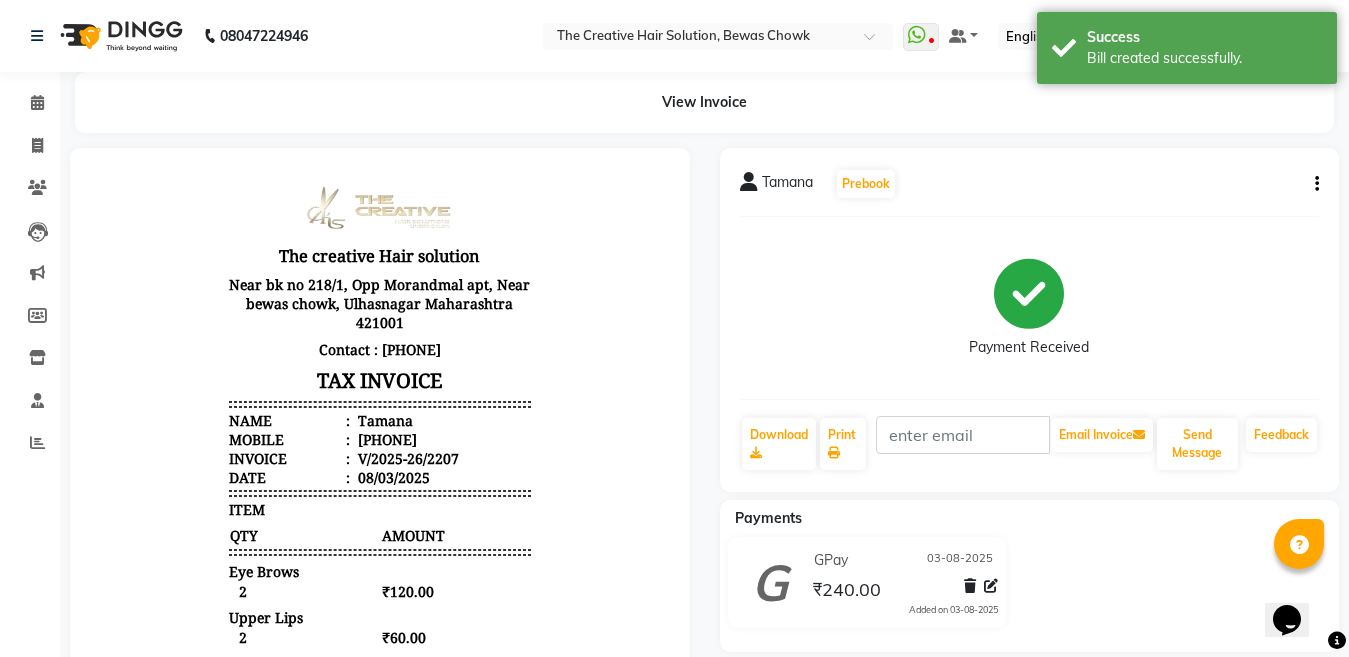scroll, scrollTop: 0, scrollLeft: 0, axis: both 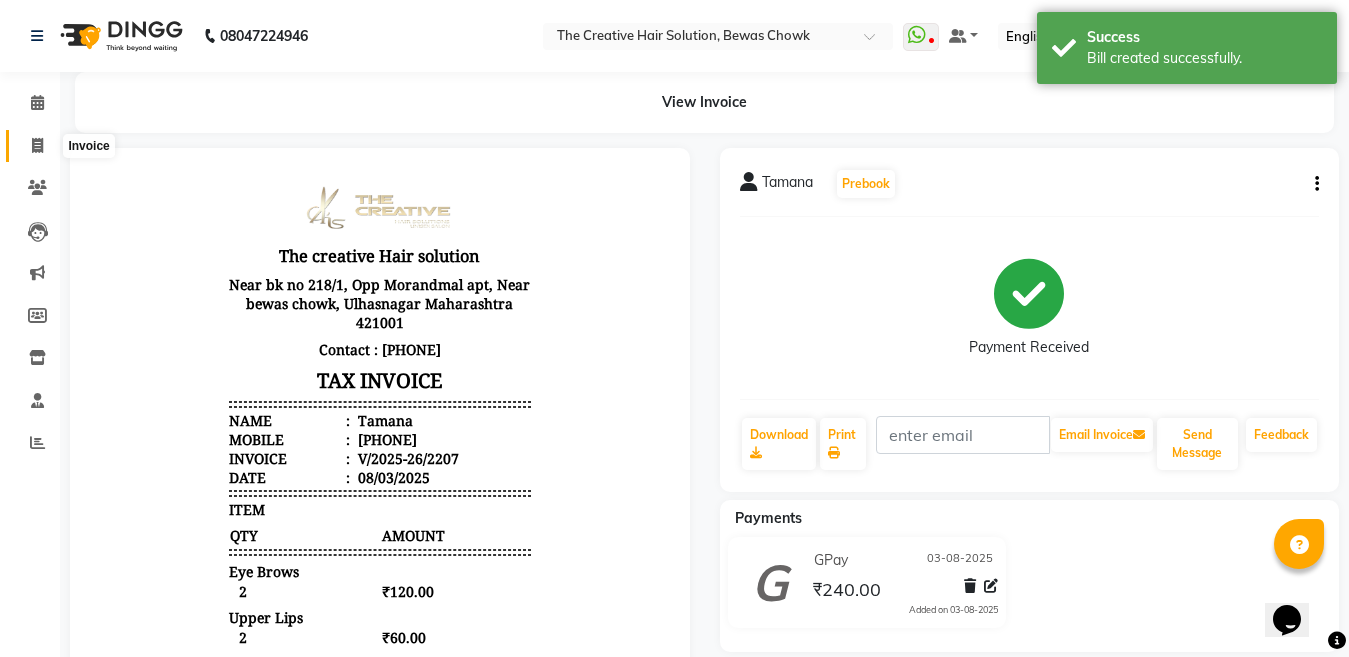 click 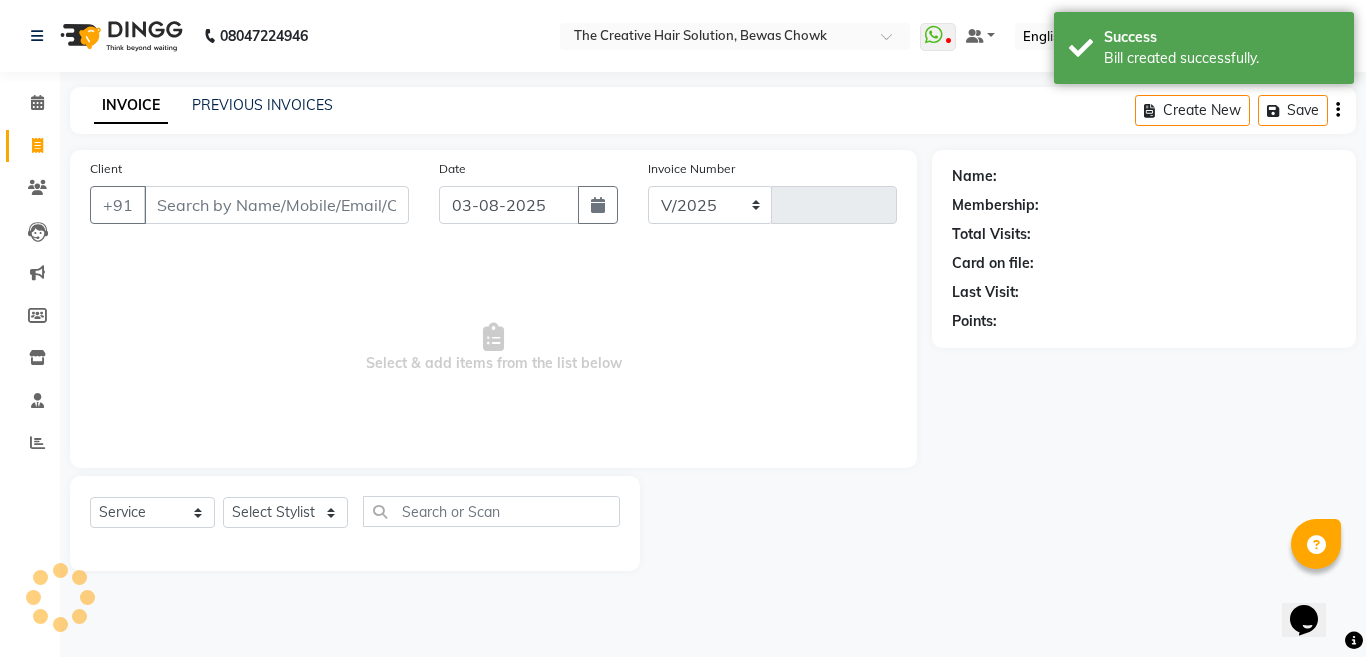 select on "146" 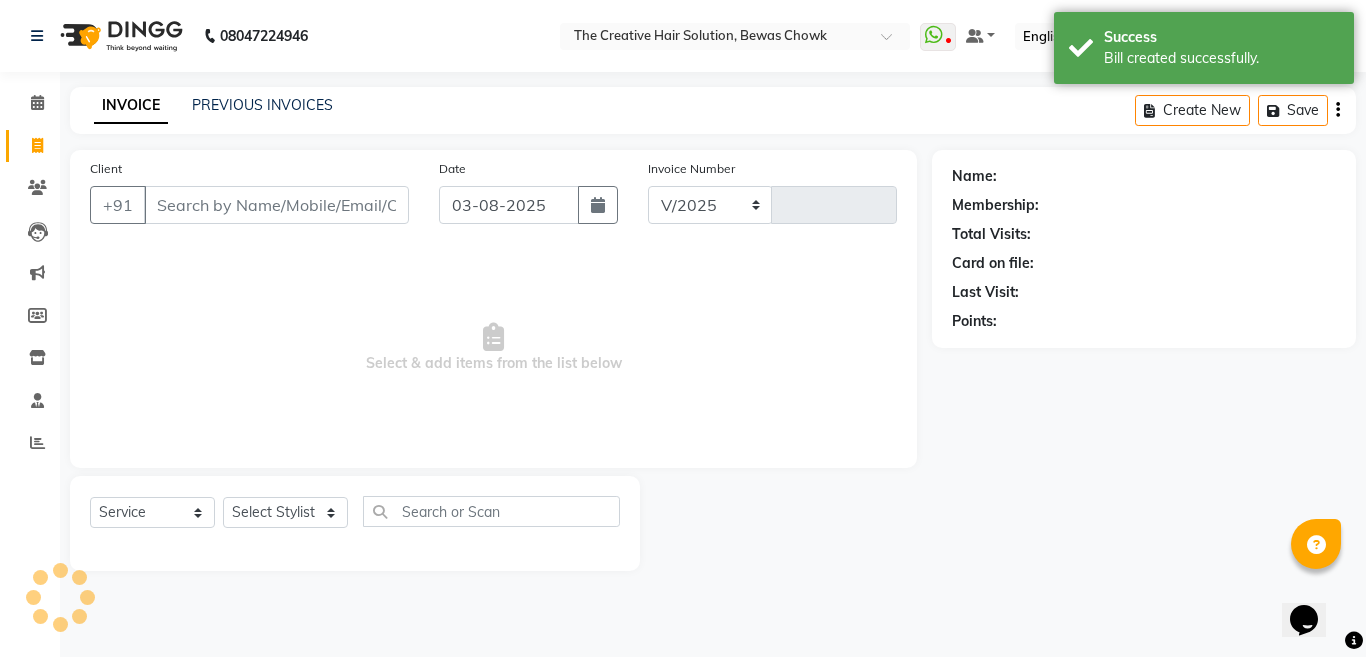 type on "2208" 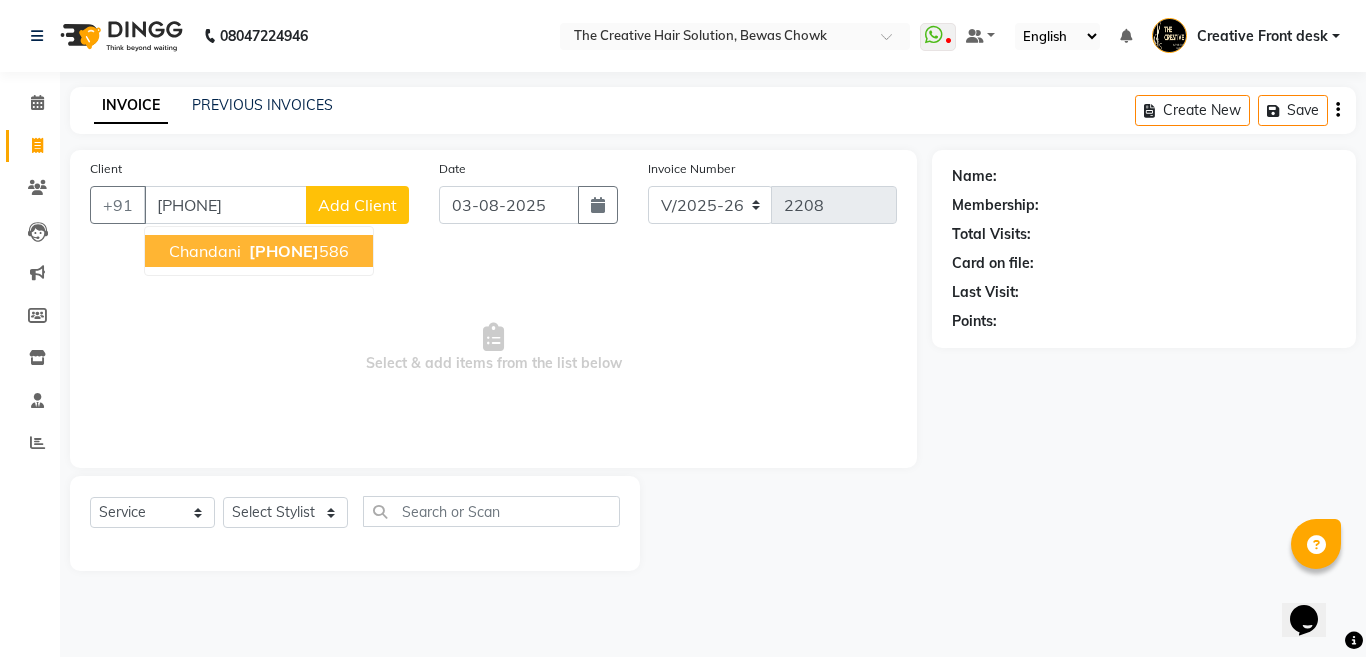 click on "[PHONE]" at bounding box center (284, 251) 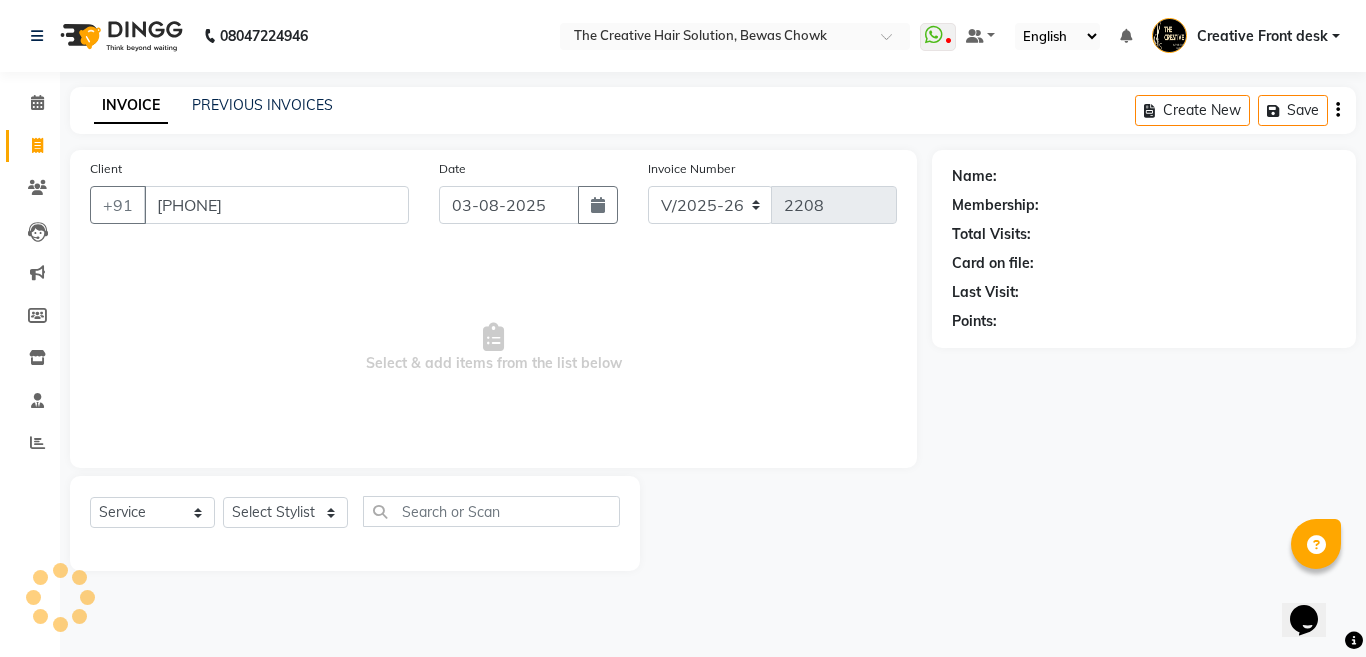 type on "[PHONE]" 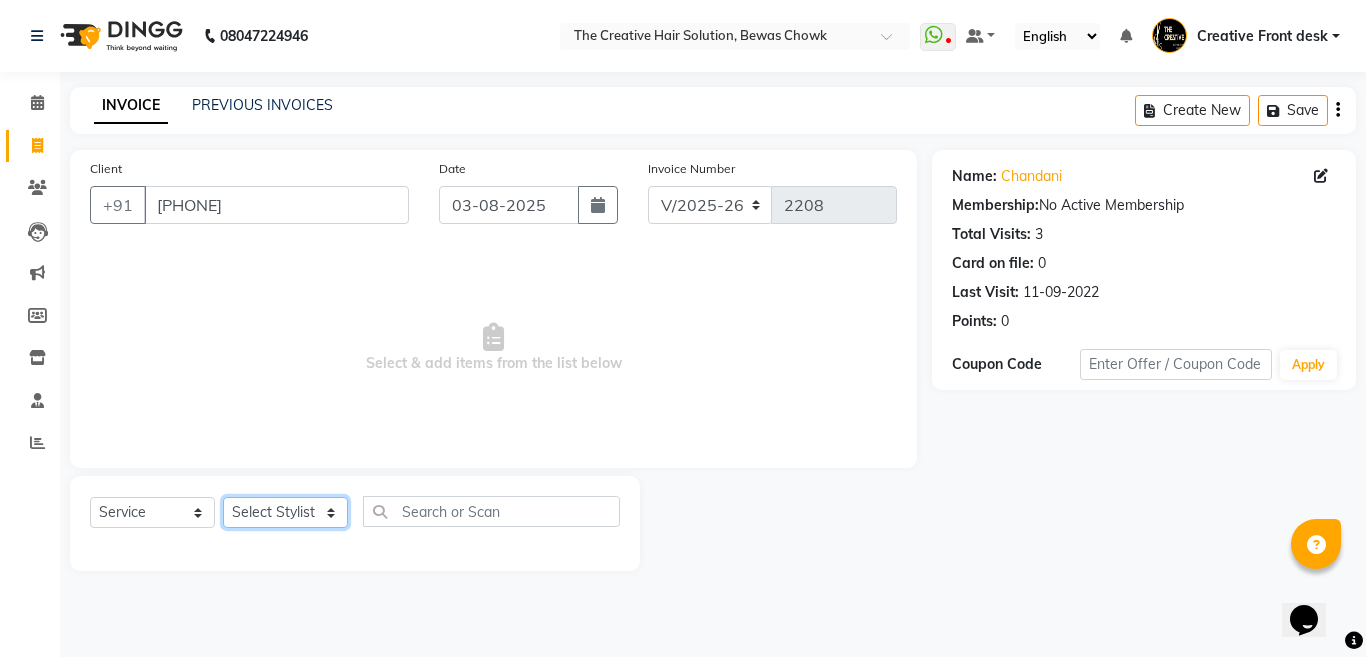 click on "Select Stylist Ankit Creative Front desk Deepak Firoz Geeta Golu Nisha Prince Priyanka Satyam Savita Shivam Shubham Sonu Sir Swapnil Taruna Panjwani Umesh Vidya" 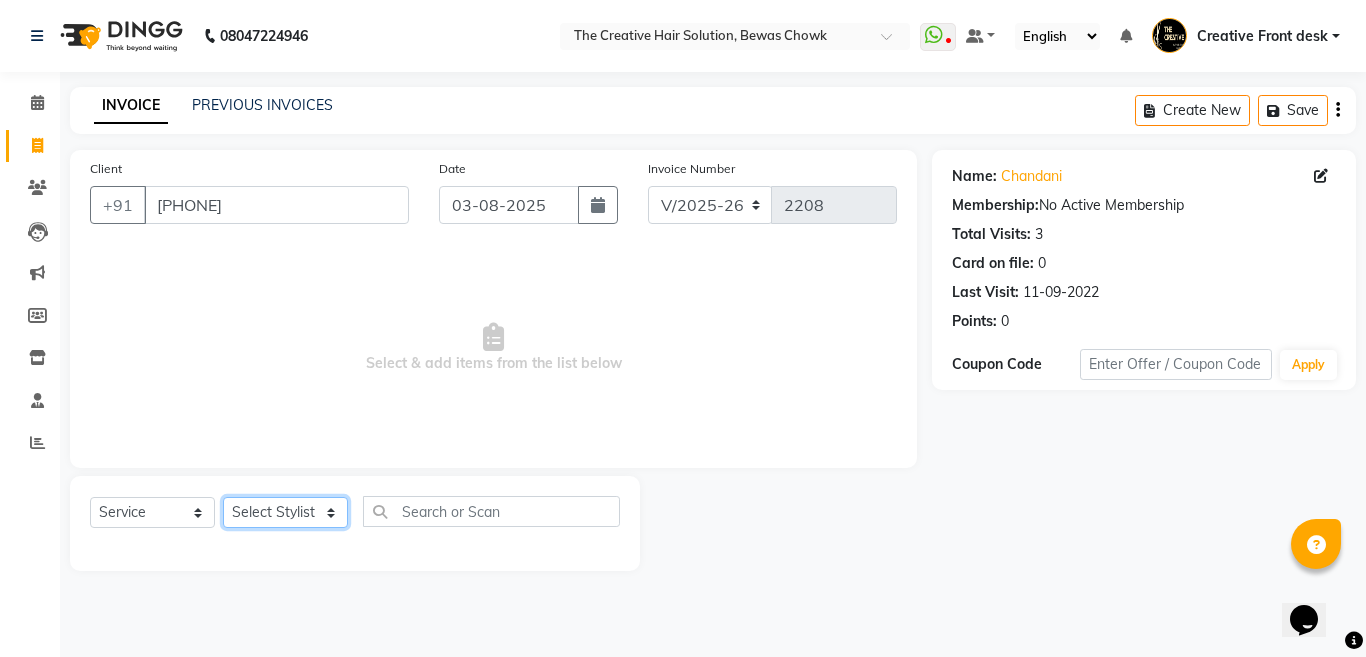 select on "4199" 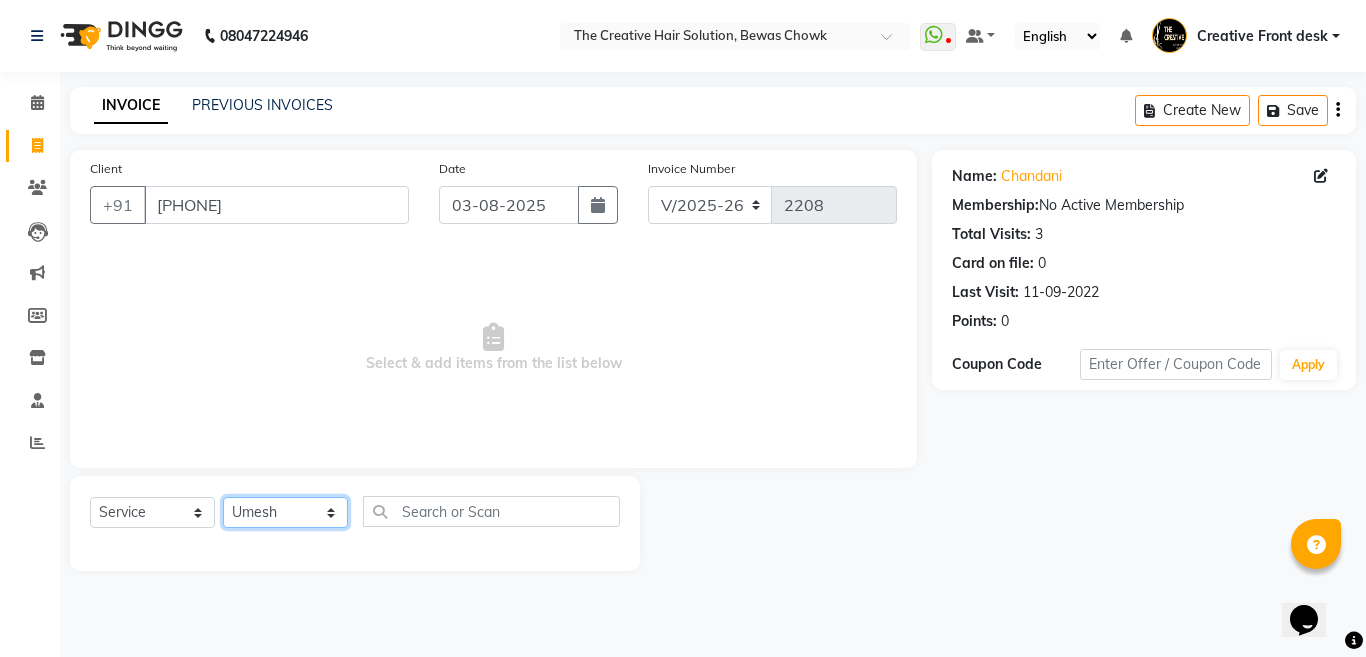 click on "Select Stylist Ankit Creative Front desk Deepak Firoz Geeta Golu Nisha Prince Priyanka Satyam Savita Shivam Shubham Sonu Sir Swapnil Taruna Panjwani Umesh Vidya" 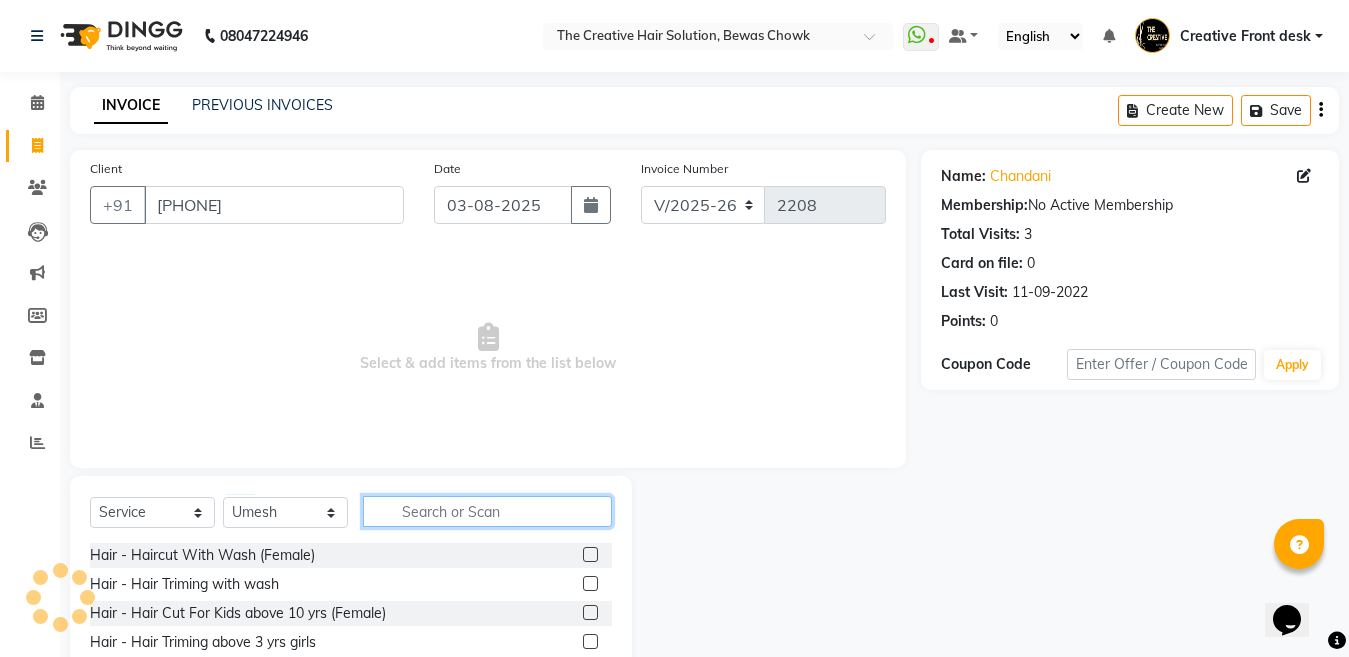 click 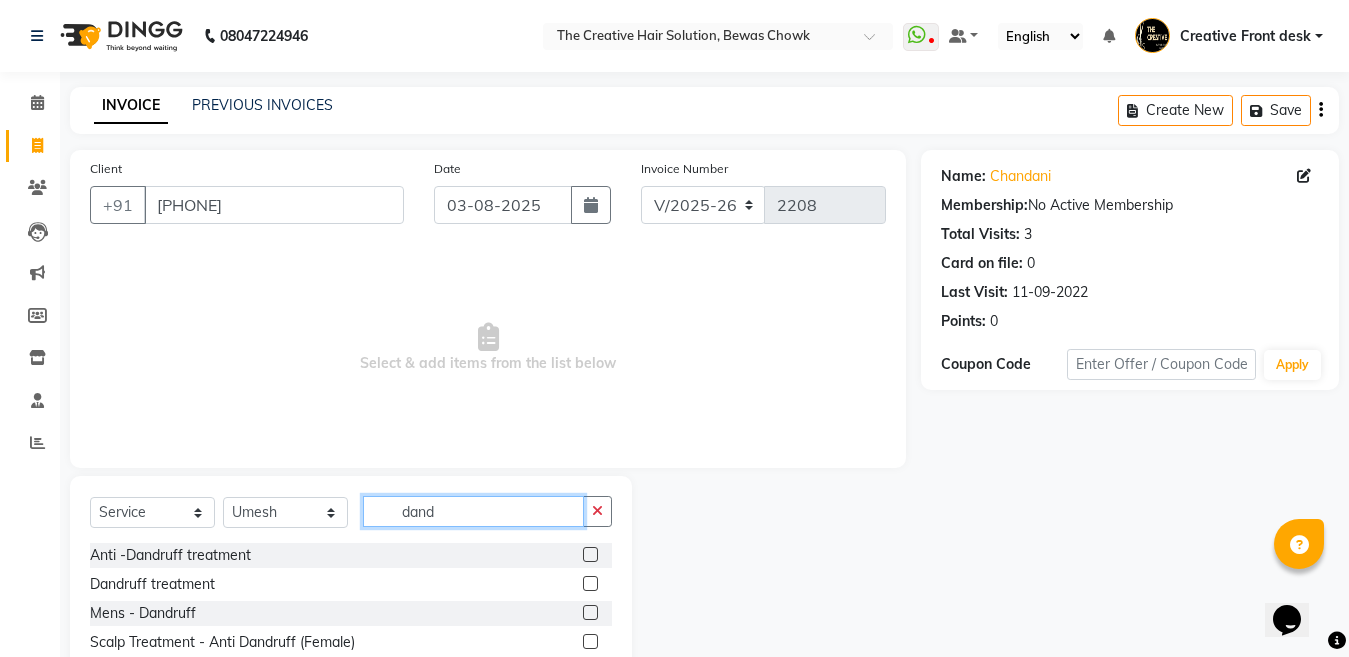 type on "dand" 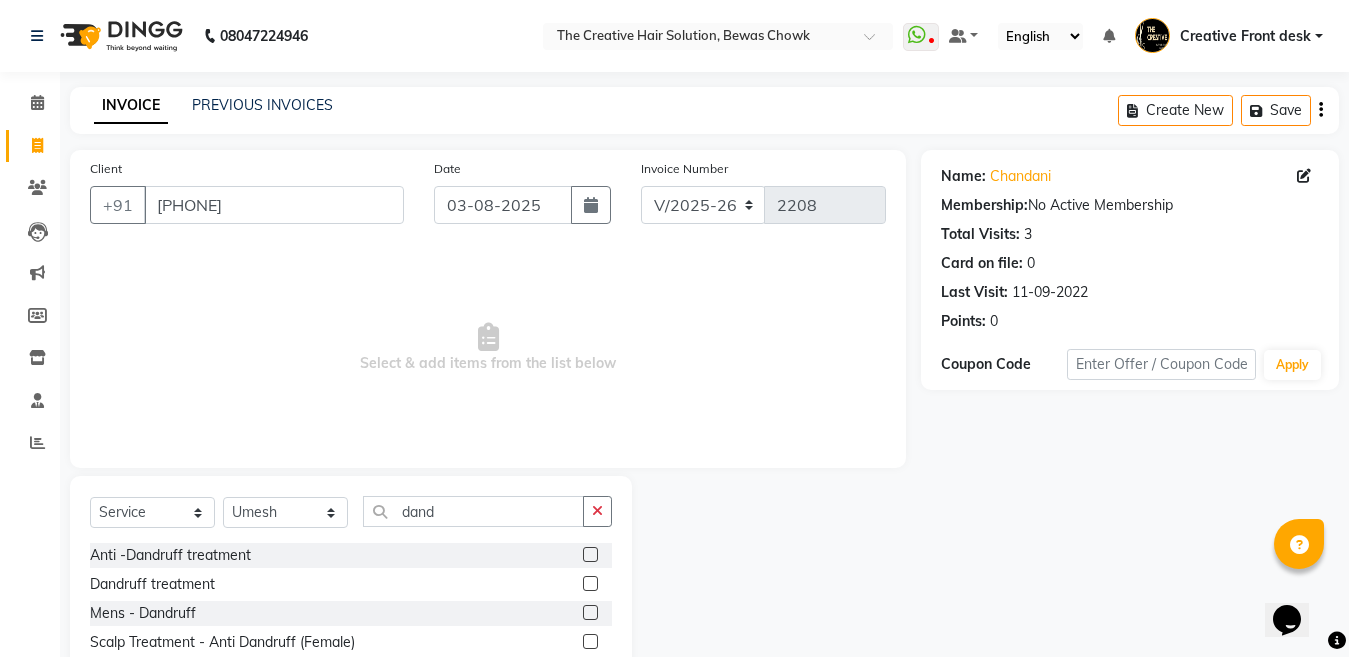 click 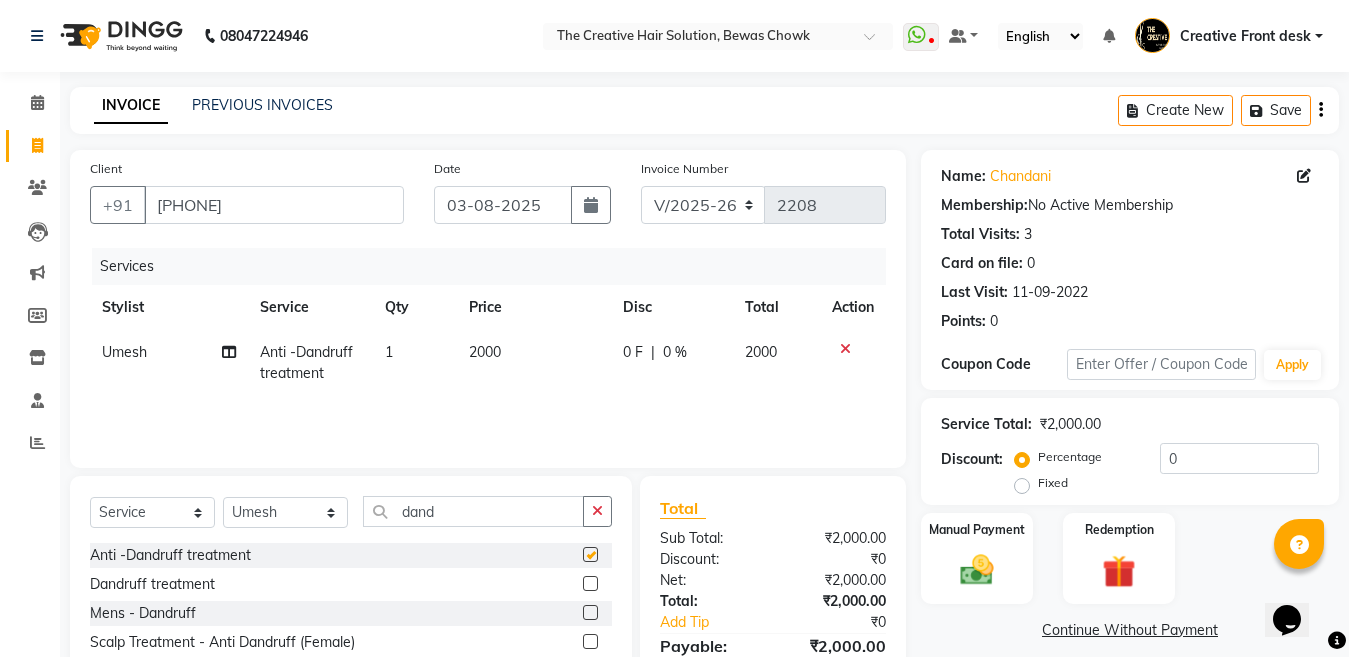 checkbox on "false" 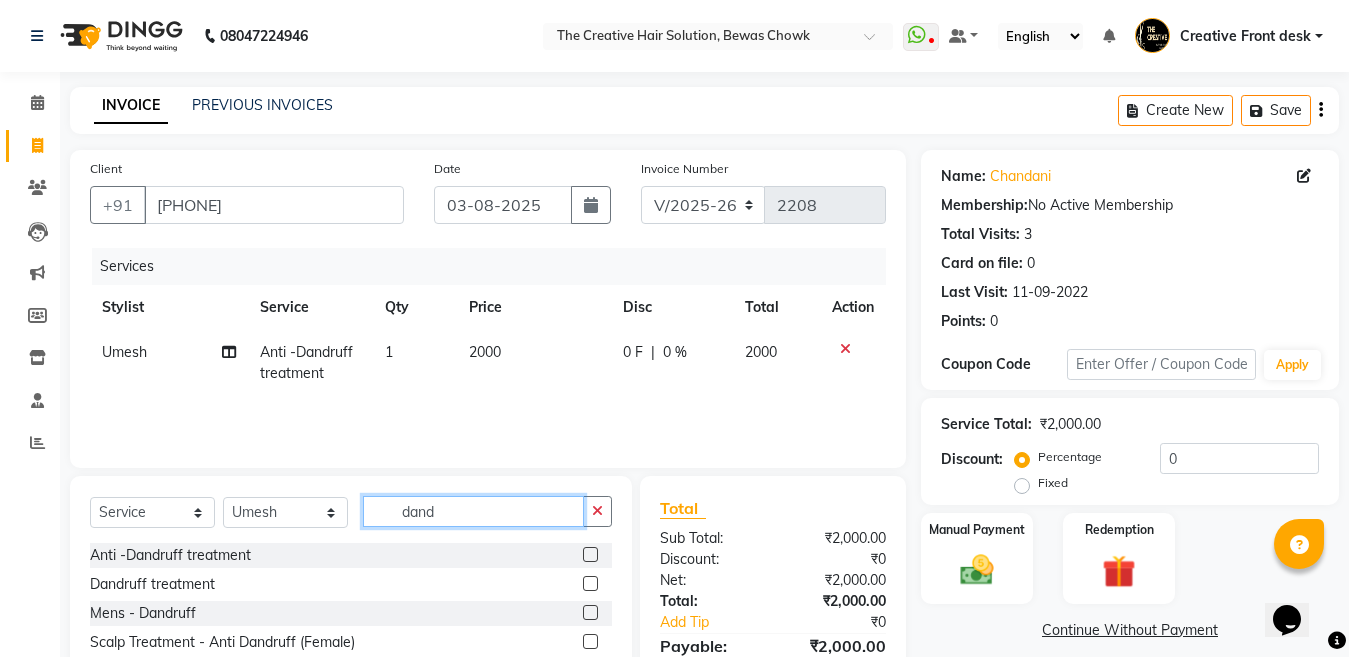 click on "dand" 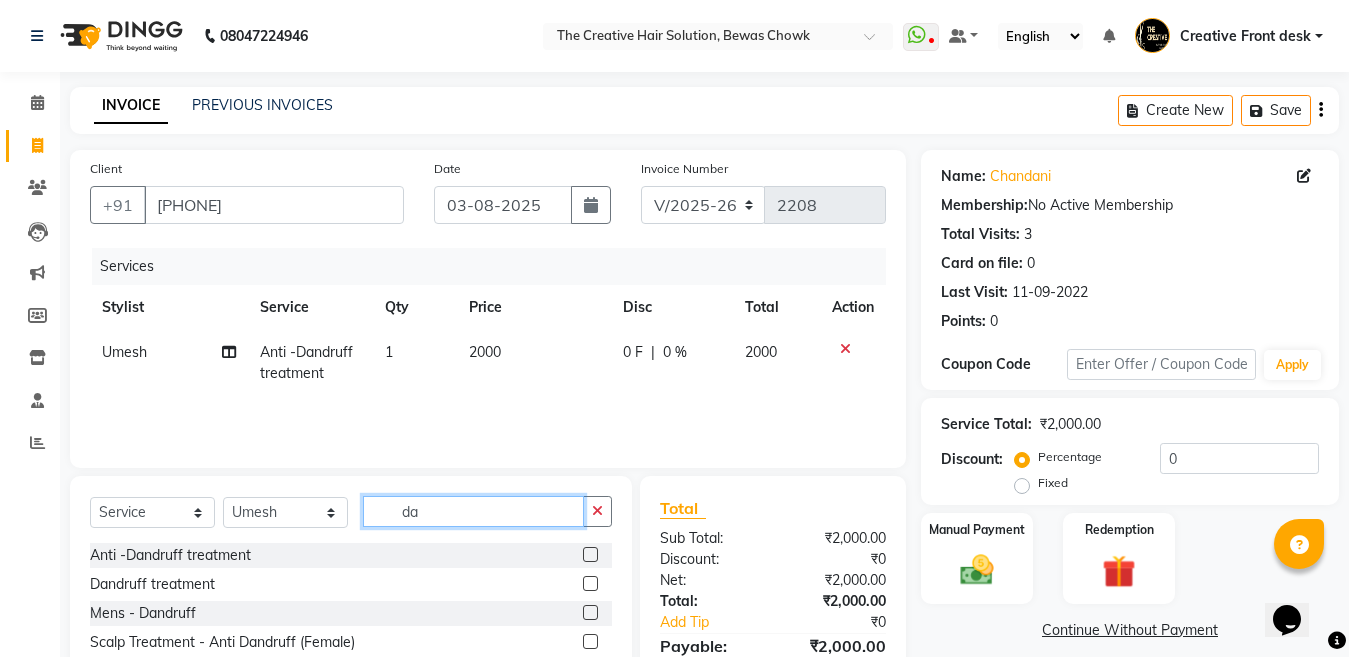 type on "d" 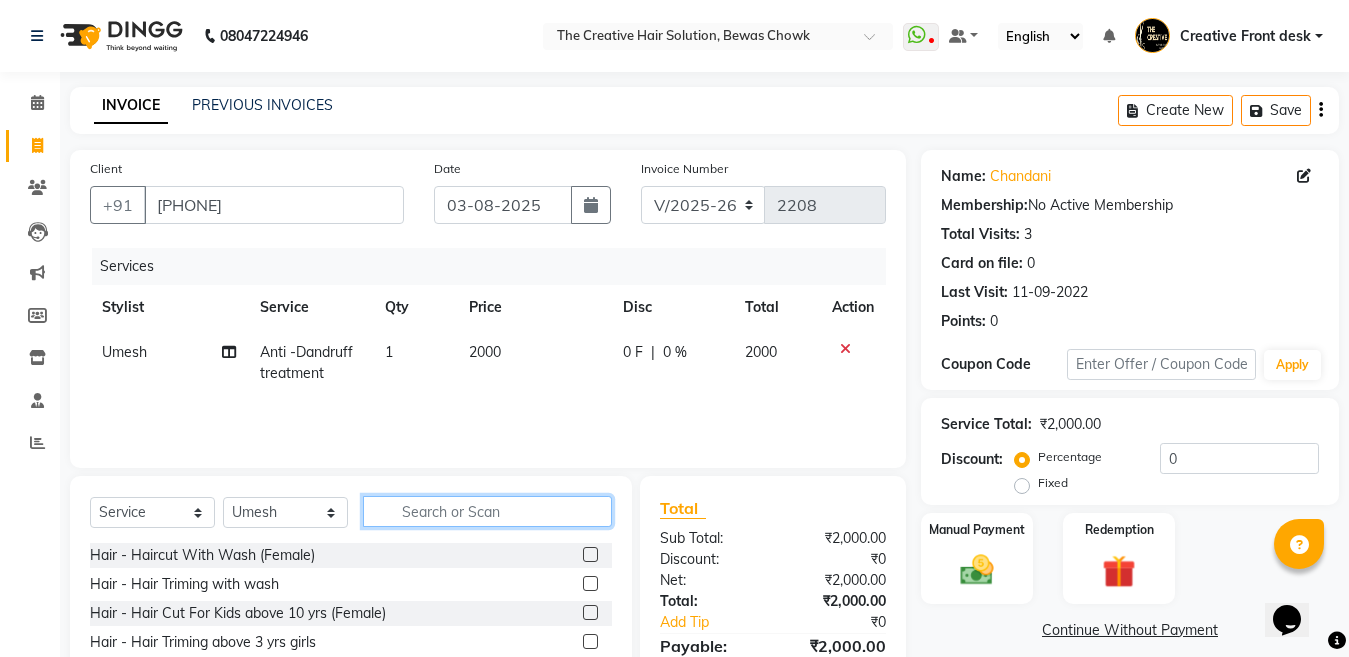 type 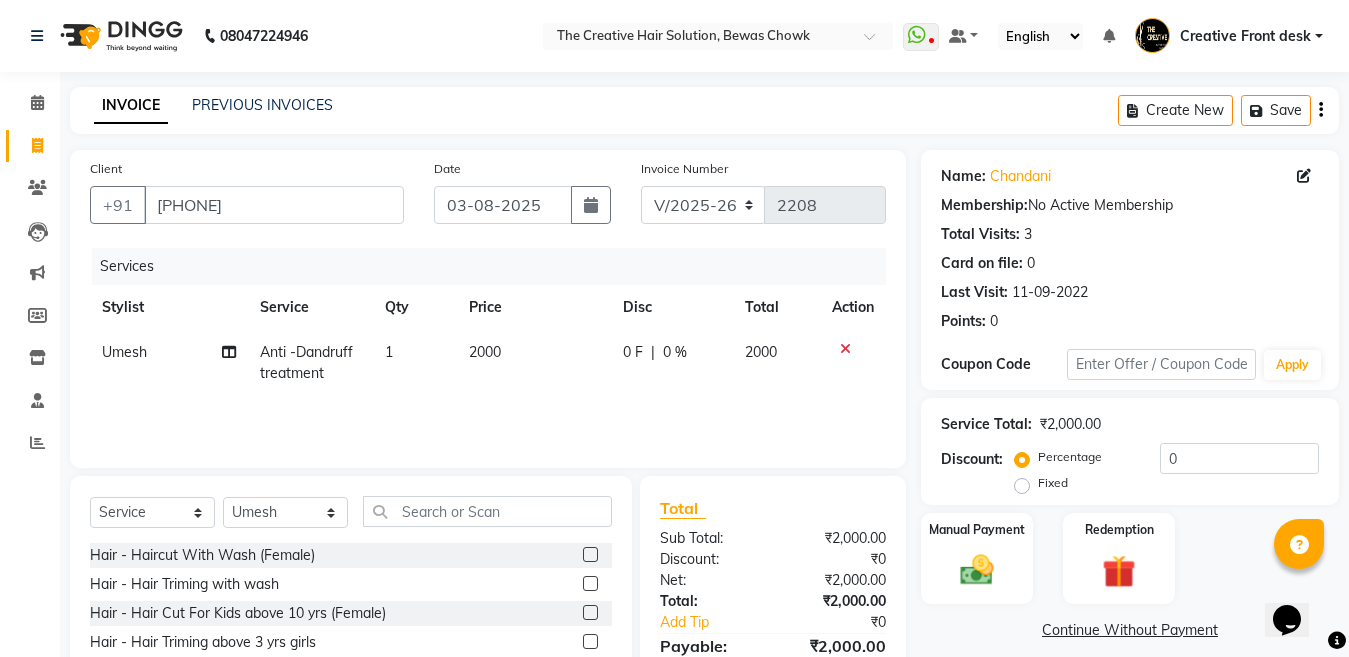 click 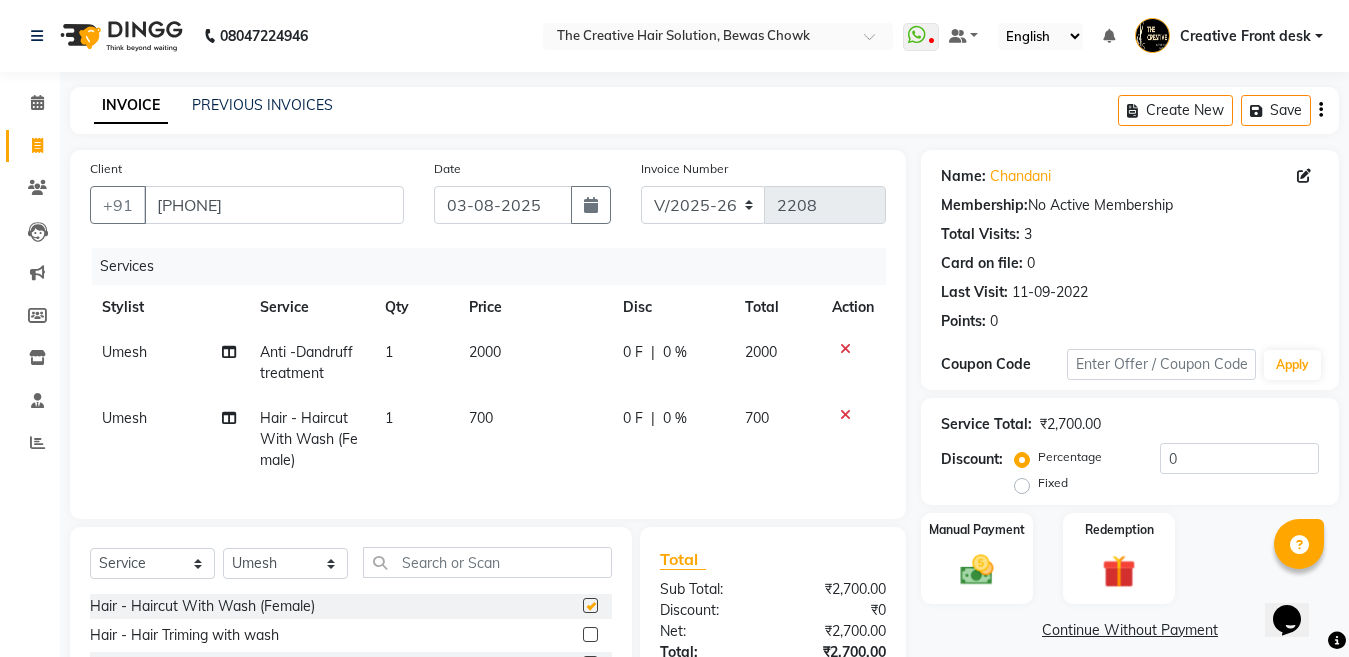 checkbox on "false" 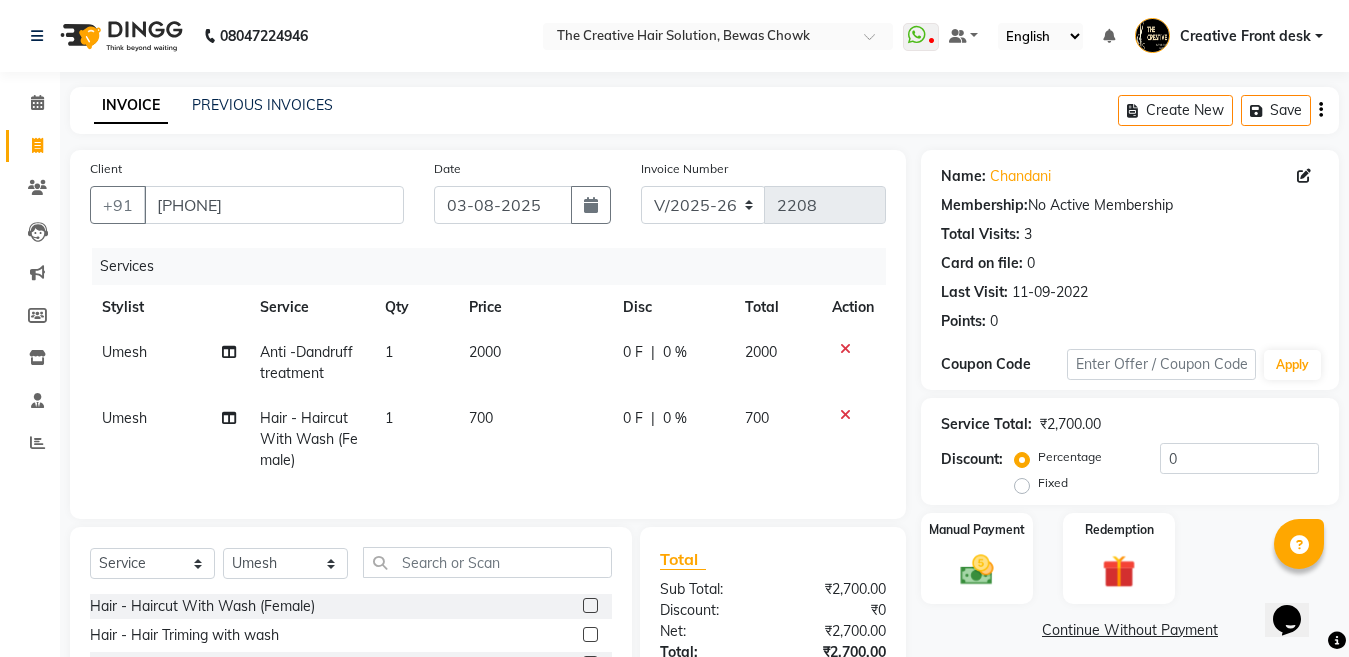 click on "1" 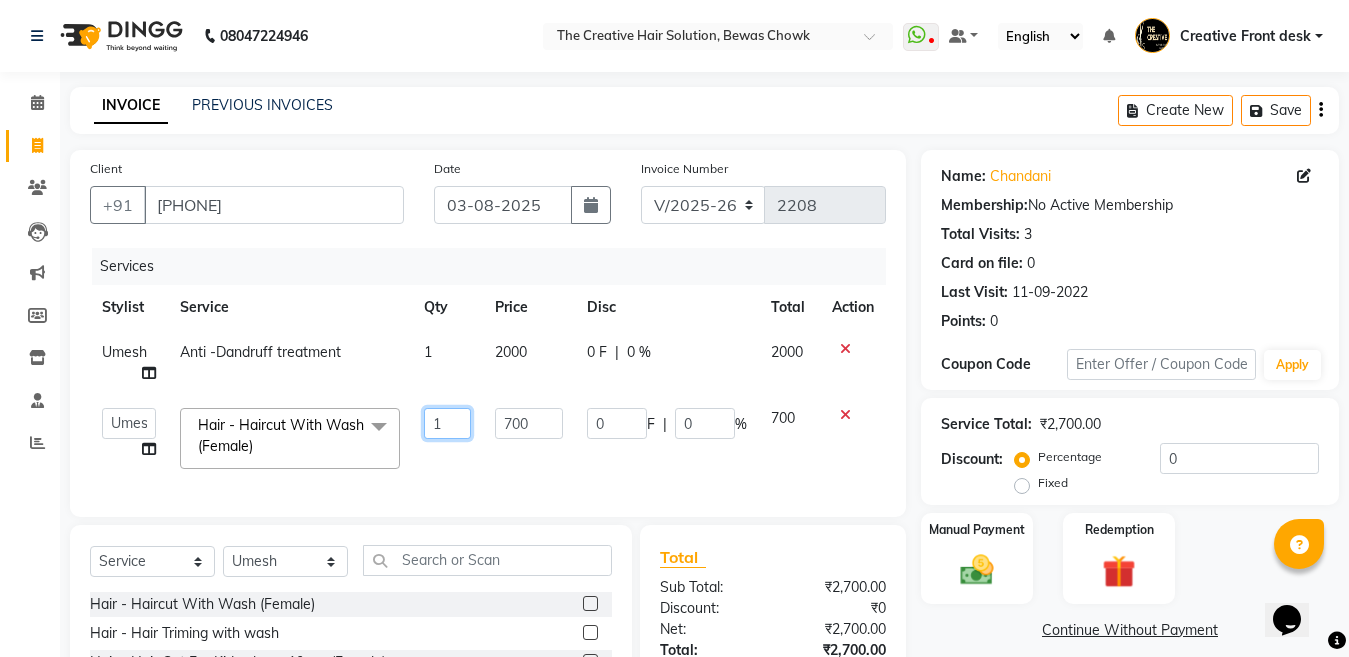 click on "1" 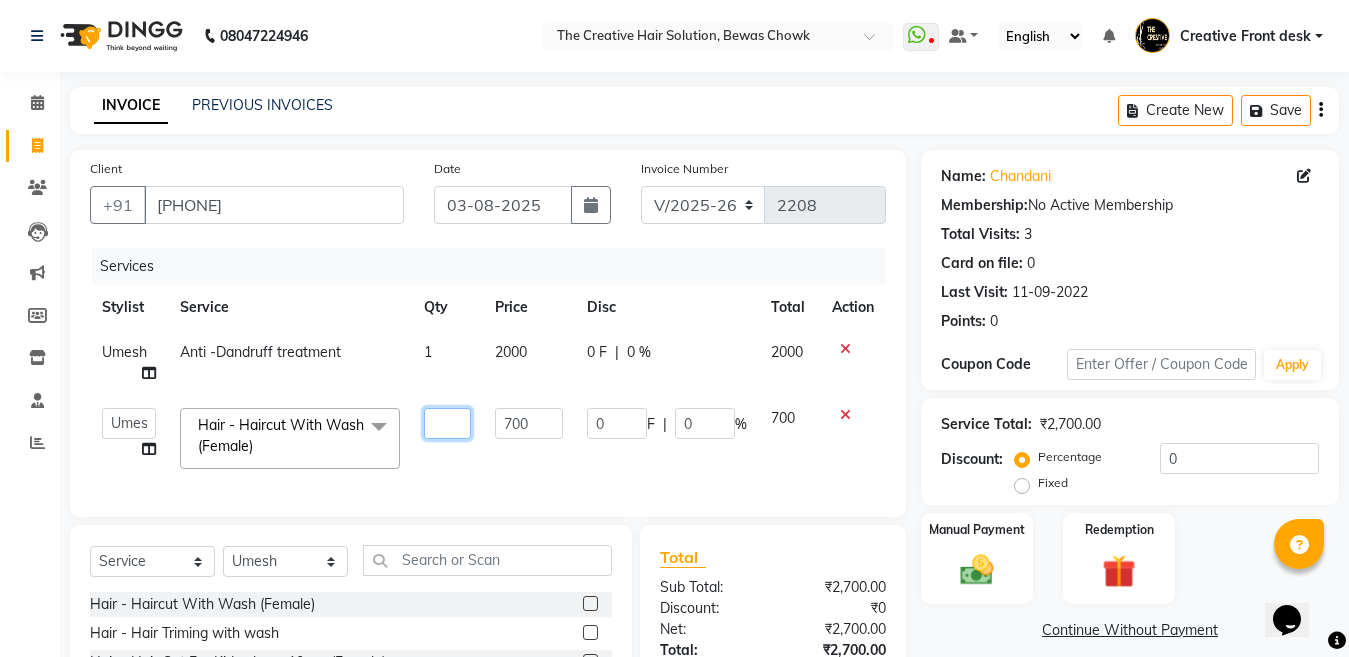 type on "2" 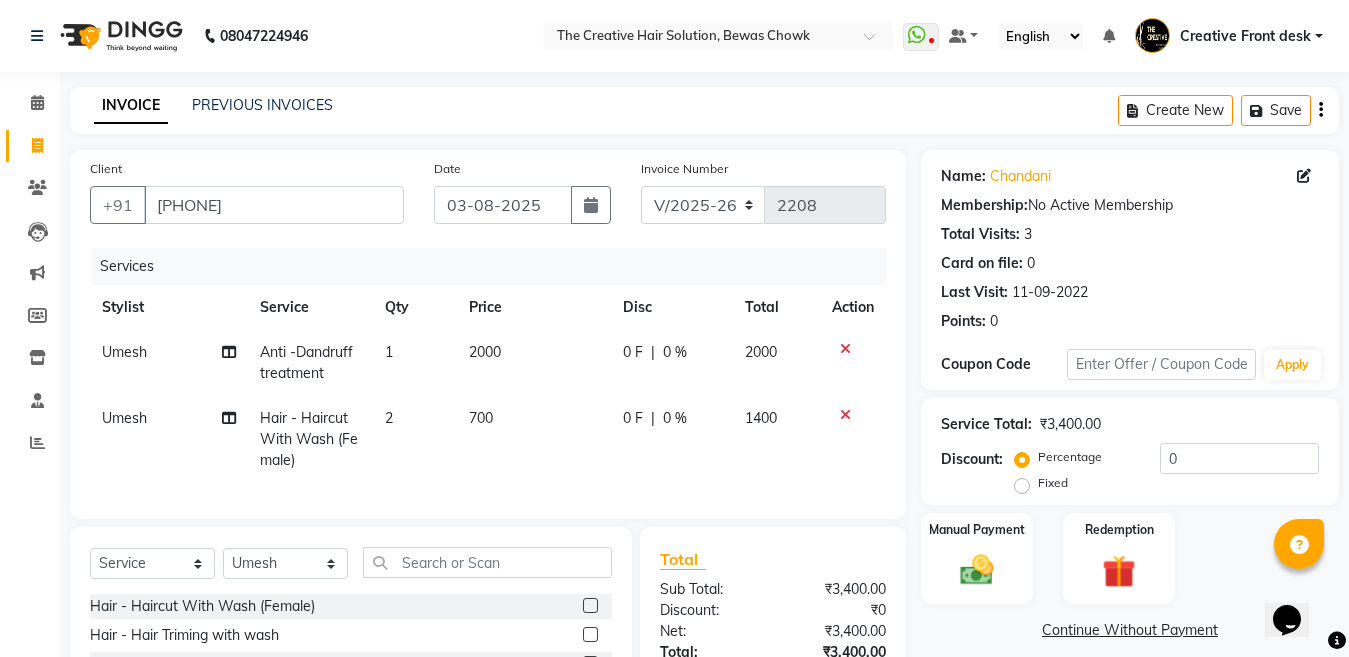 click on "2000" 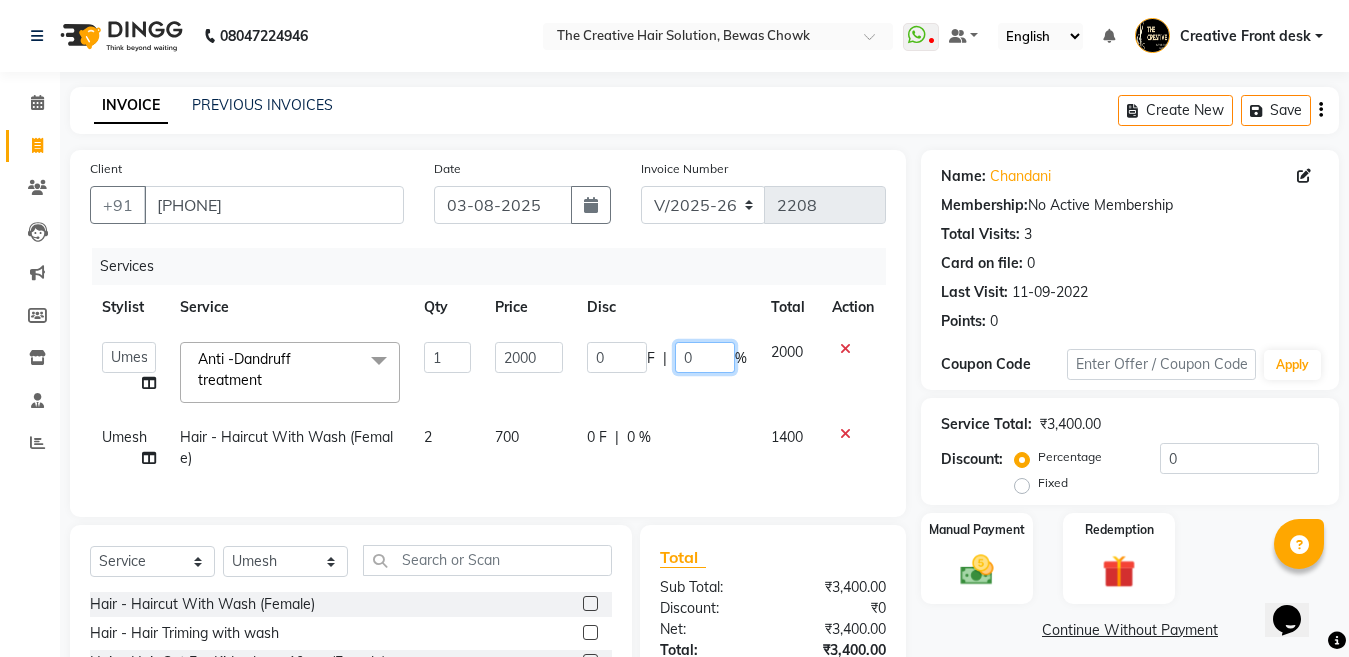 click on "0" 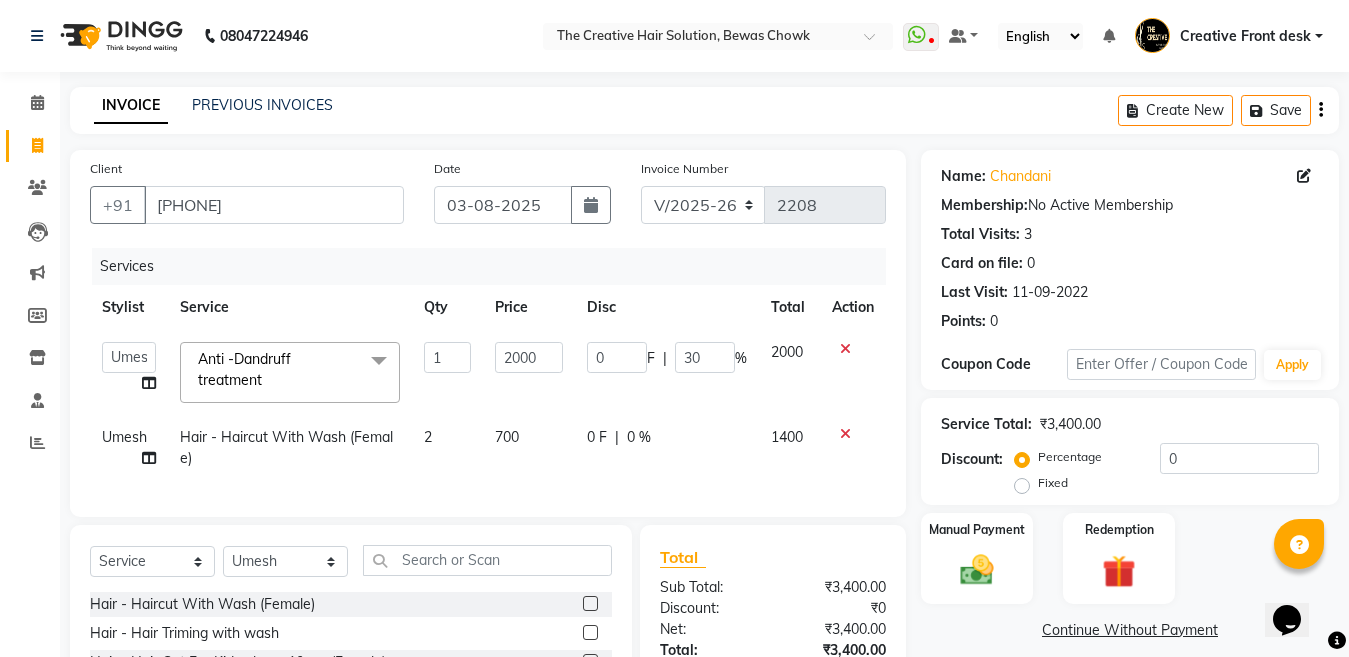 click on "0 F | 0 %" 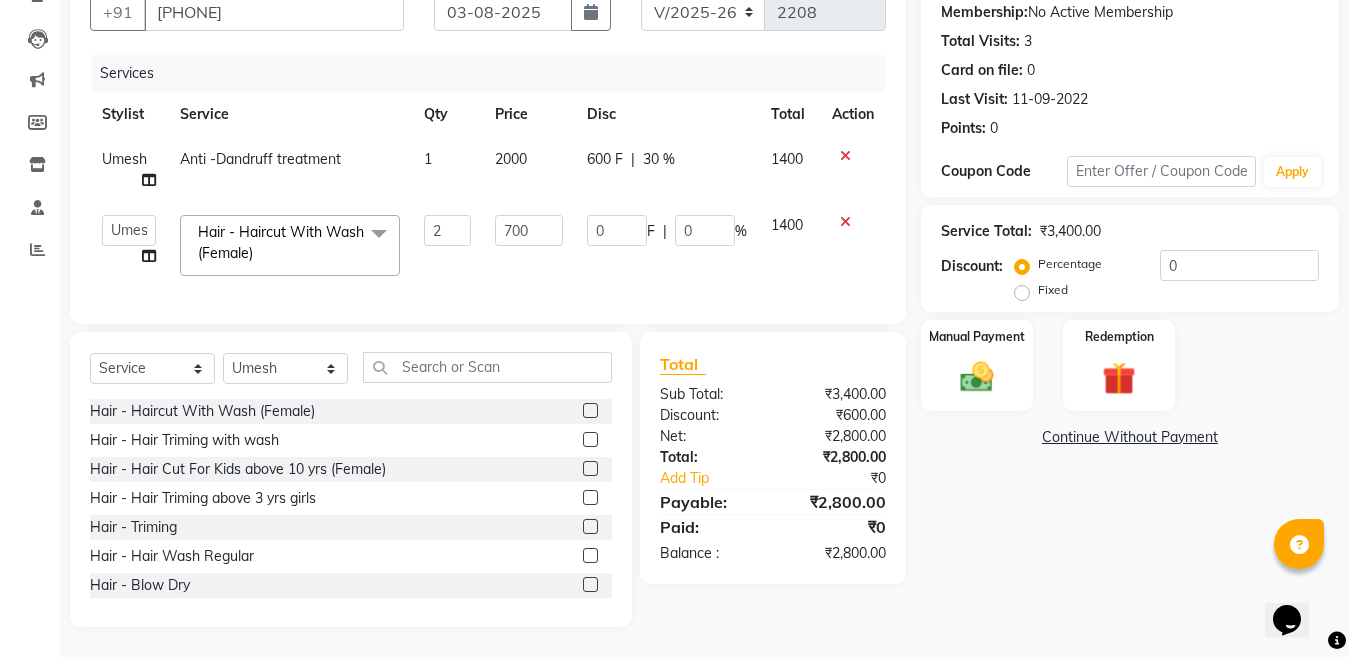 scroll, scrollTop: 210, scrollLeft: 0, axis: vertical 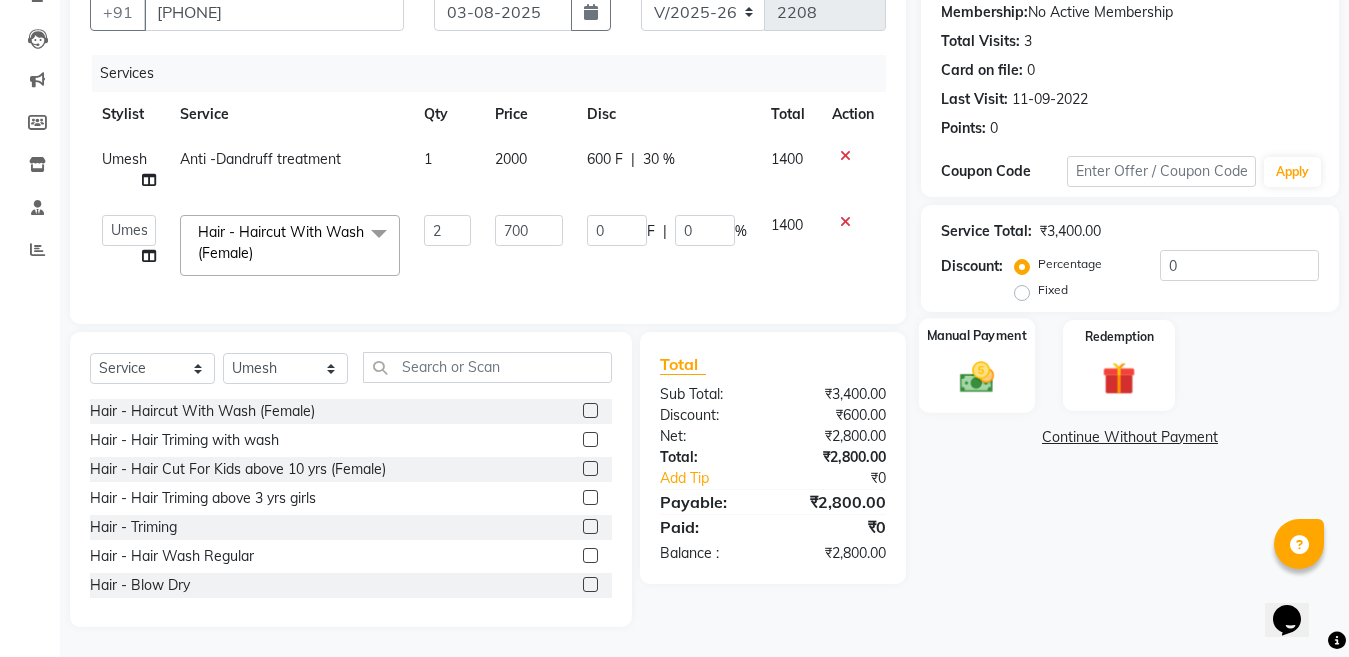 click 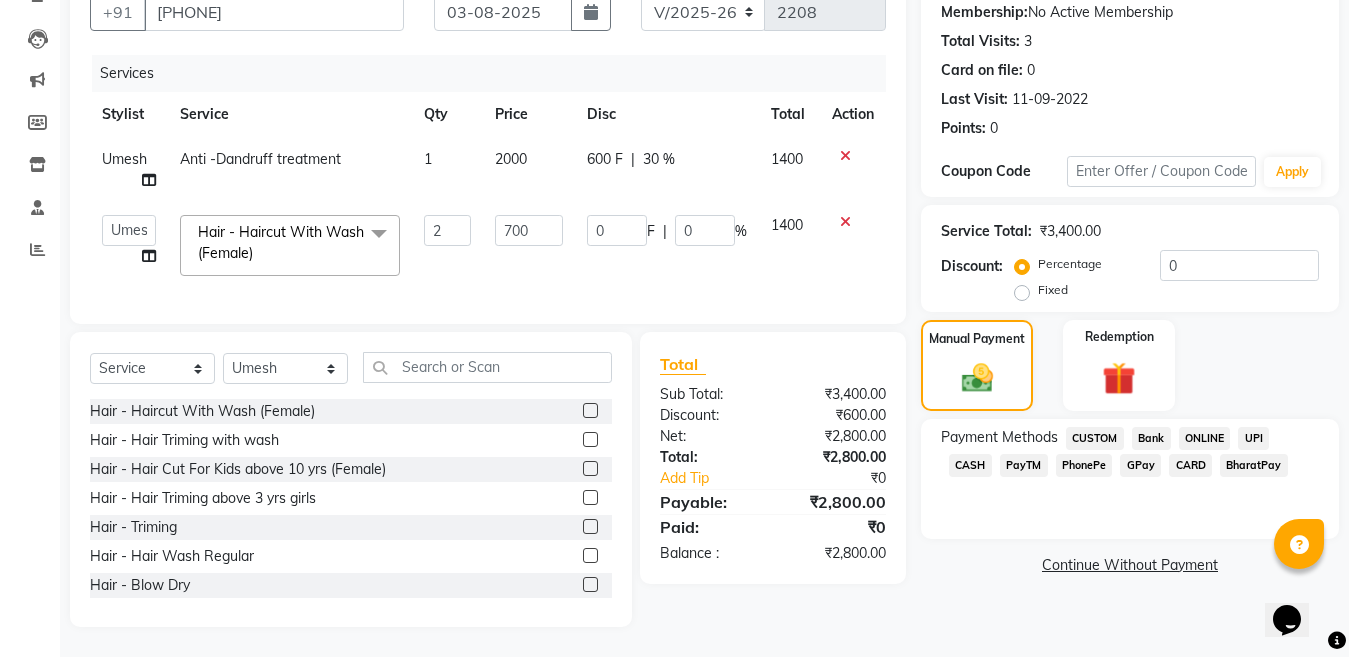 click on "GPay" 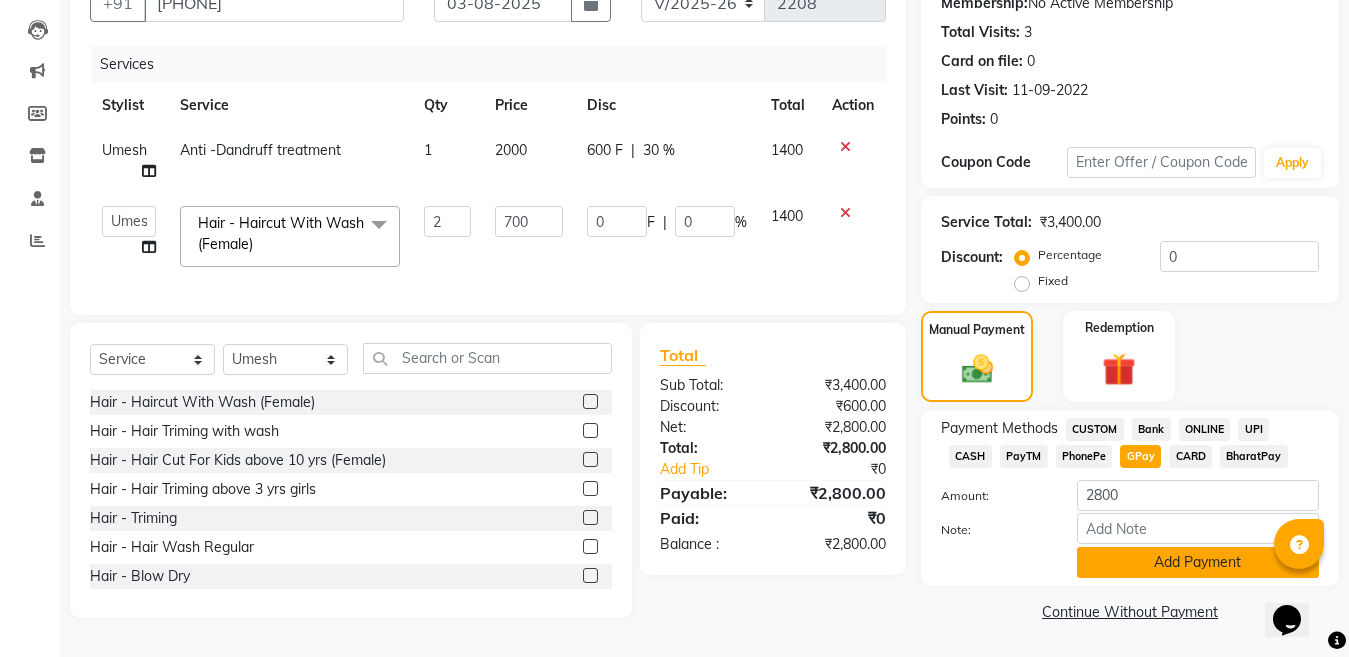 click on "Add Payment" 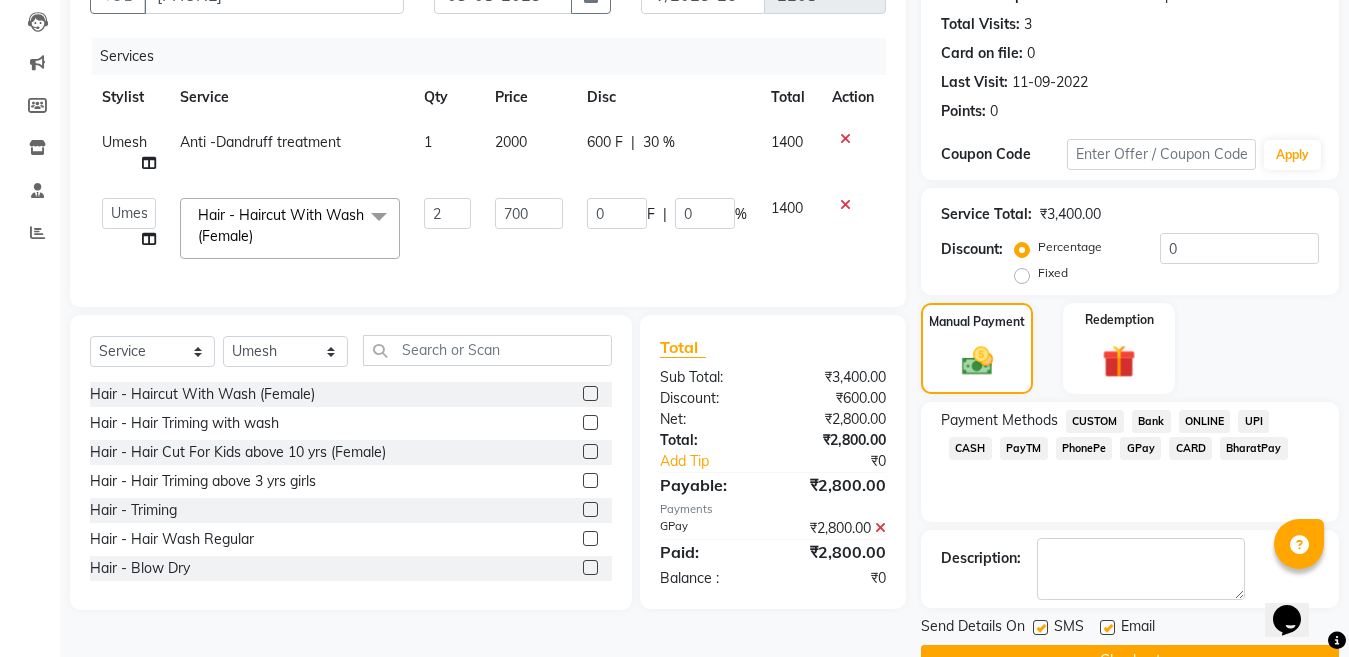 click 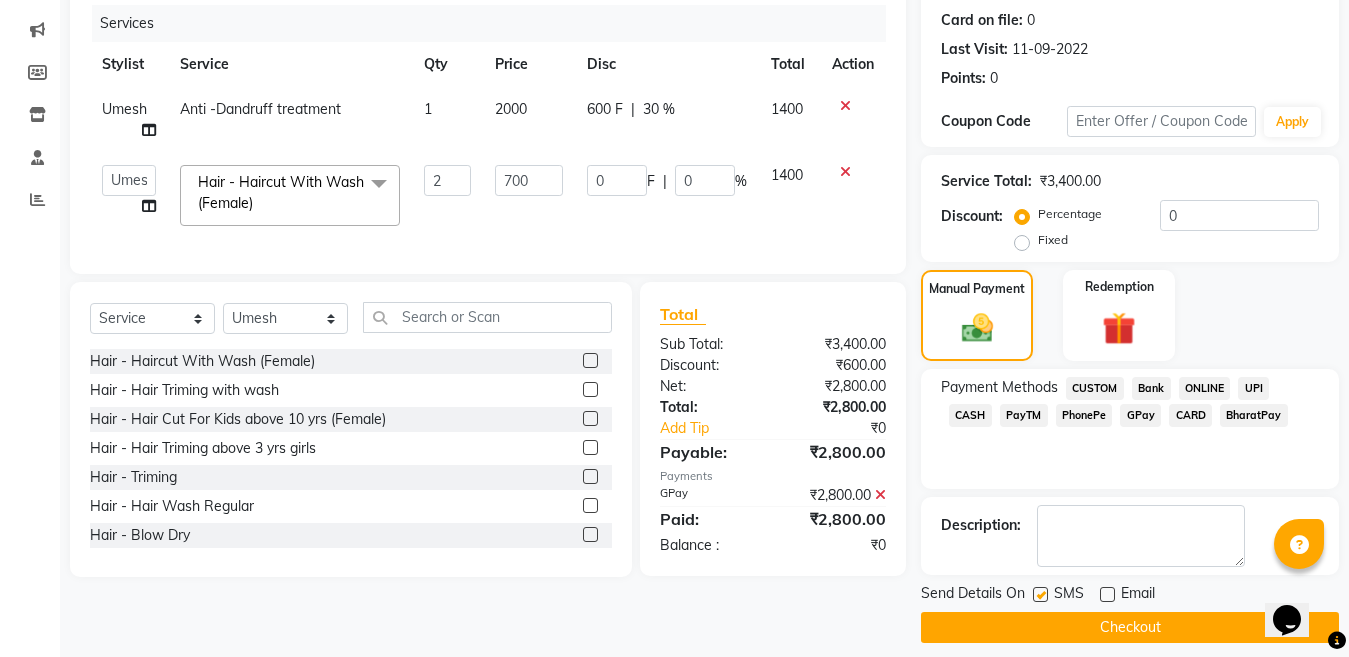 scroll, scrollTop: 259, scrollLeft: 0, axis: vertical 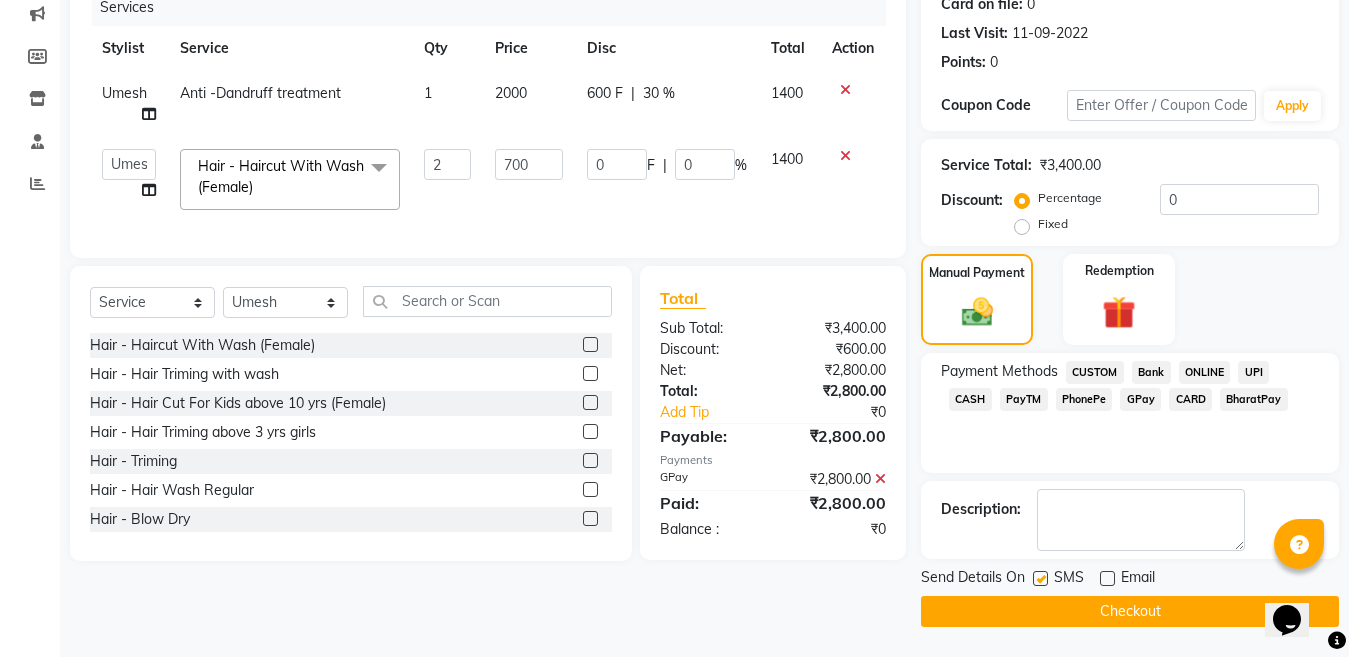 click on "Checkout" 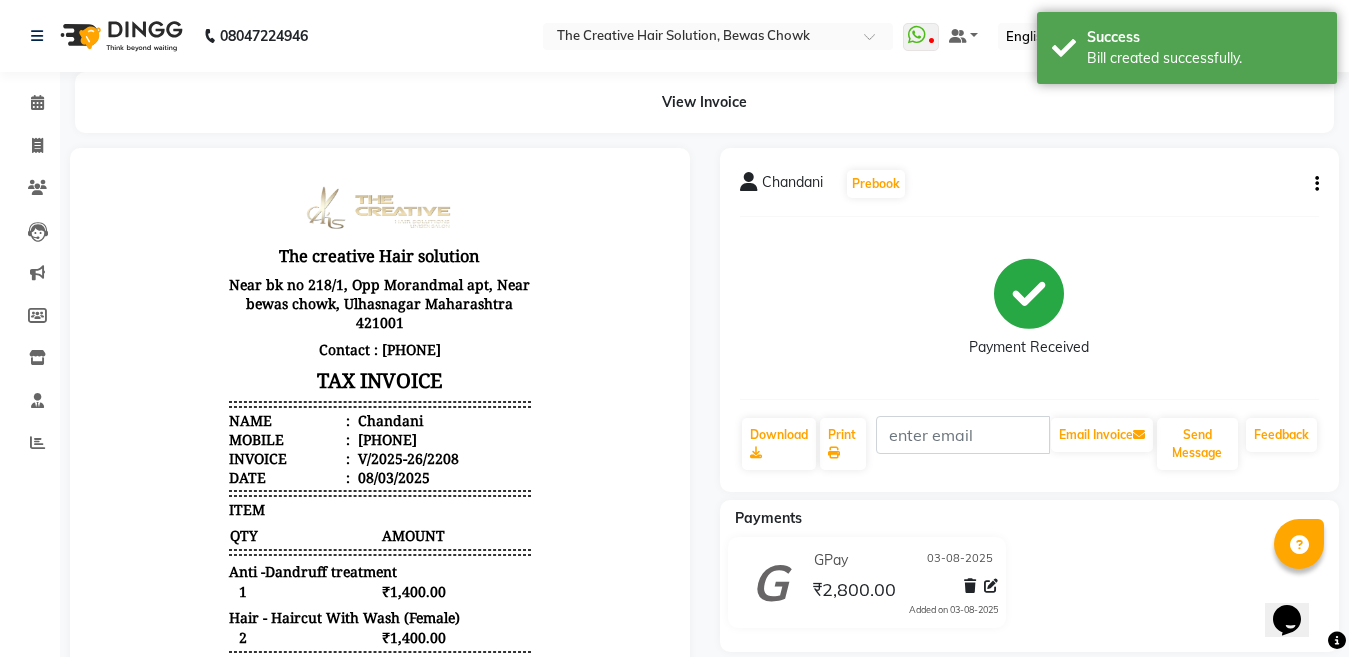 scroll, scrollTop: 0, scrollLeft: 0, axis: both 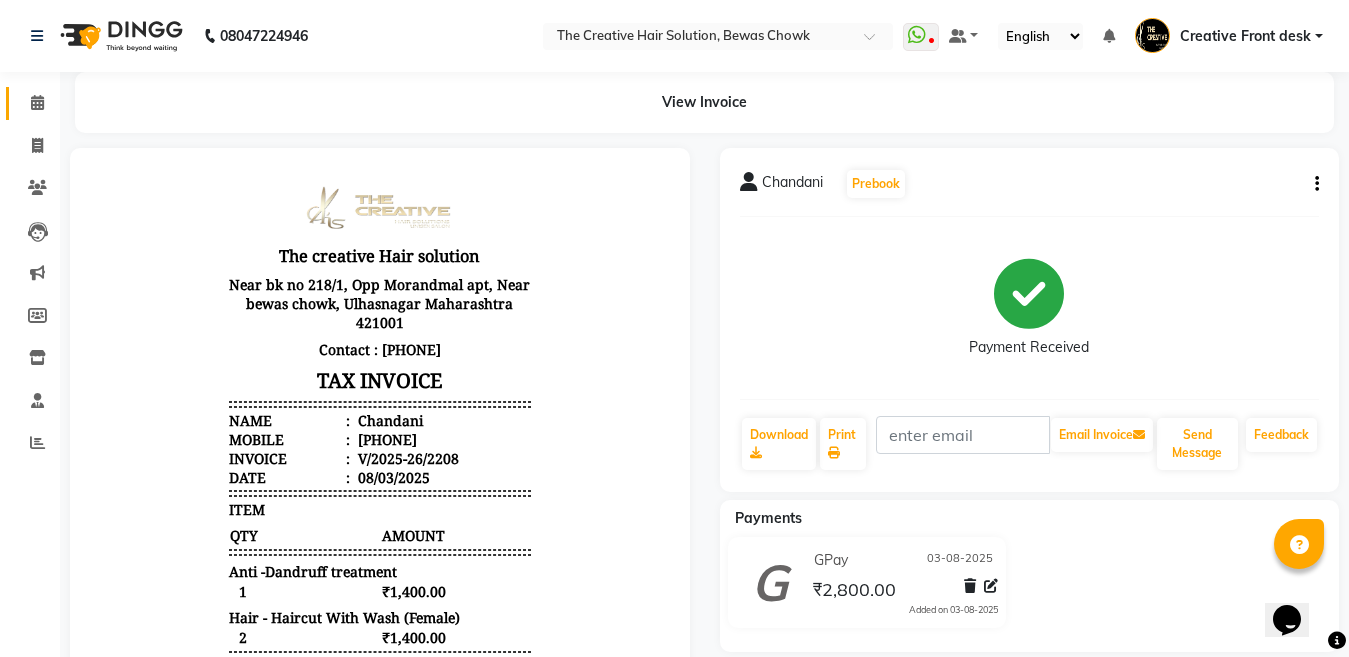 click 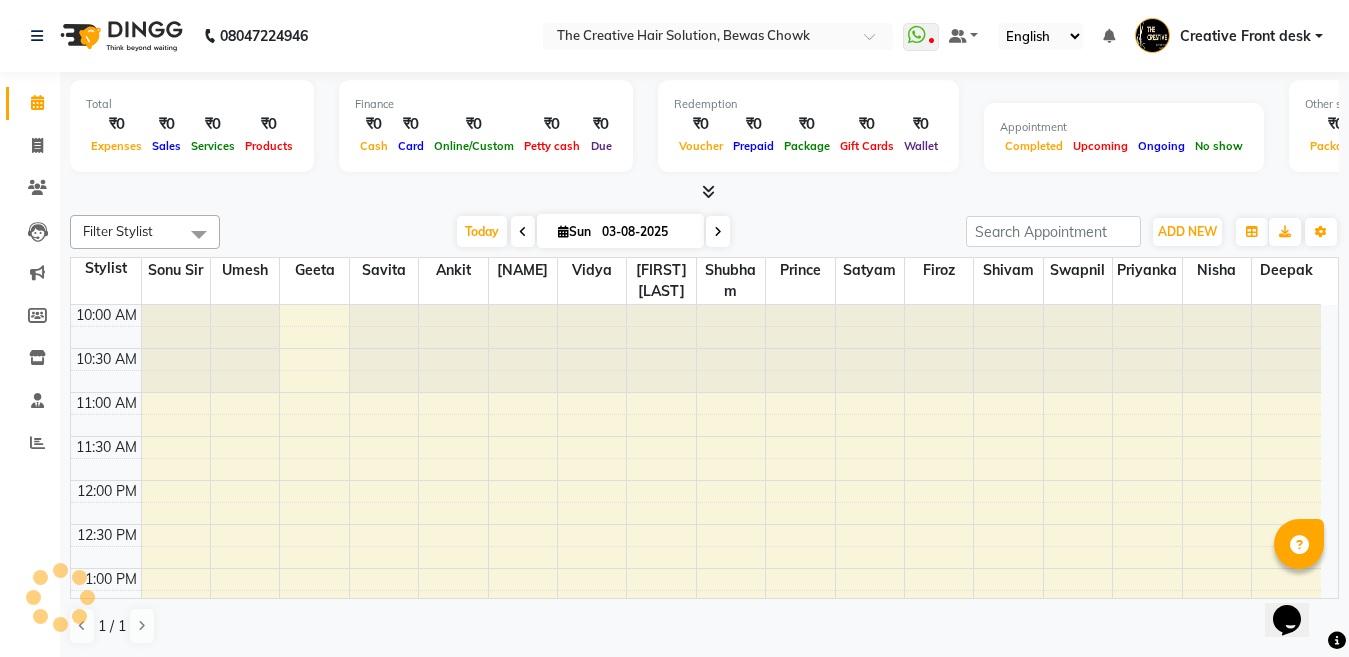 scroll, scrollTop: 0, scrollLeft: 0, axis: both 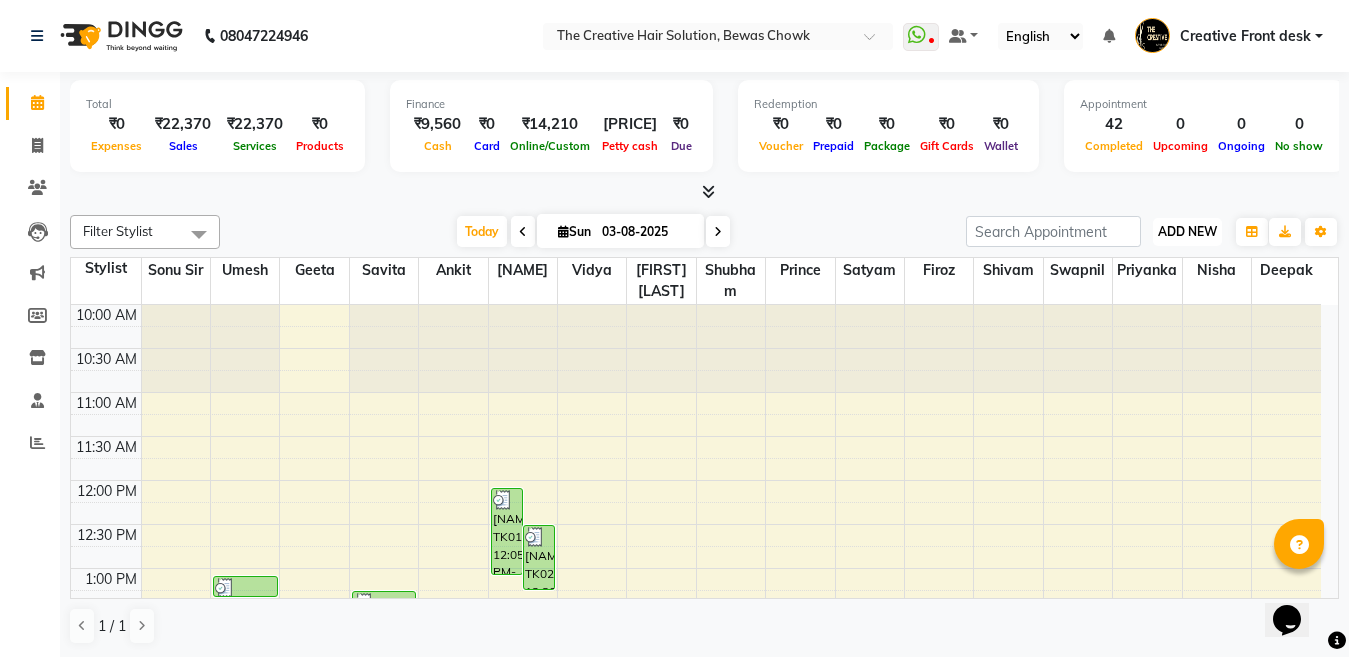 click on "ADD NEW" at bounding box center [1187, 231] 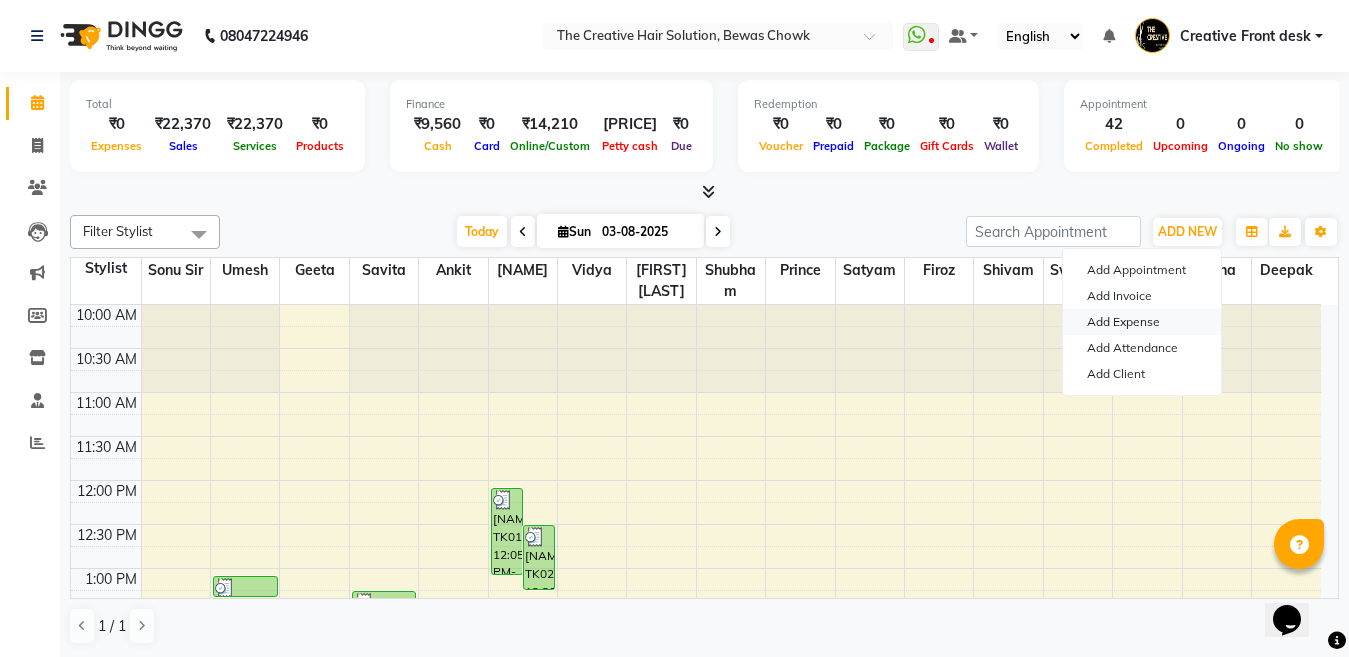 click on "Add Expense" at bounding box center (1142, 322) 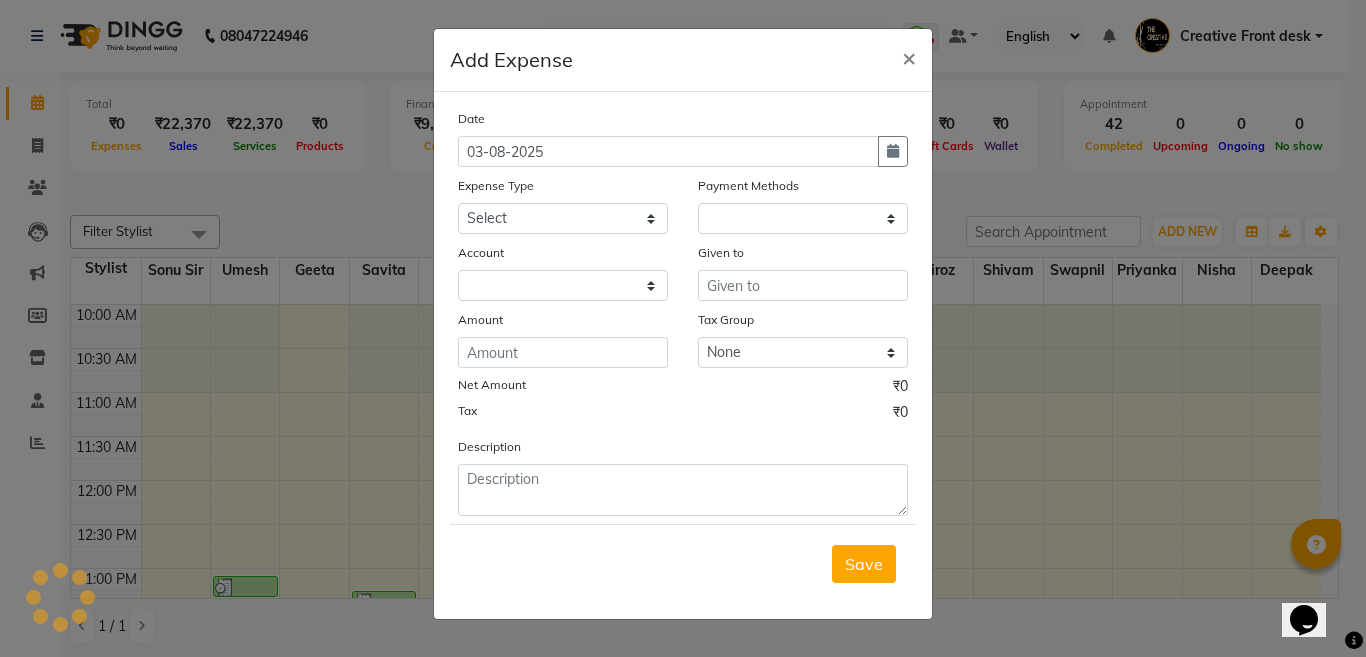 select on "1" 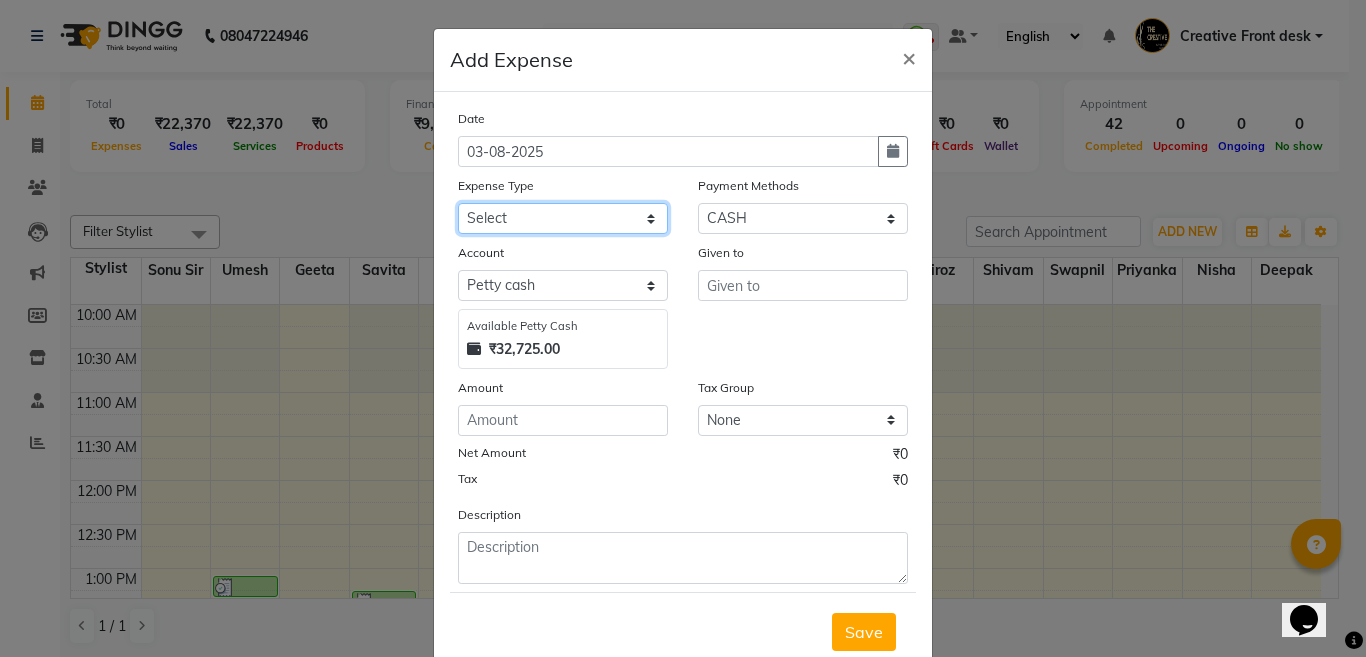 click on "Select Advance Salary Bank charges Cash Handed Over to Owner Cash transfer to bank Client Client Snacks Equipment Govt fee Incentive Kam wali salary Light Bill EXP Maintenance Marketing Miscellaneous New Product Buy Other Pantry Product Rent Salary Staff Snacks stationary Tax Tea & Refreshment tip Utilities Water" 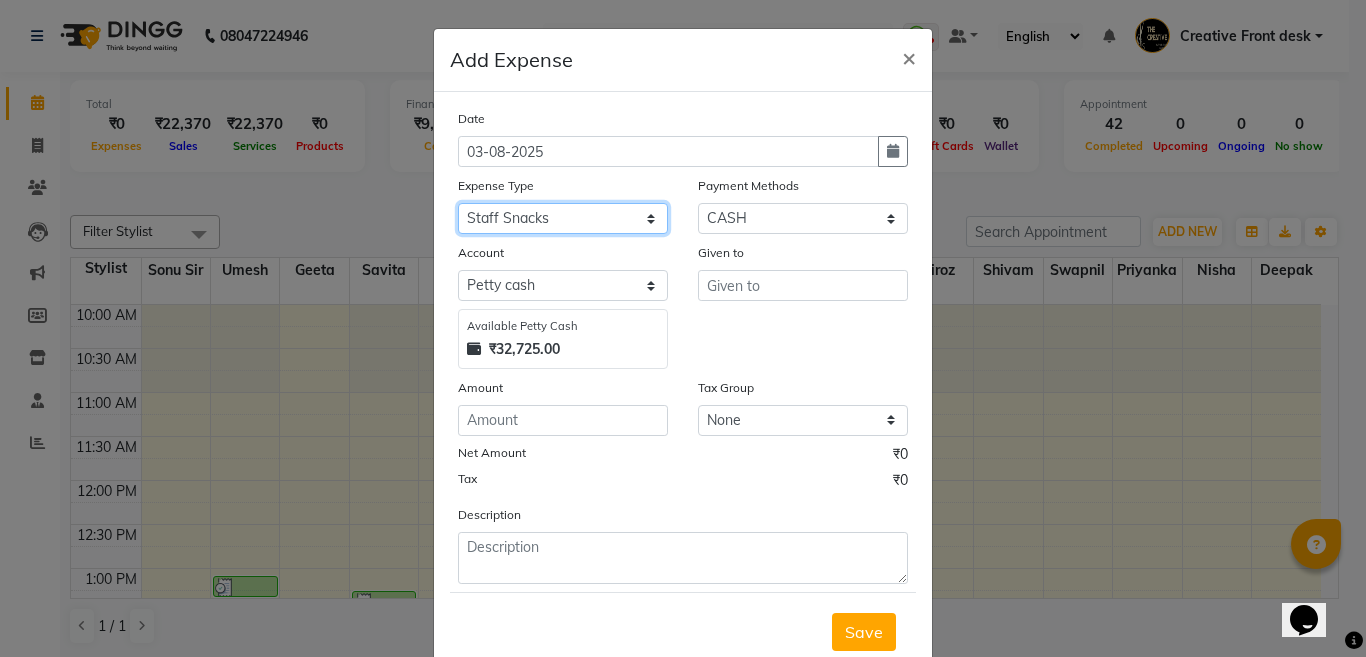 click on "Select Advance Salary Bank charges Cash Handed Over to Owner Cash transfer to bank Client Client Snacks Equipment Govt fee Incentive Kam wali salary Light Bill EXP Maintenance Marketing Miscellaneous New Product Buy Other Pantry Product Rent Salary Staff Snacks stationary Tax Tea & Refreshment tip Utilities Water" 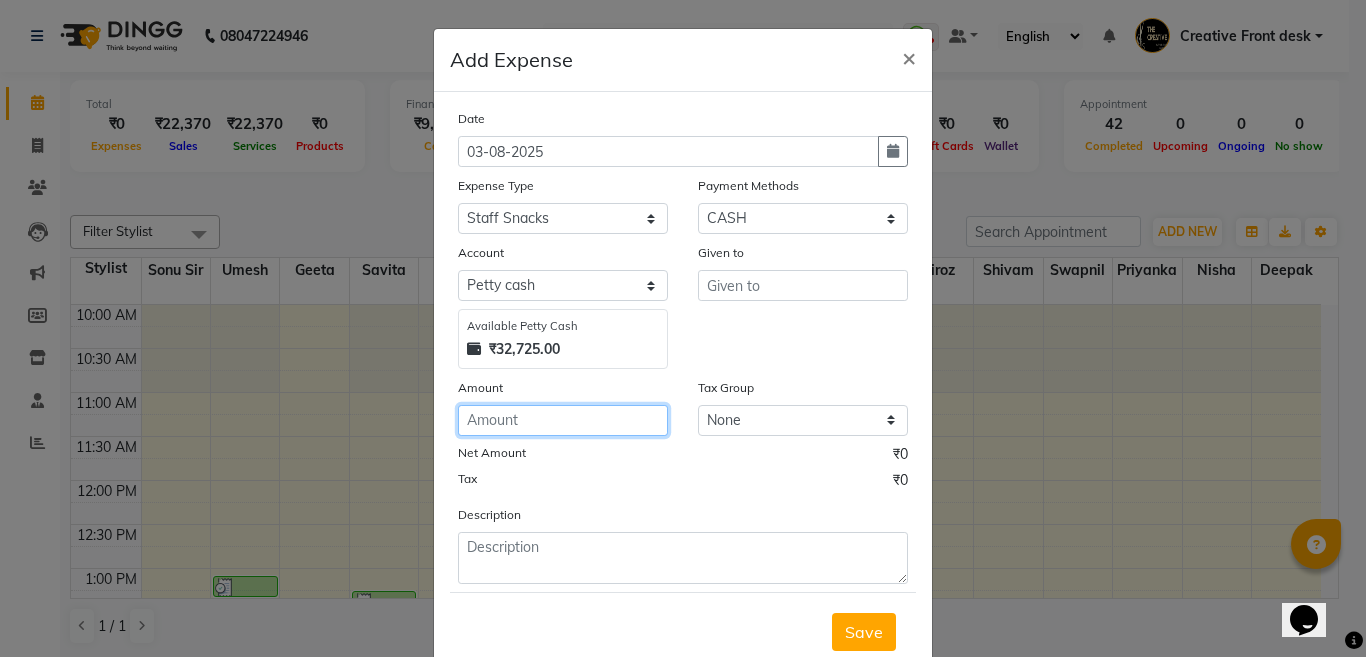 click 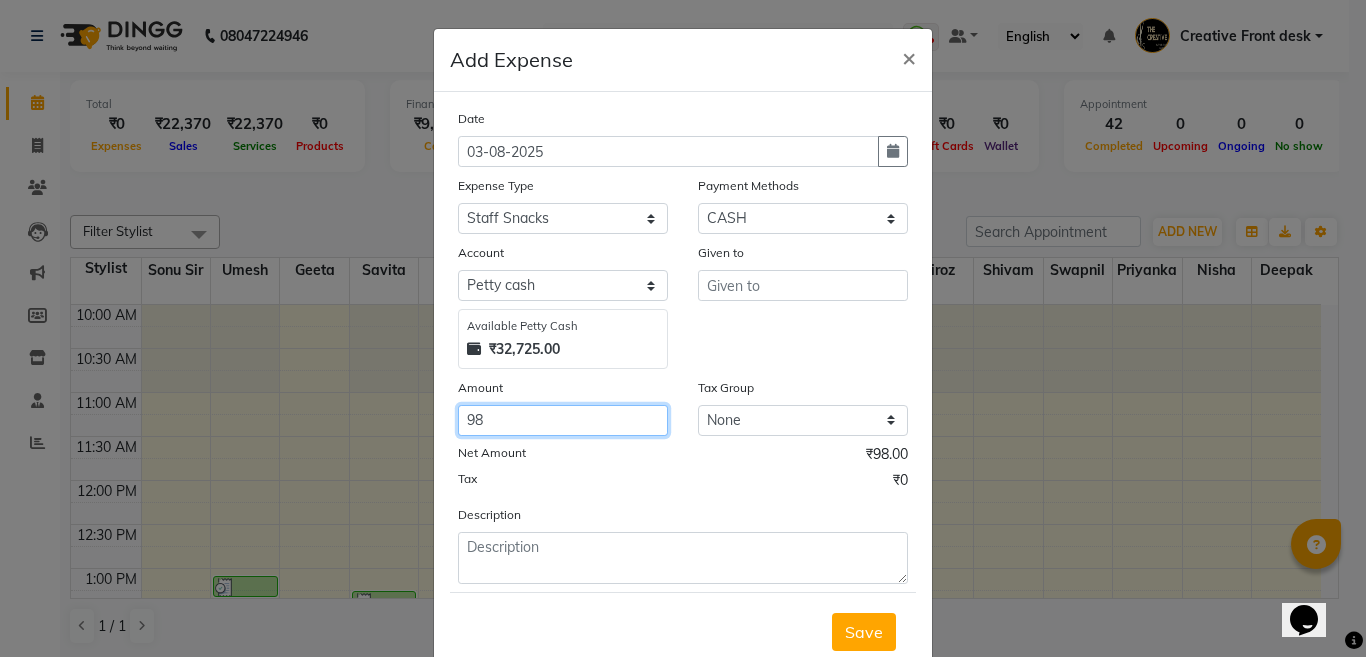 type on "98" 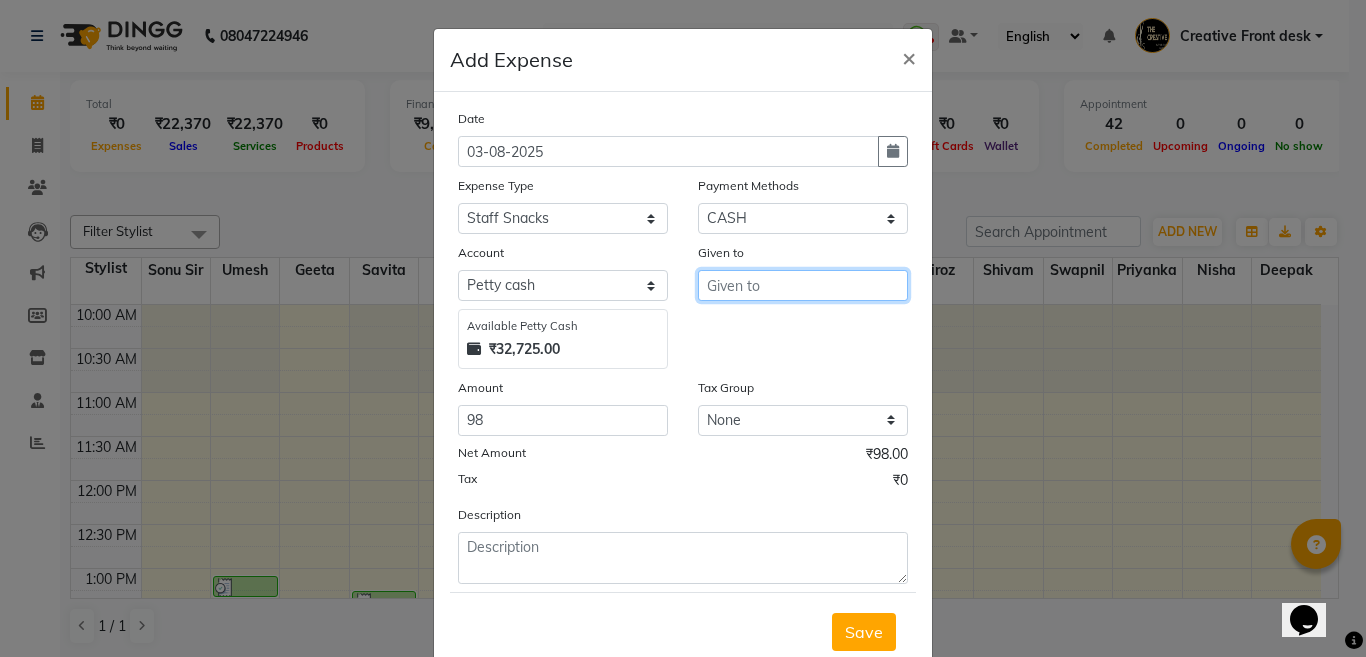 click at bounding box center [803, 285] 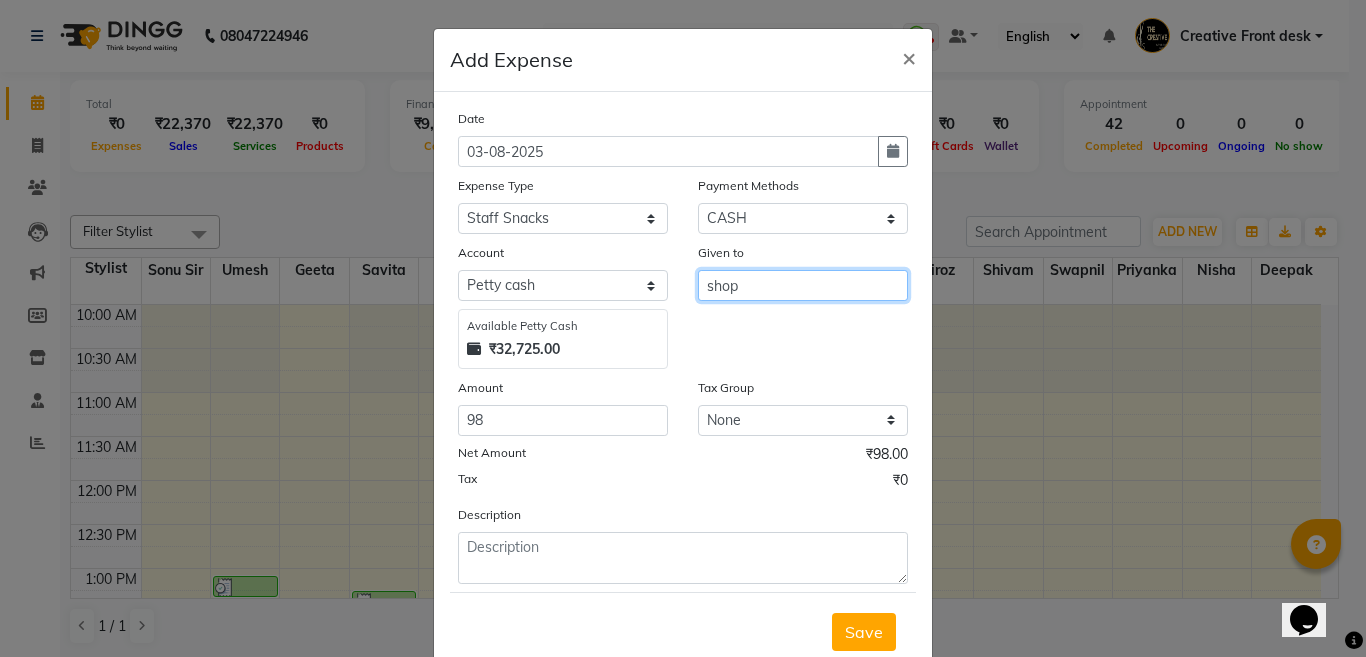 type on "shop" 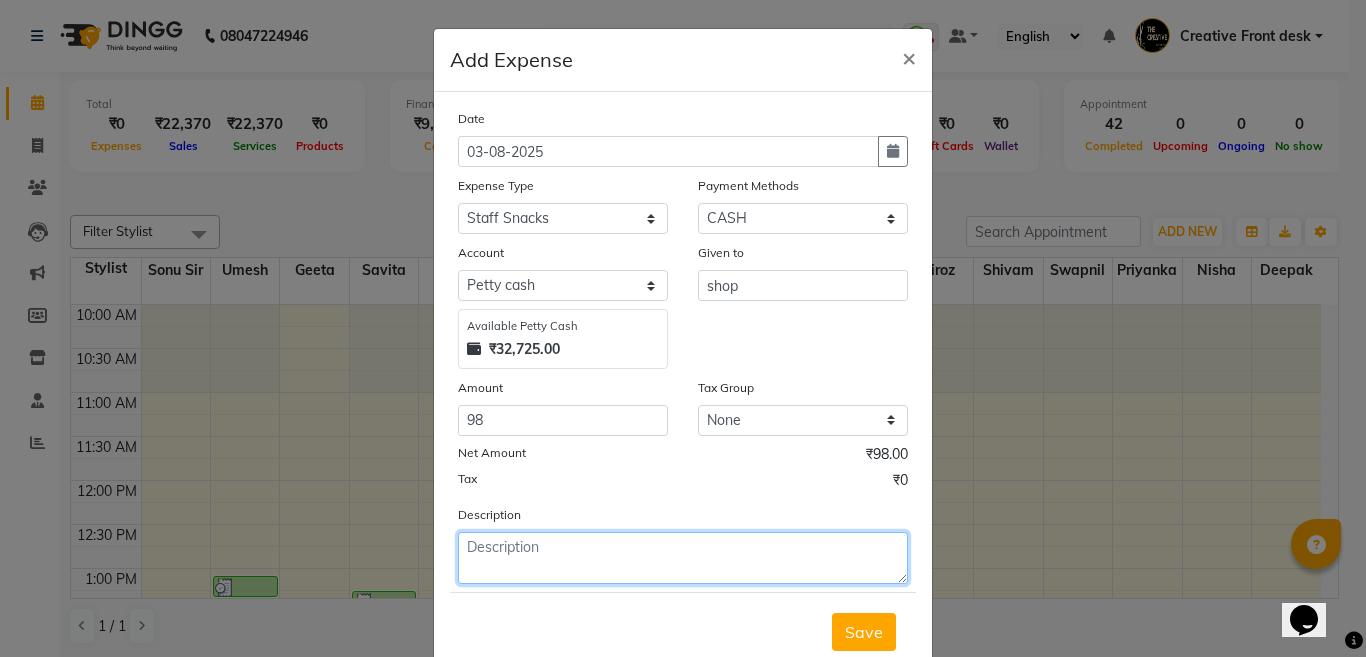 click 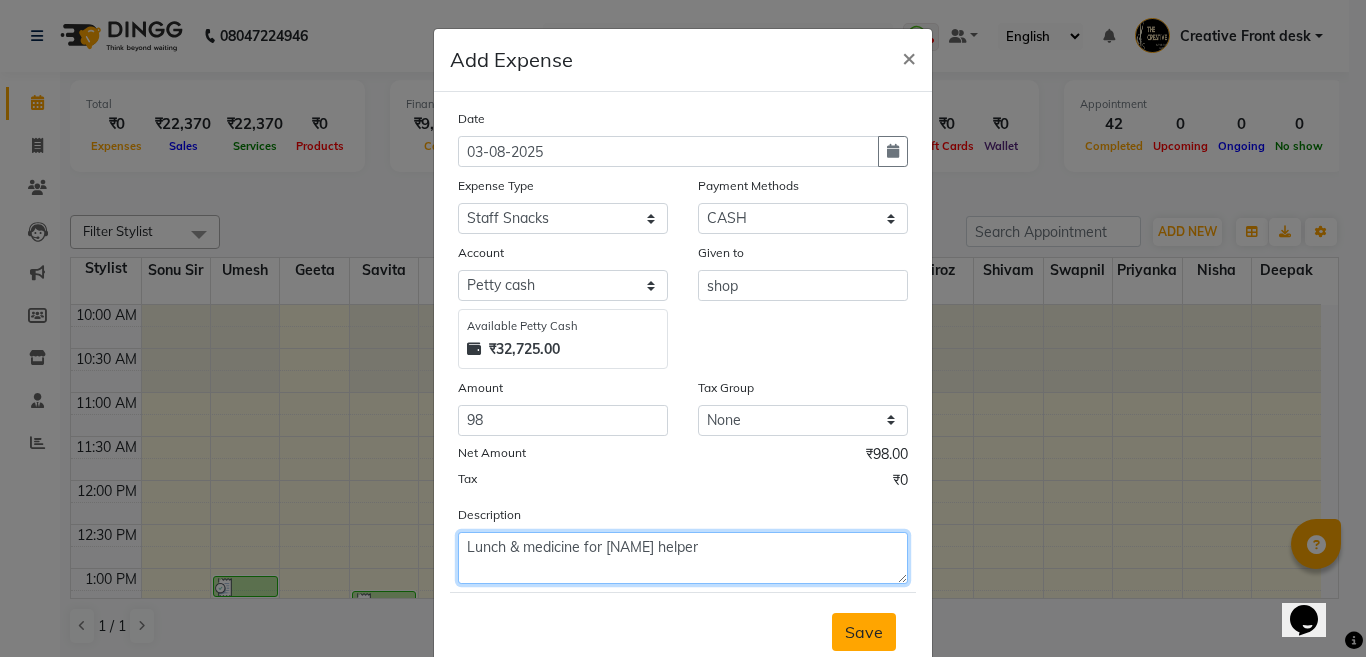 type on "Lunch & medicine for [NAME] helper" 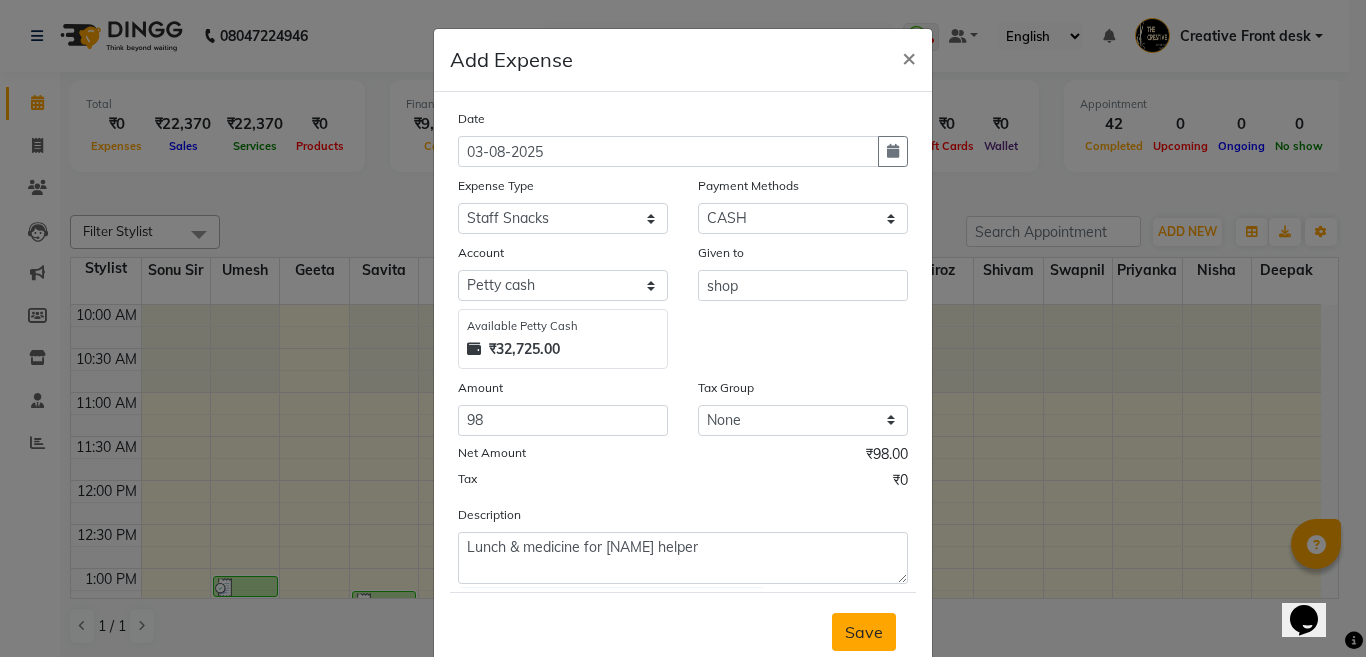 click on "Save" at bounding box center (864, 632) 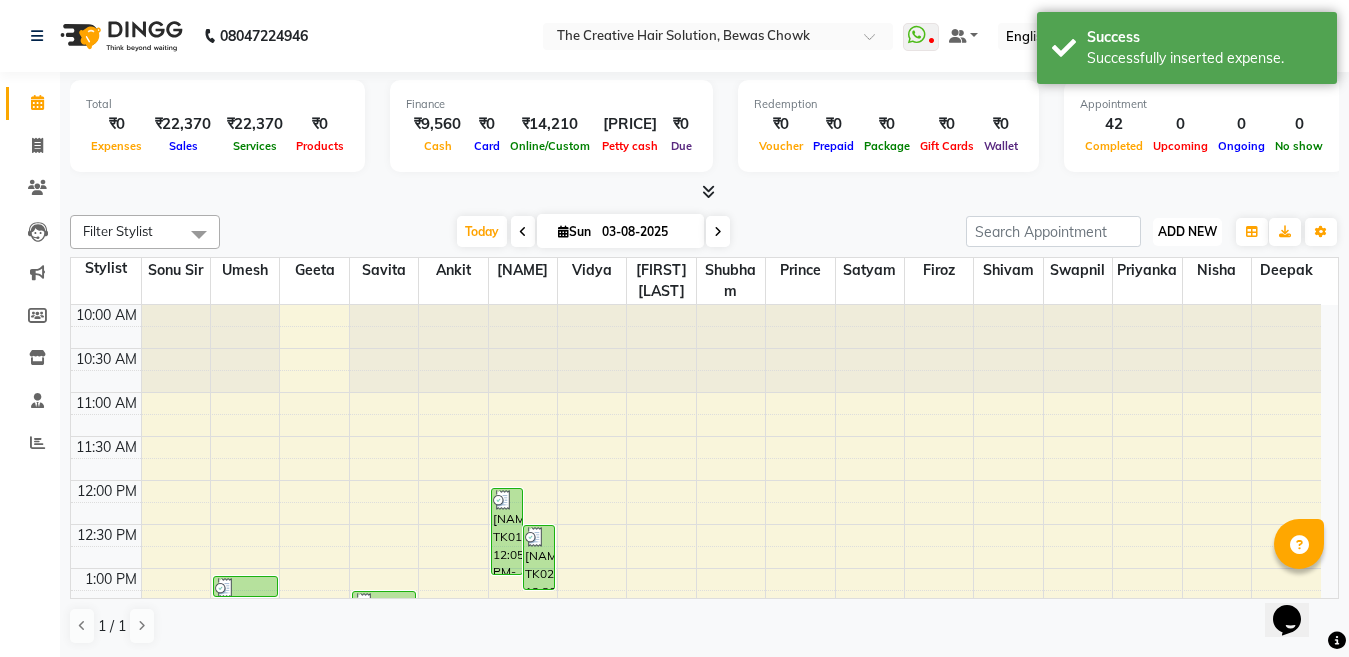 click on "ADD NEW Toggle Dropdown" at bounding box center (1187, 232) 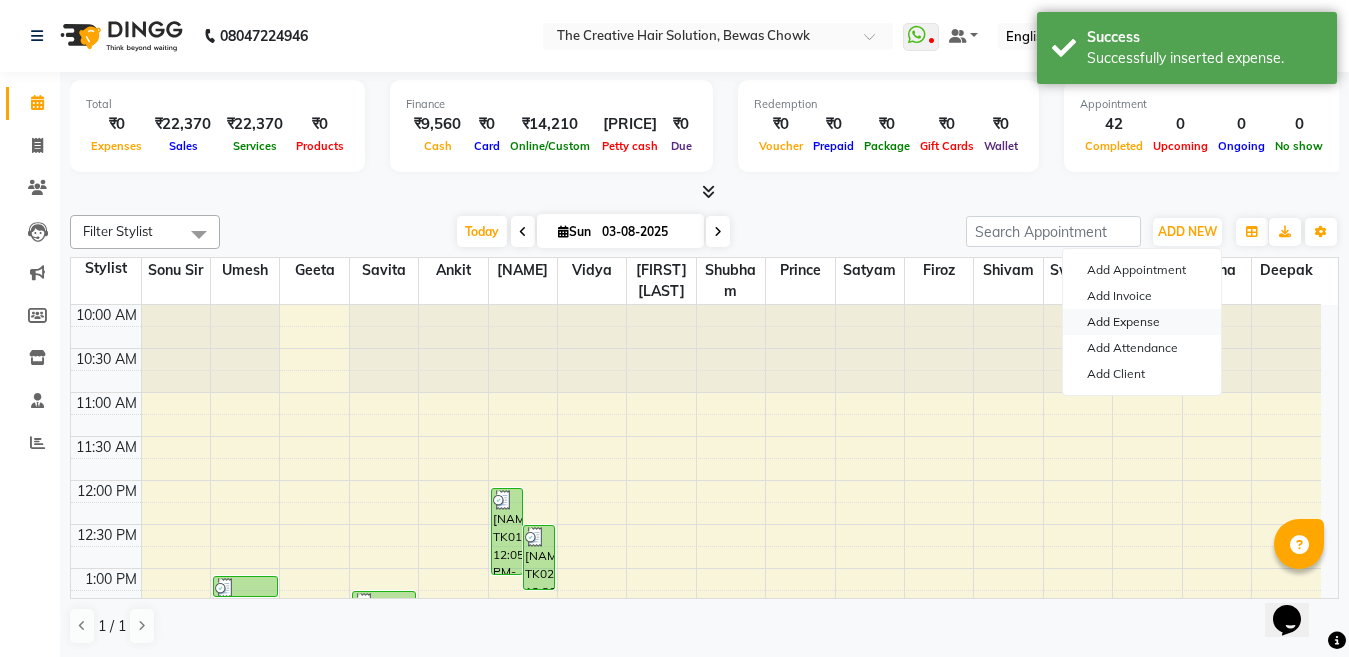 click on "Add Expense" at bounding box center [1142, 322] 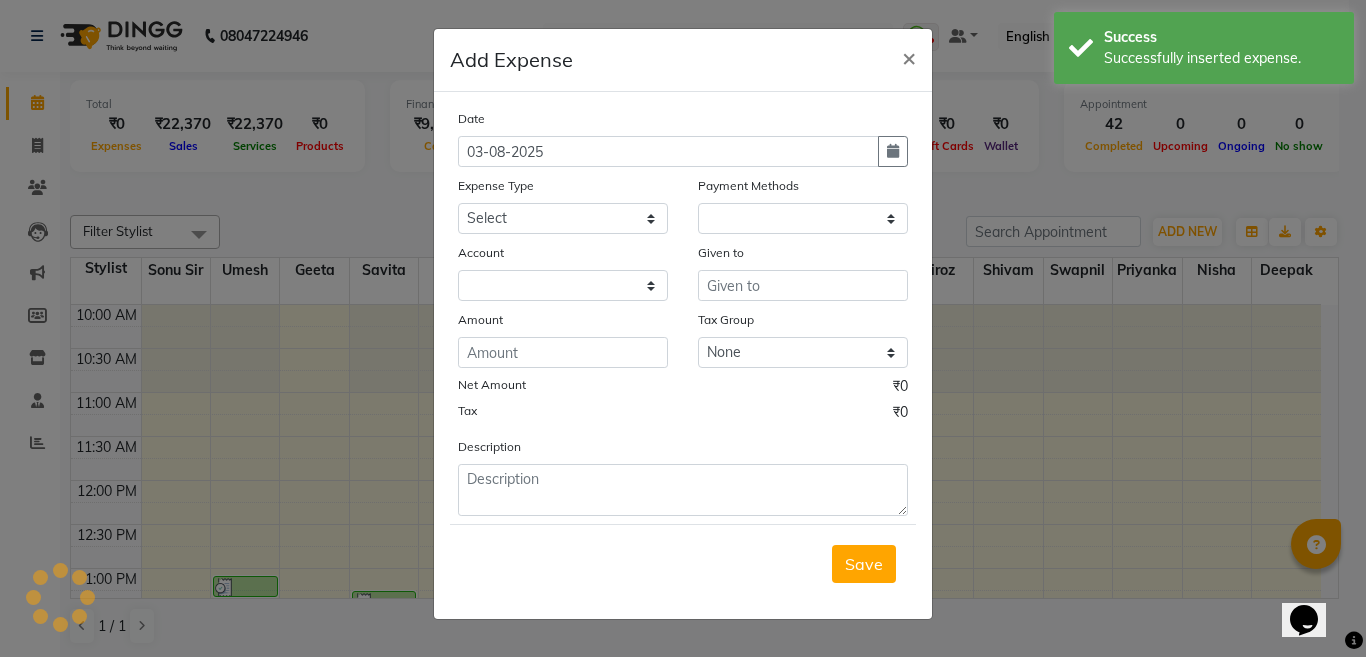 select on "1" 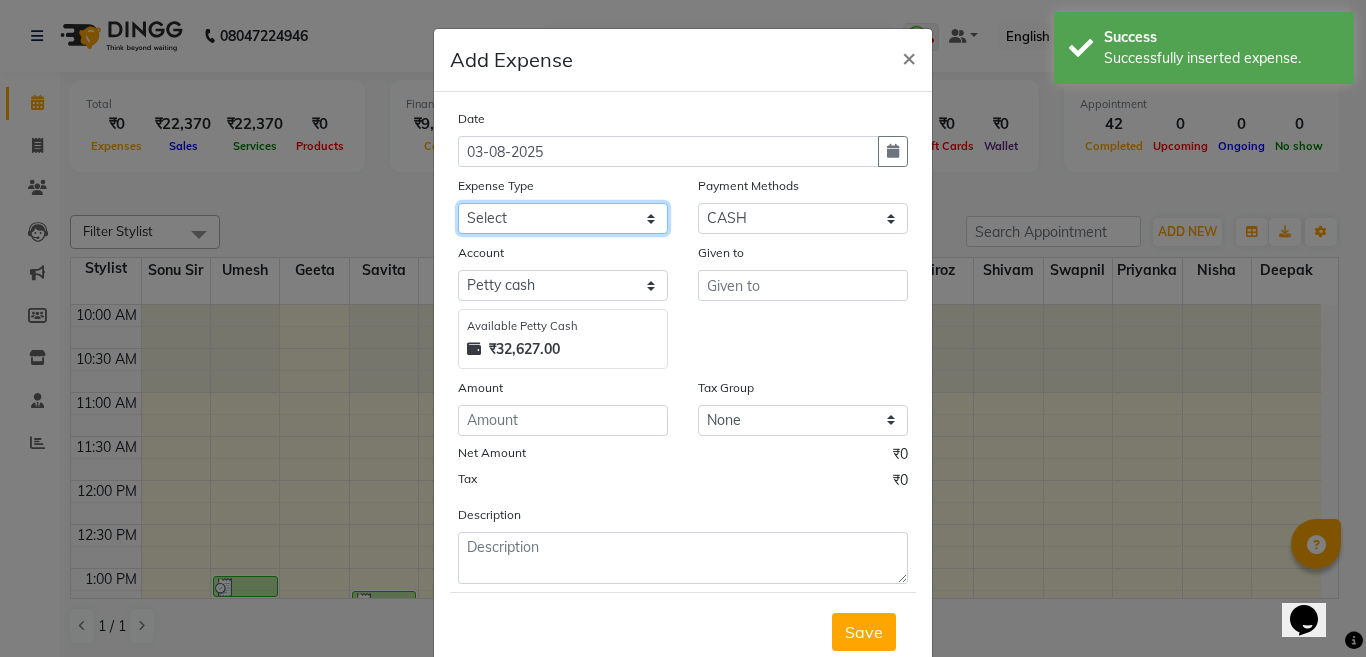 click on "Select Advance Salary Bank charges Cash Handed Over to Owner Cash transfer to bank Client Client Snacks Equipment Govt fee Incentive Kam wali salary Light Bill EXP Maintenance Marketing Miscellaneous New Product Buy Other Pantry Product Rent Salary Staff Snacks stationary Tax Tea & Refreshment tip Utilities Water" 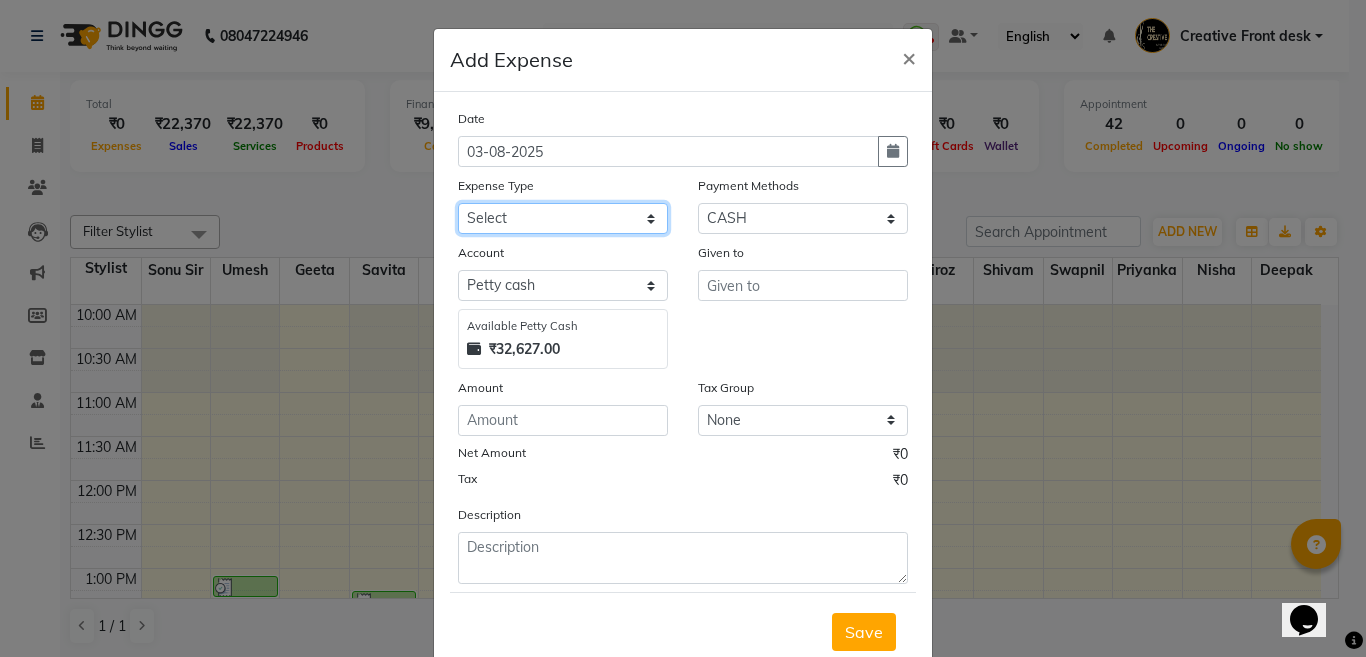 select on "12955" 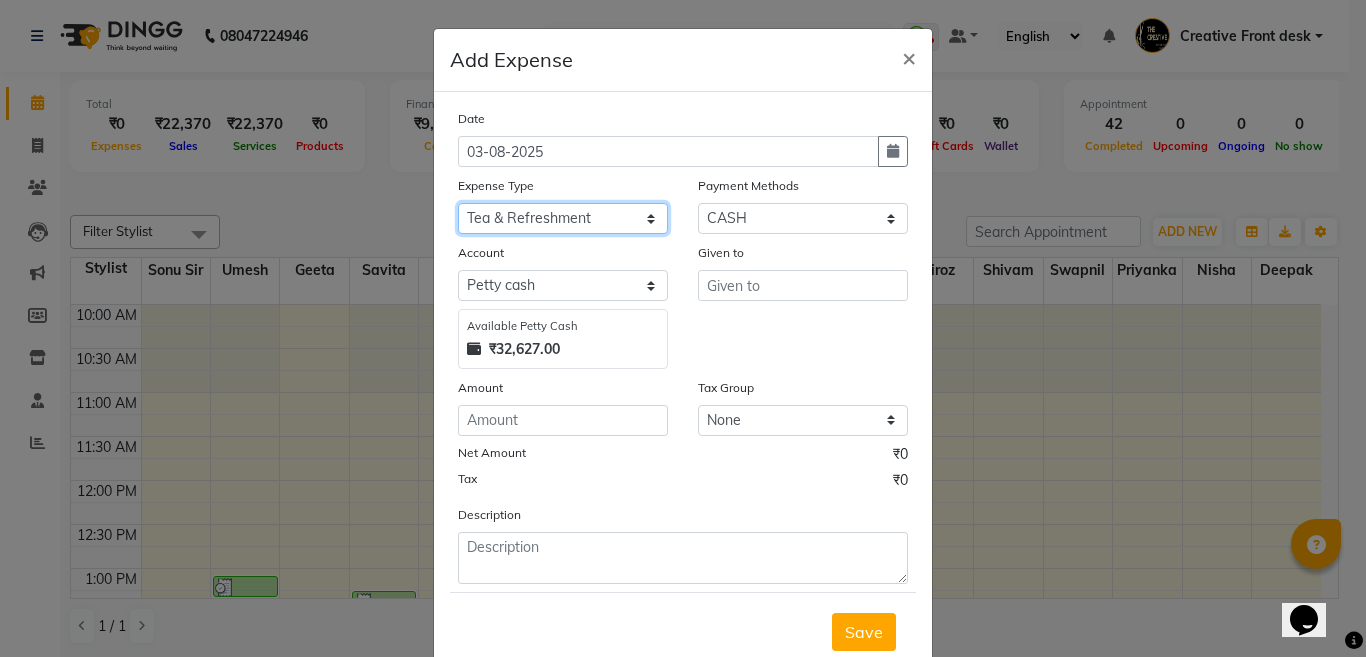 click on "Select Advance Salary Bank charges Cash Handed Over to Owner Cash transfer to bank Client Client Snacks Equipment Govt fee Incentive Kam wali salary Light Bill EXP Maintenance Marketing Miscellaneous New Product Buy Other Pantry Product Rent Salary Staff Snacks stationary Tax Tea & Refreshment tip Utilities Water" 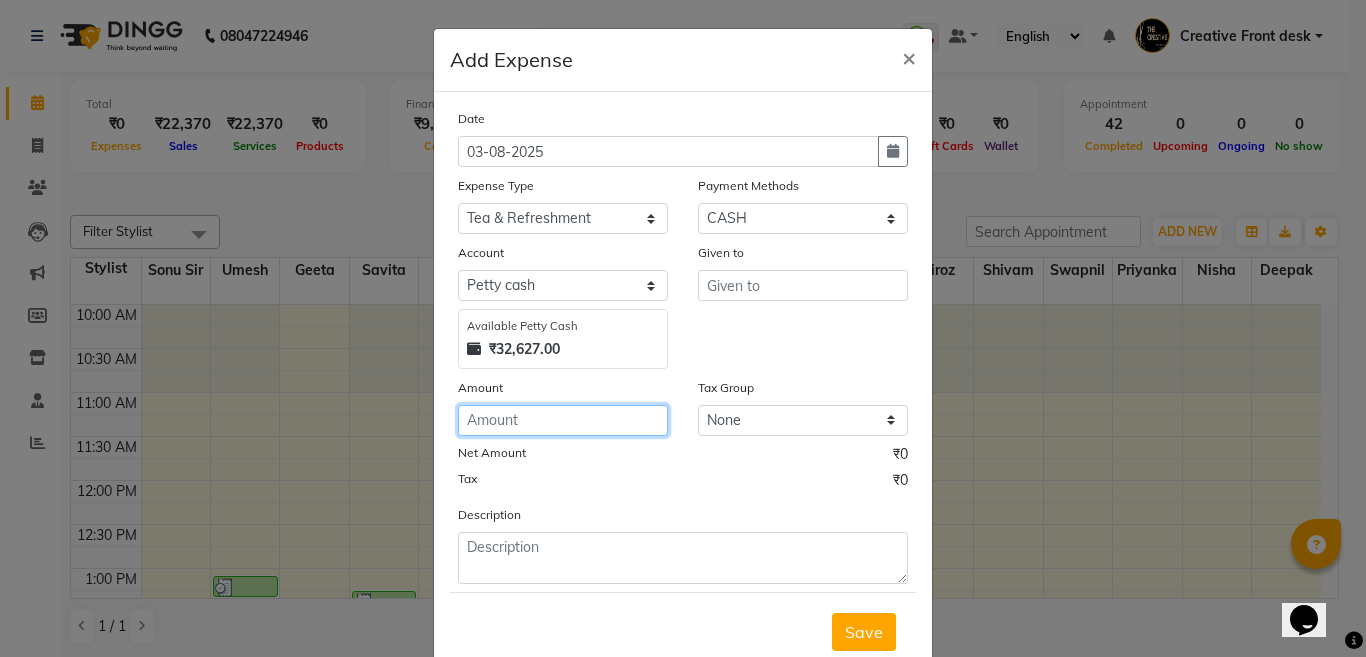 click 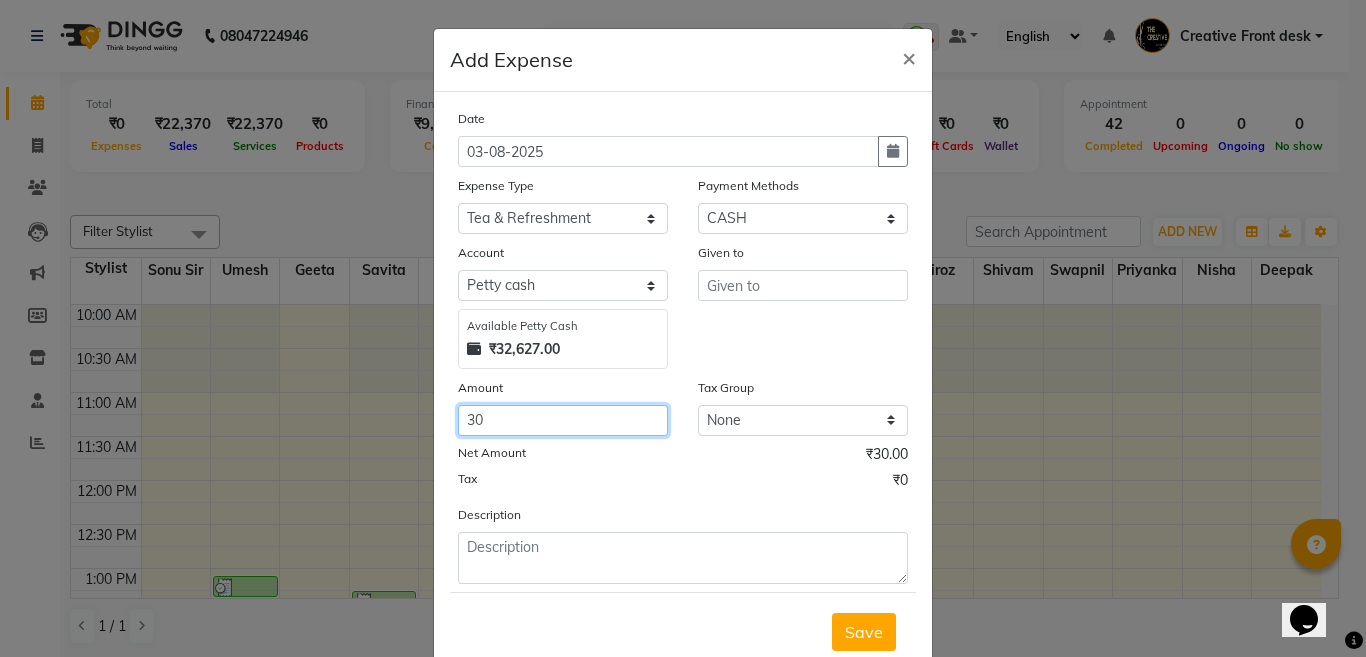 type on "30" 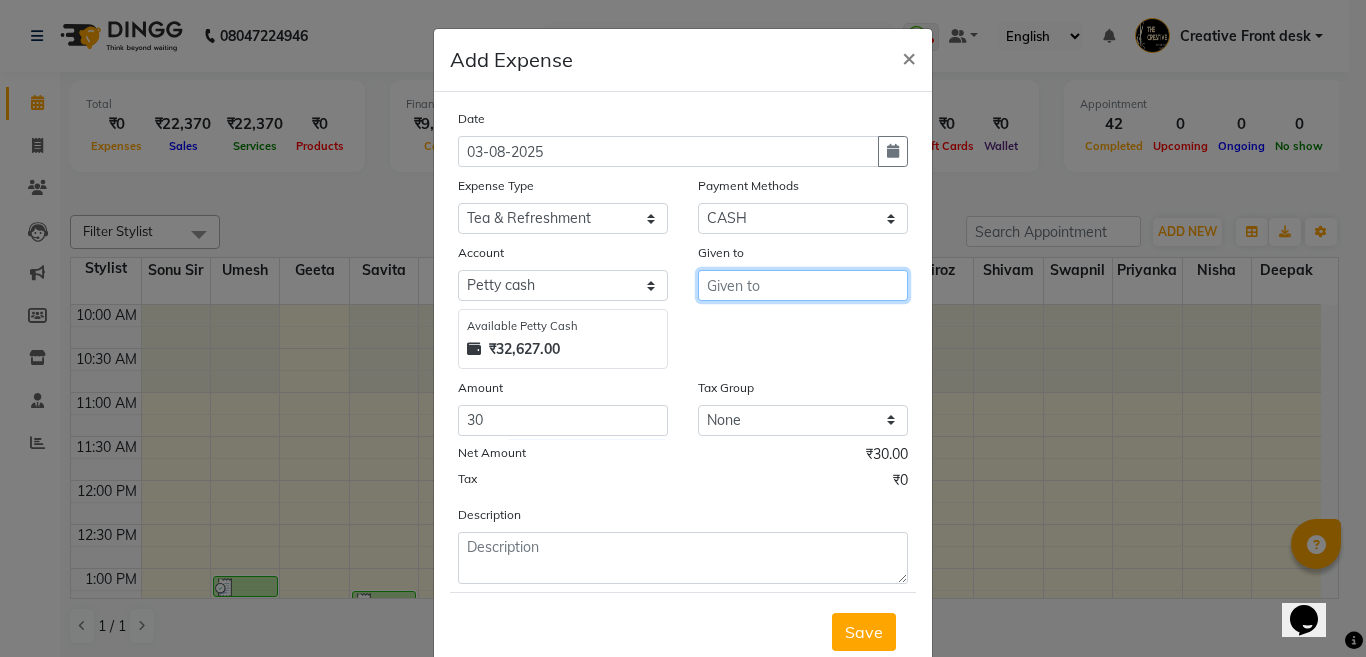 click at bounding box center (803, 285) 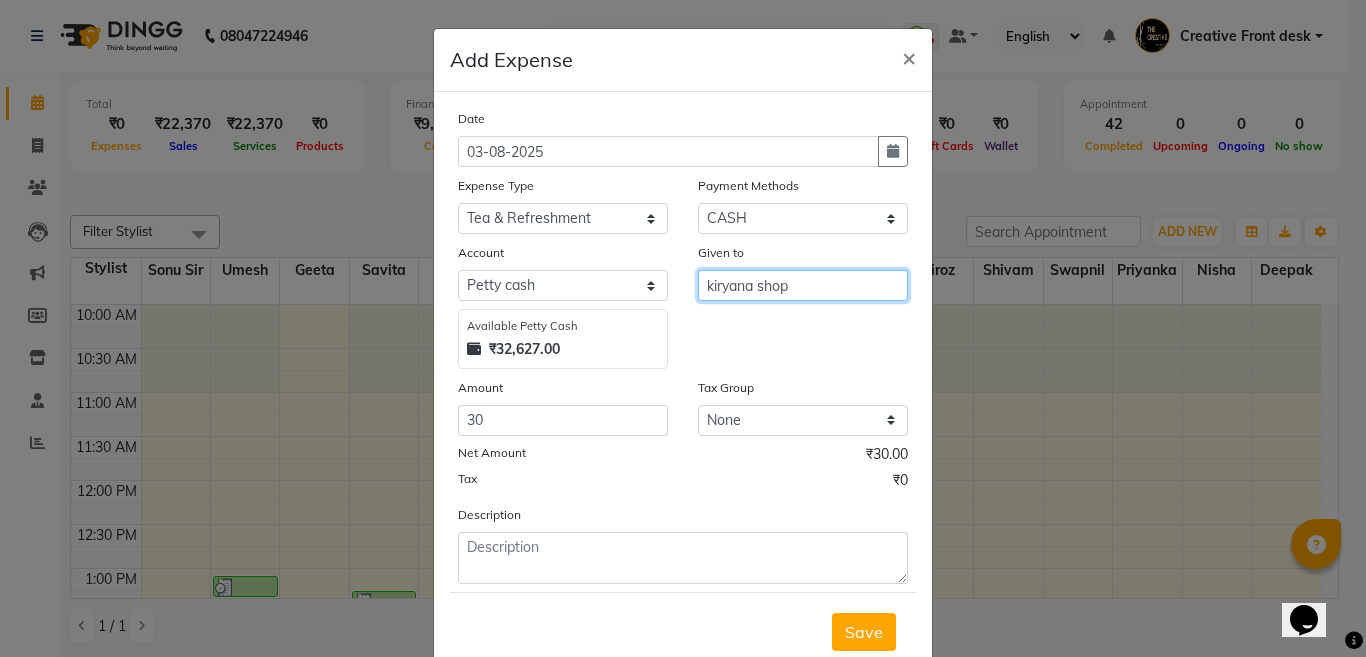 type on "kiryana shop" 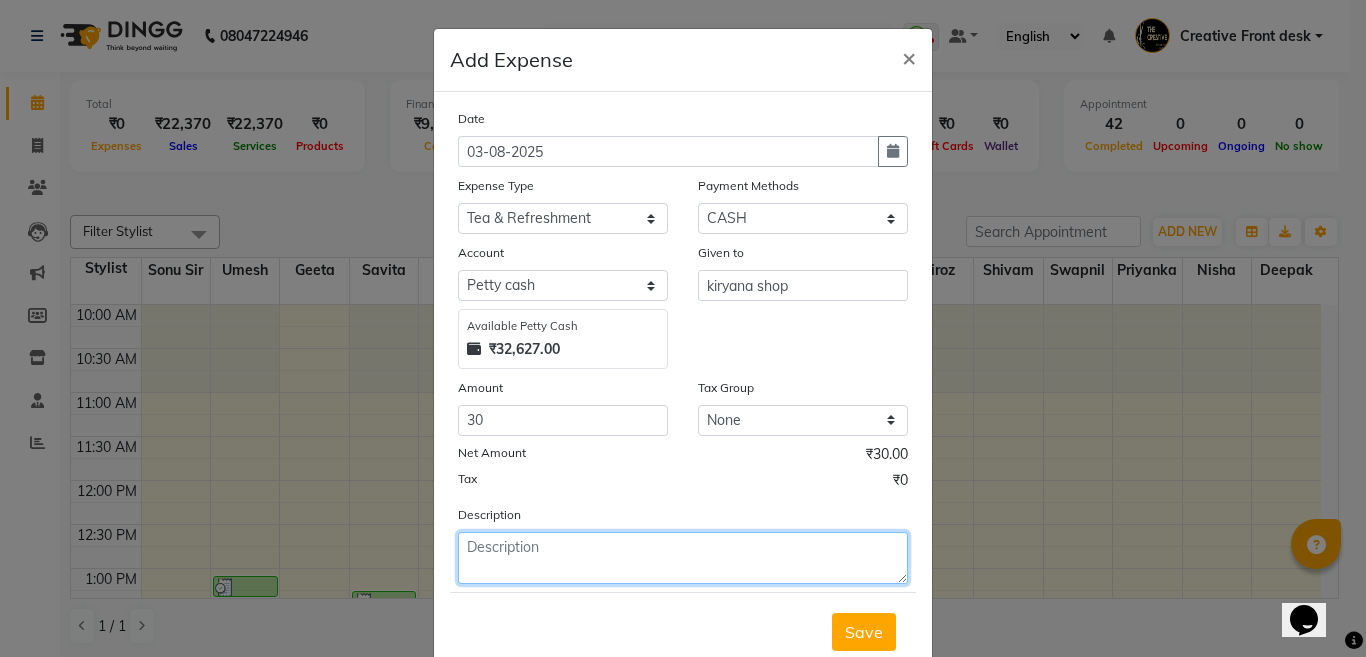 click 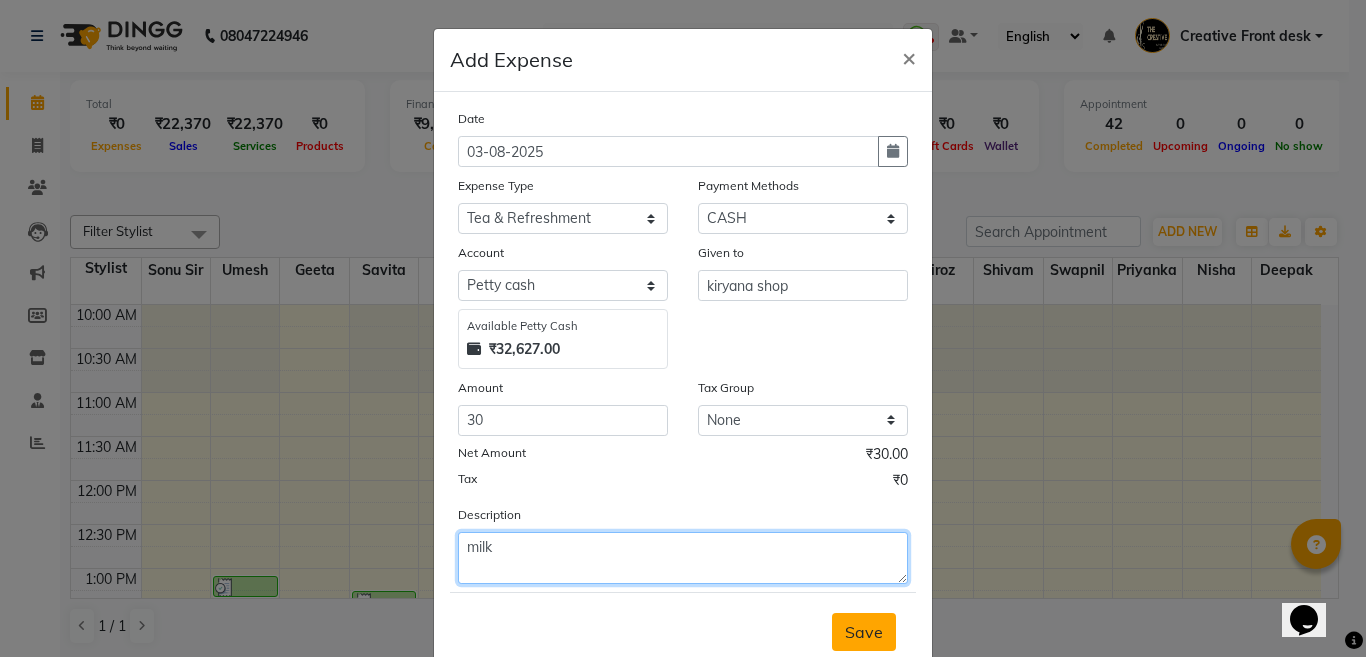 type on "milk" 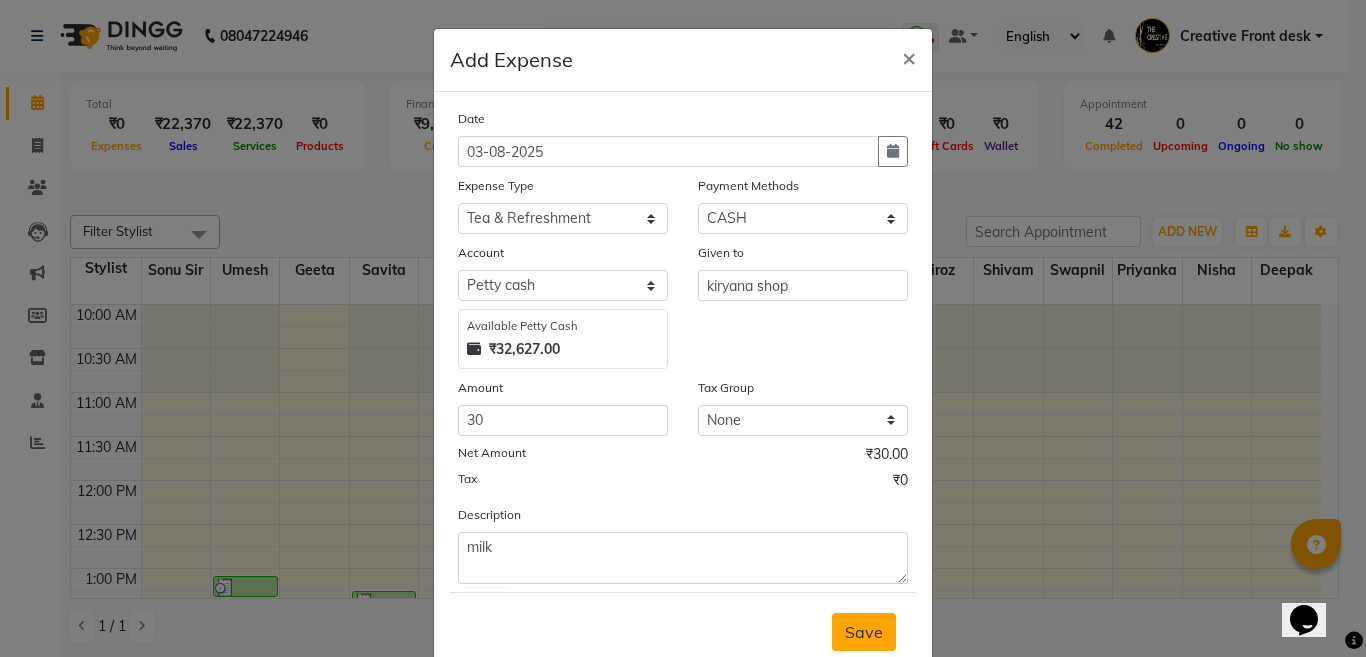click on "Save" at bounding box center (864, 632) 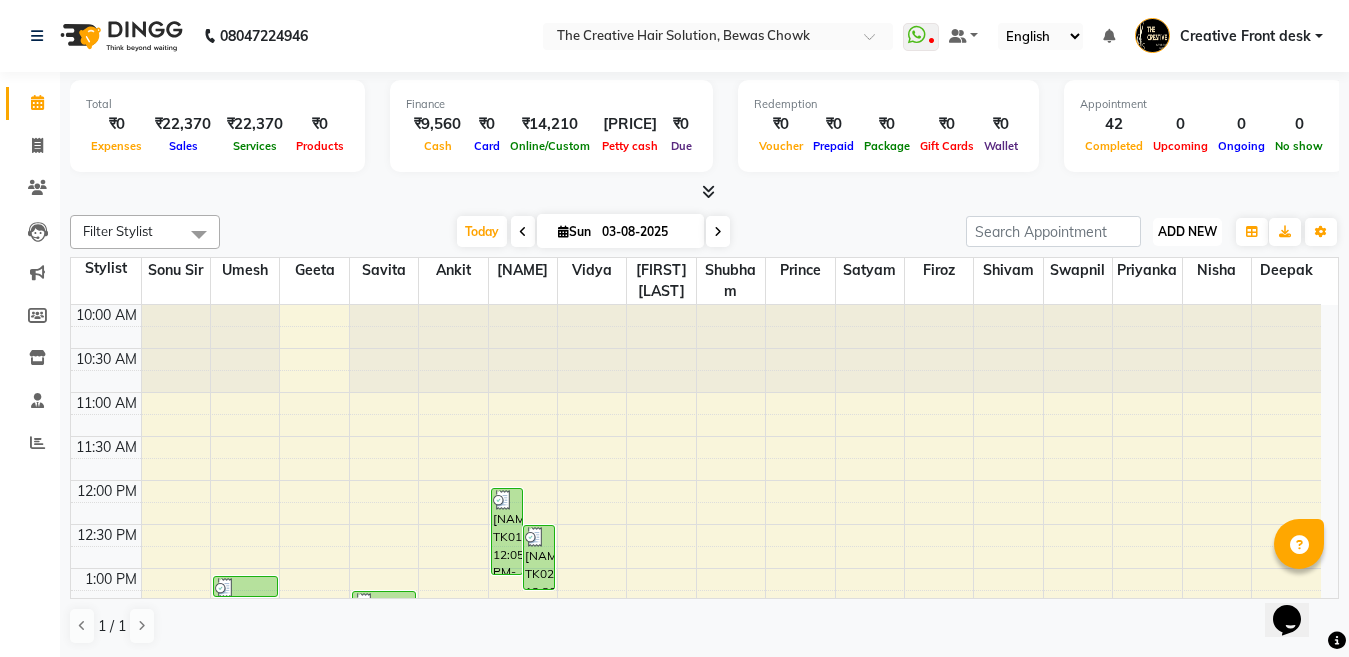 click on "ADD NEW" at bounding box center [1187, 231] 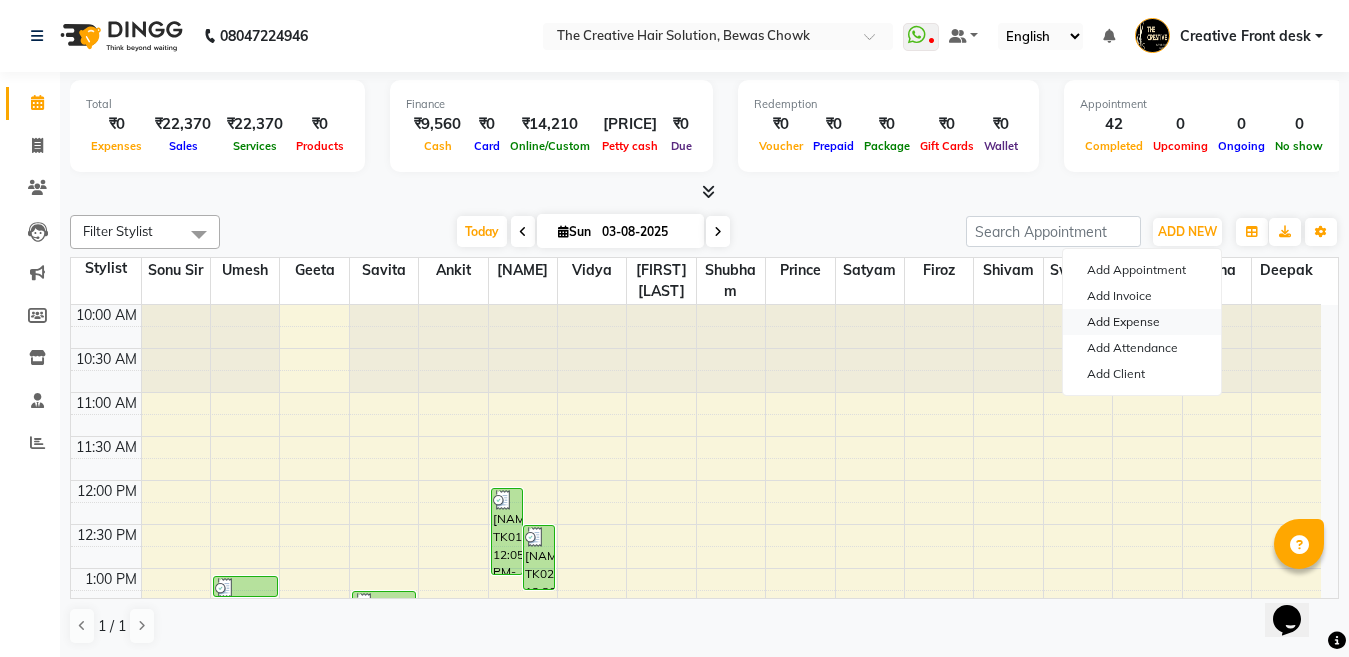 click on "Add Expense" at bounding box center (1142, 322) 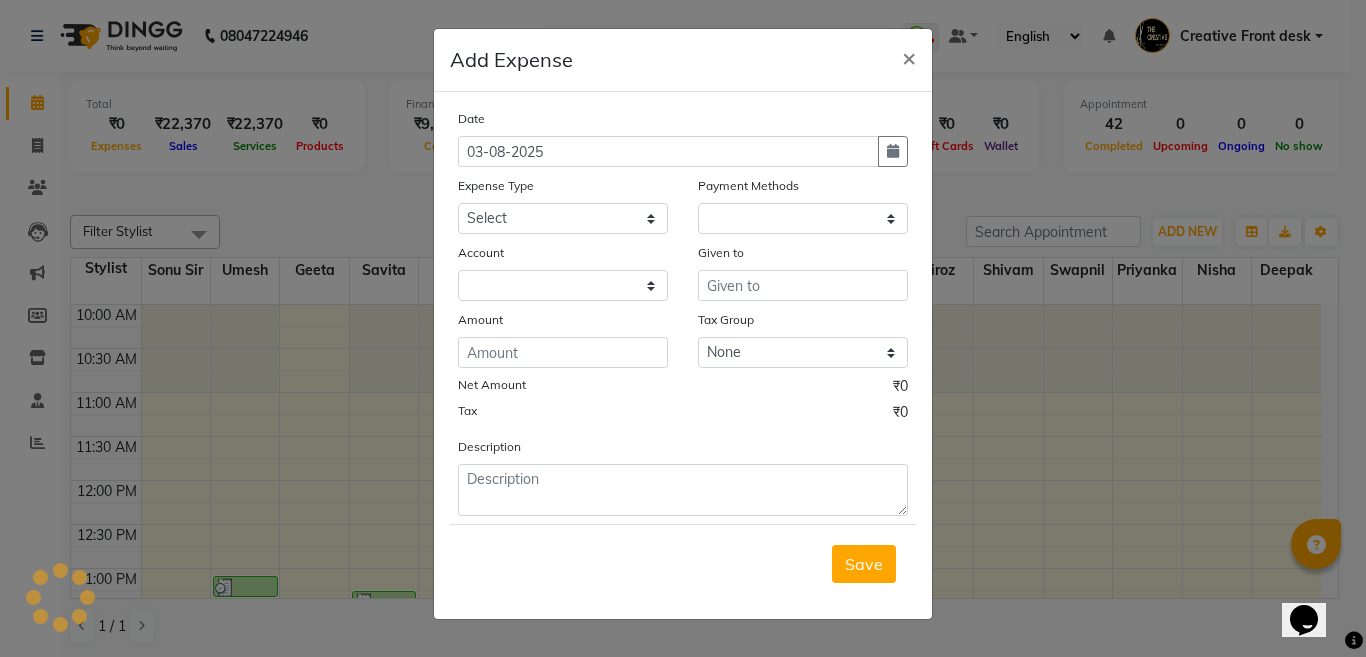 select on "1" 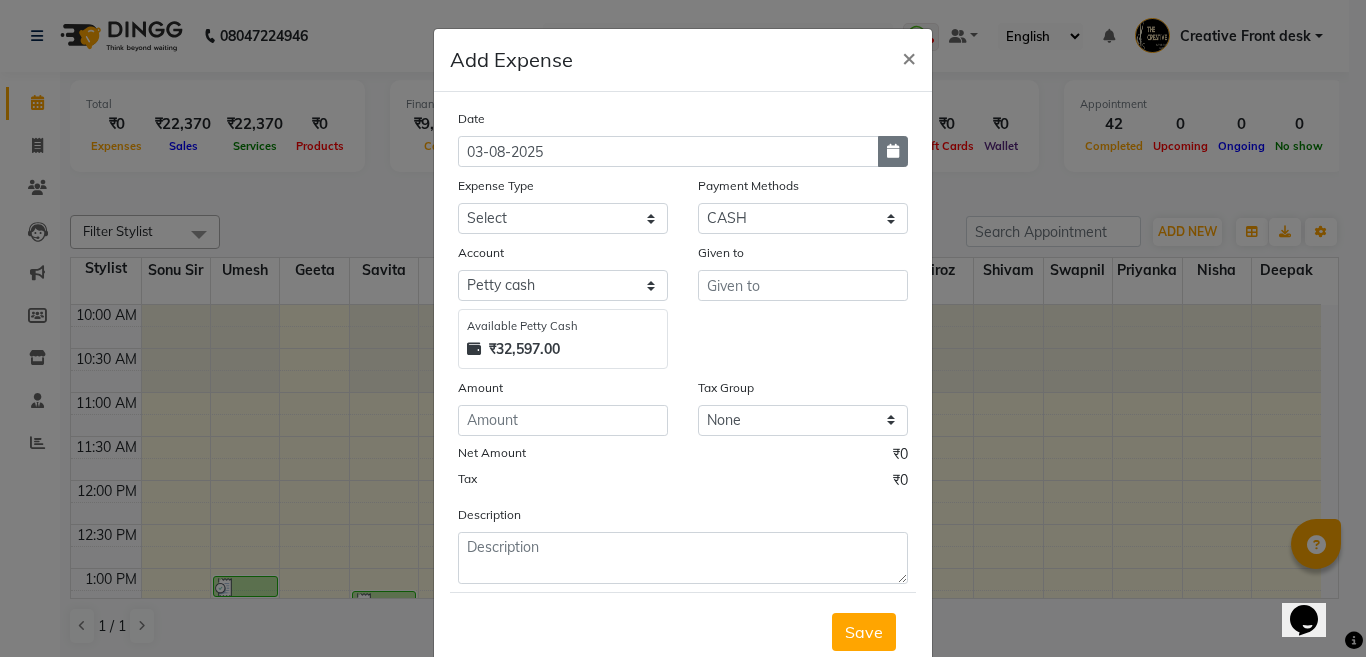 click 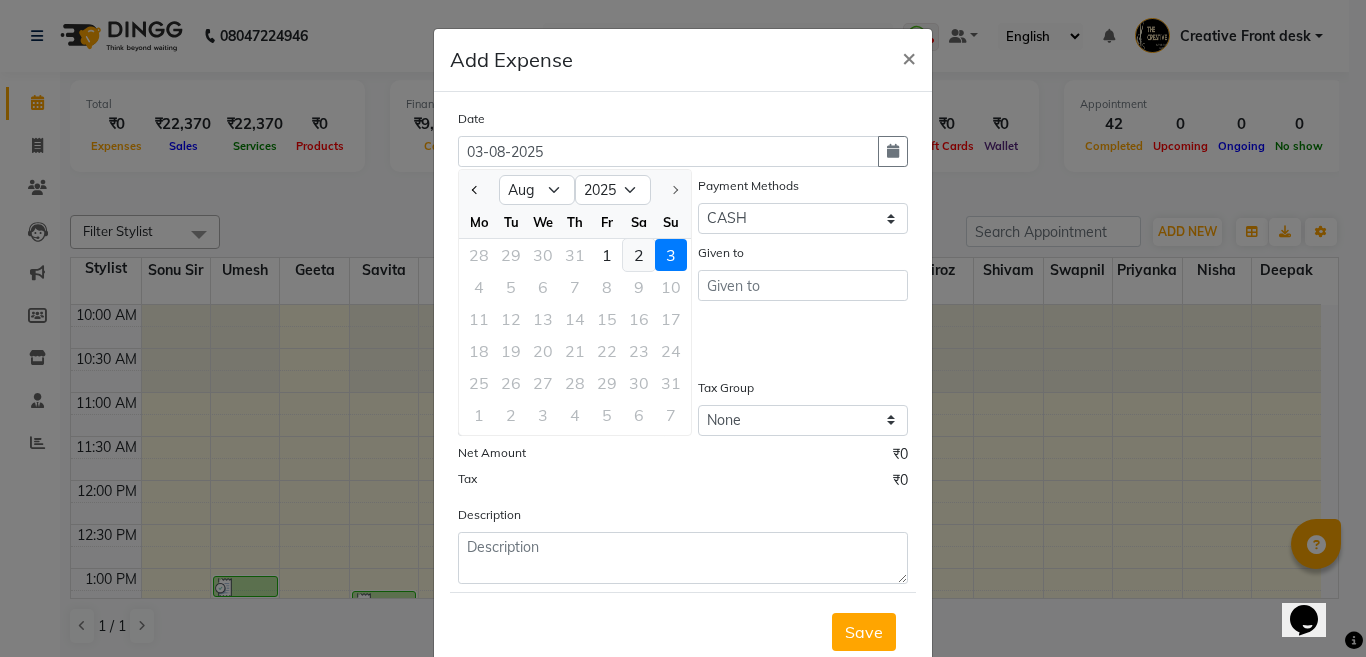 click on "2" 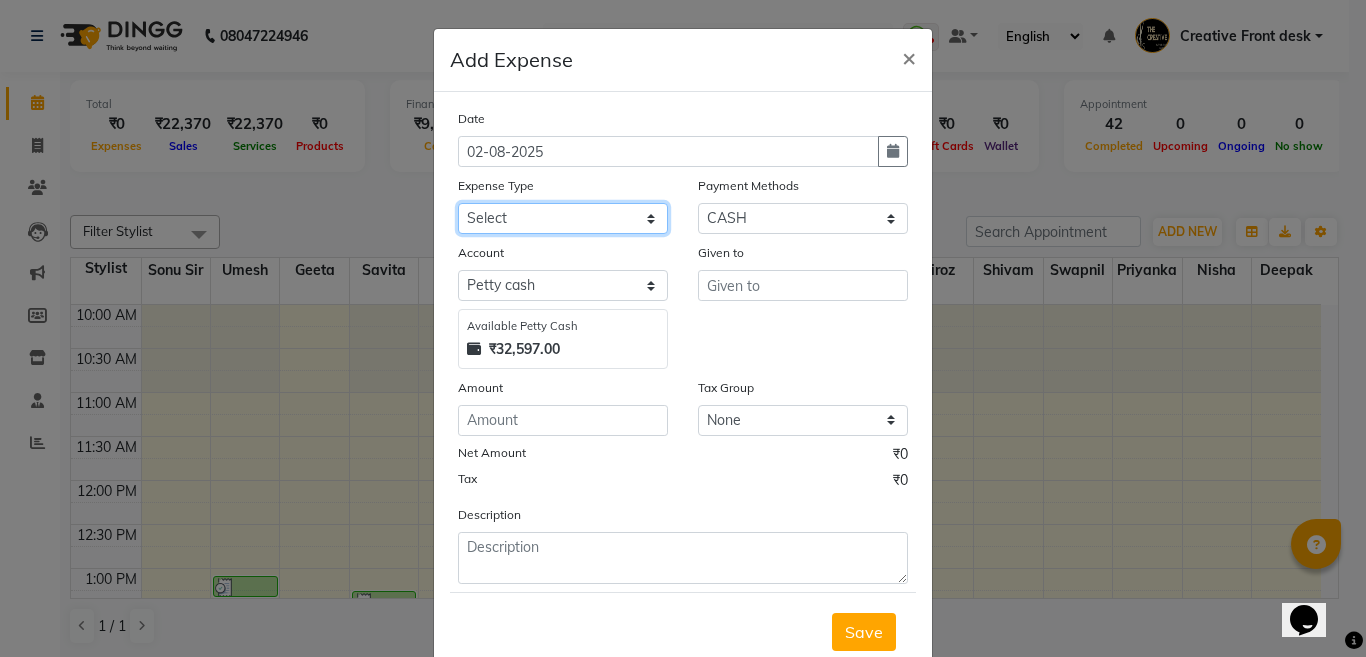 click on "Select Advance Salary Bank charges Cash Handed Over to Owner Cash transfer to bank Client Client Snacks Equipment Govt fee Incentive Kam wali salary Light Bill EXP Maintenance Marketing Miscellaneous New Product Buy Other Pantry Product Rent Salary Staff Snacks stationary Tax Tea & Refreshment tip Utilities Water" 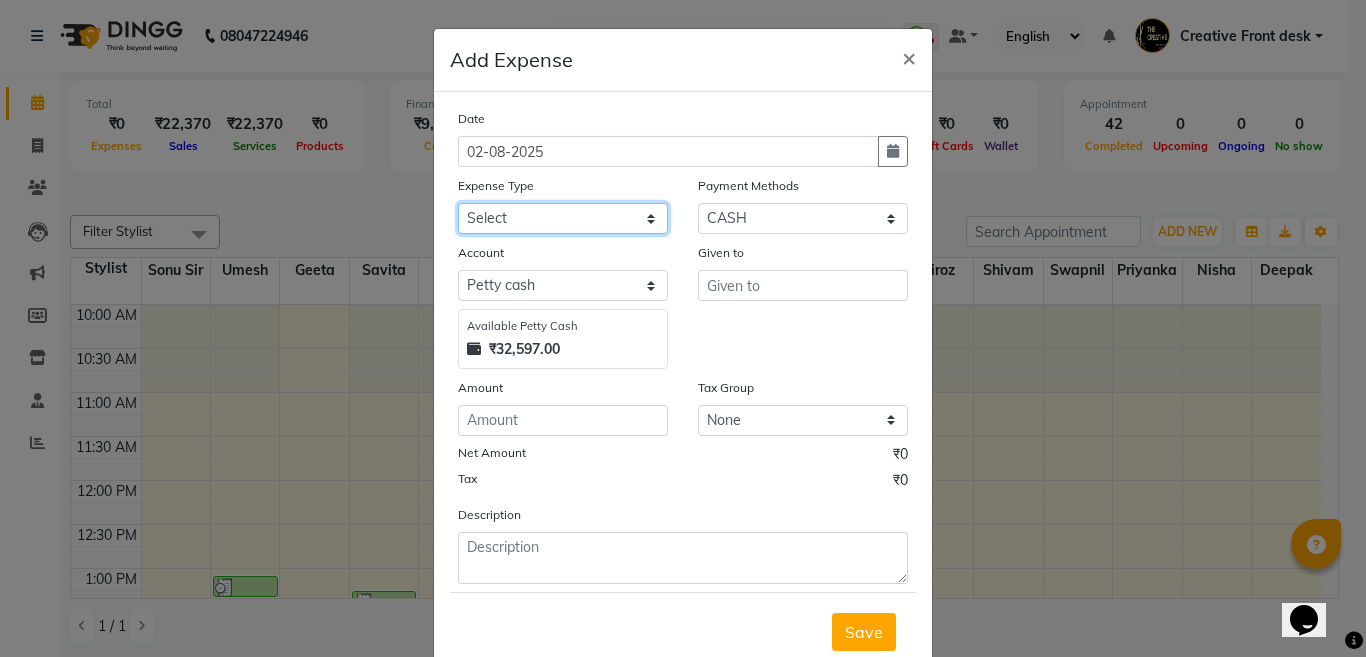 select on "[NUMBER]" 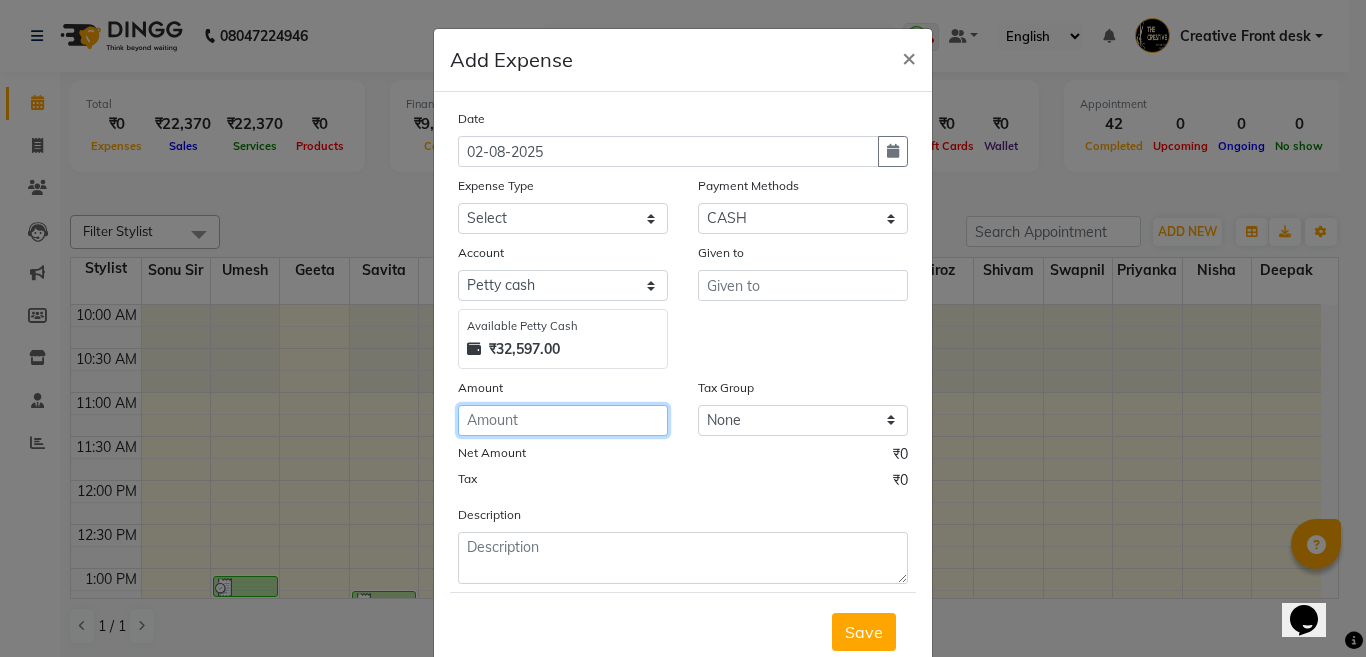 click 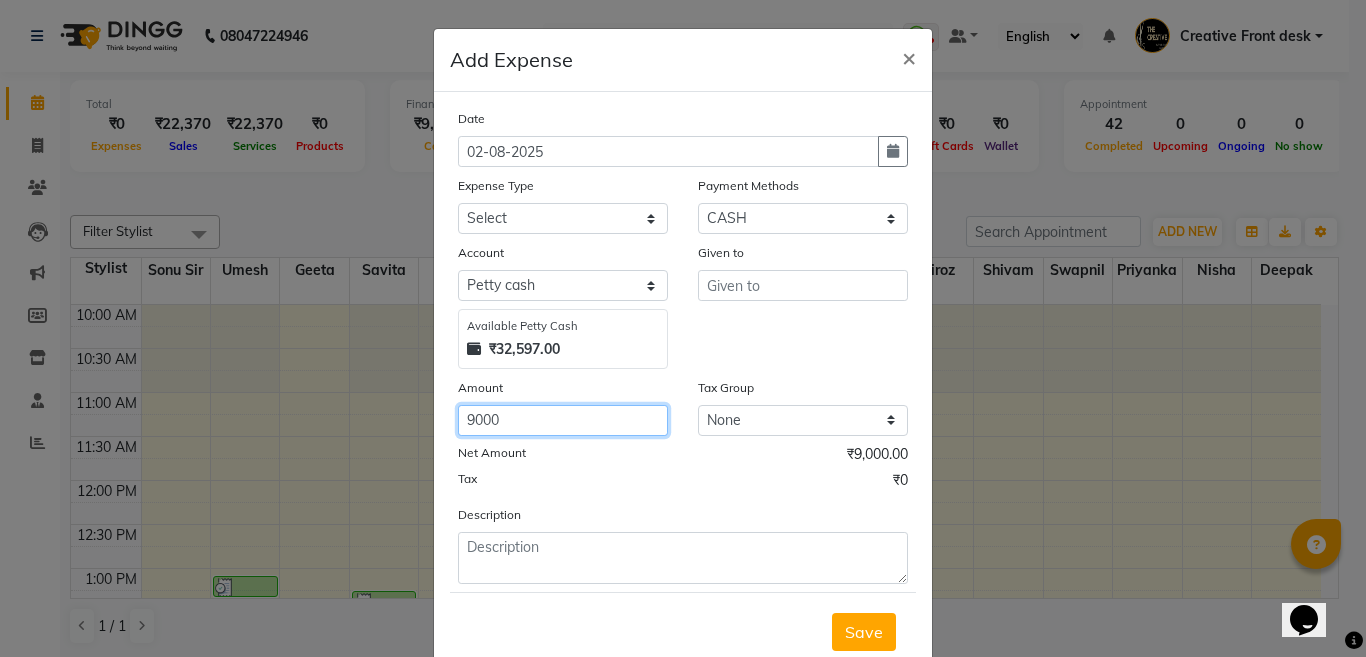 type on "9000" 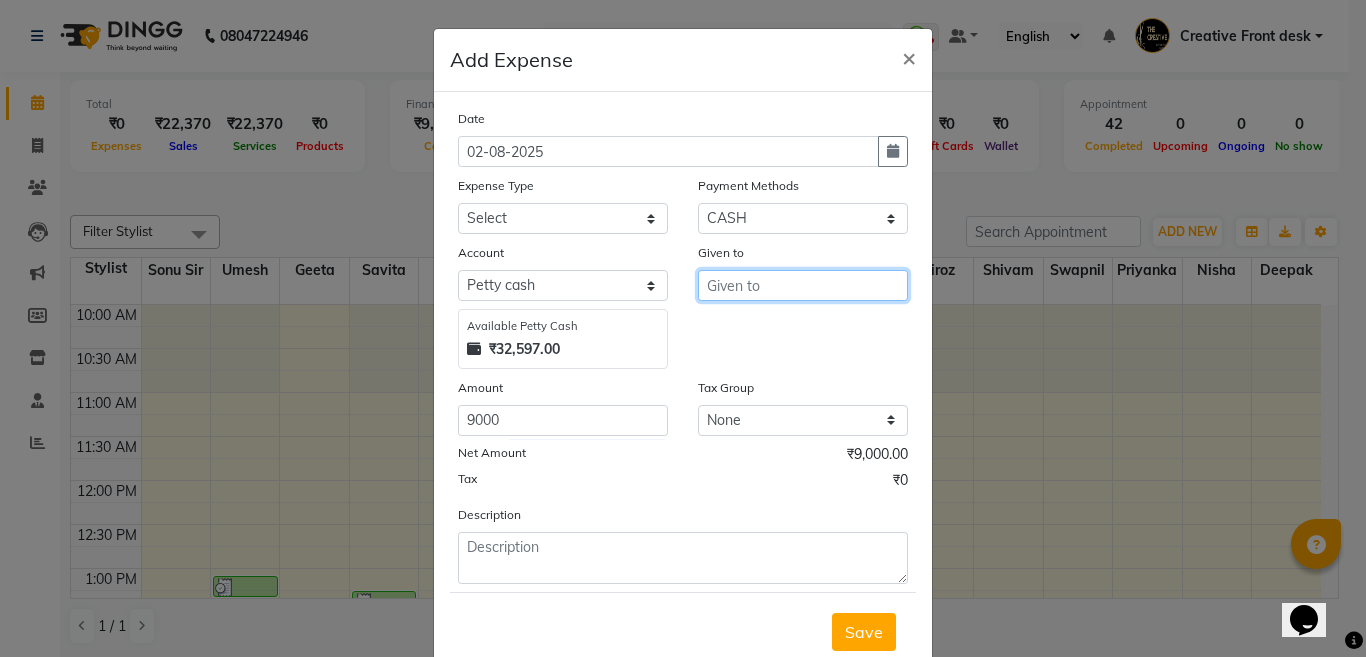 click at bounding box center [803, 285] 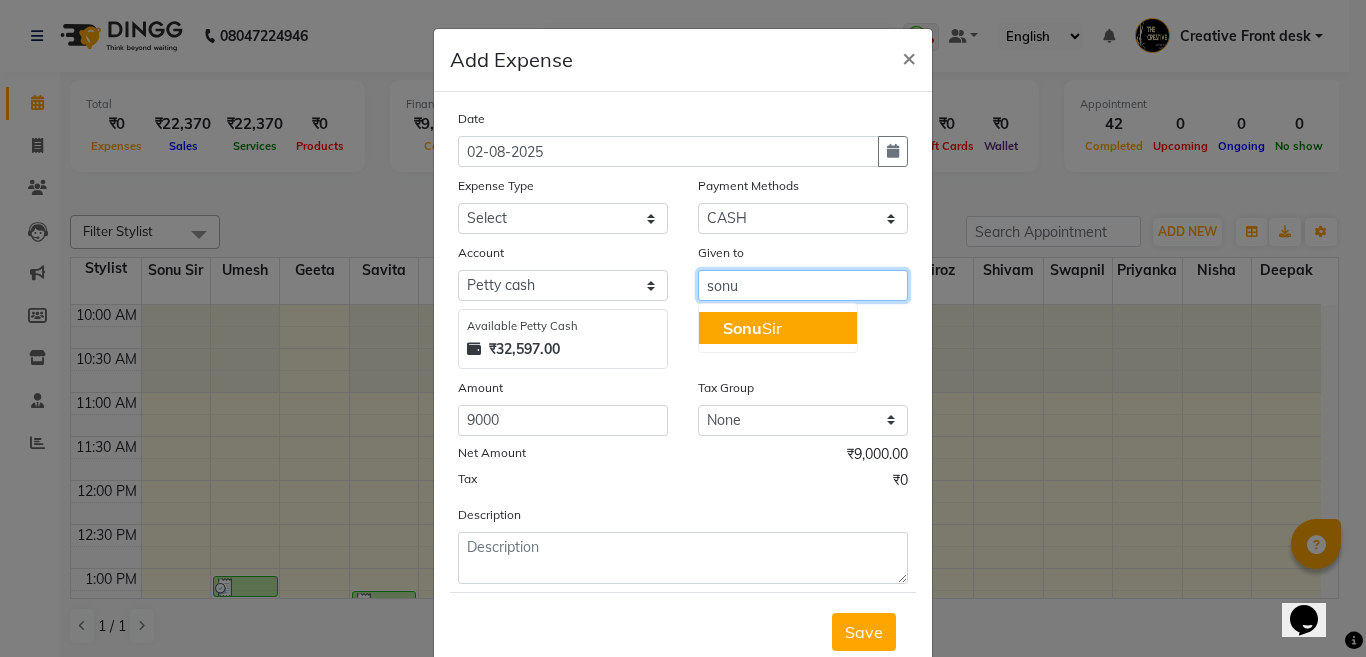 click on "[NAME]  Sir" at bounding box center [752, 328] 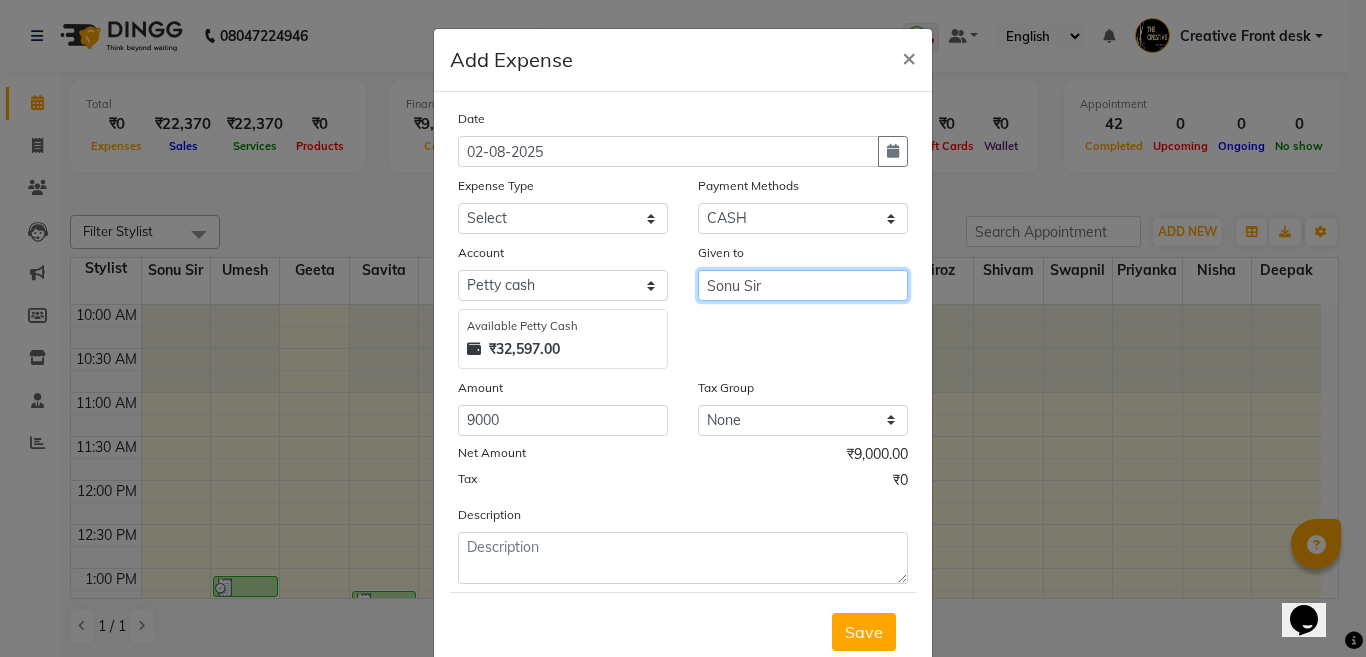 type on "Sonu Sir" 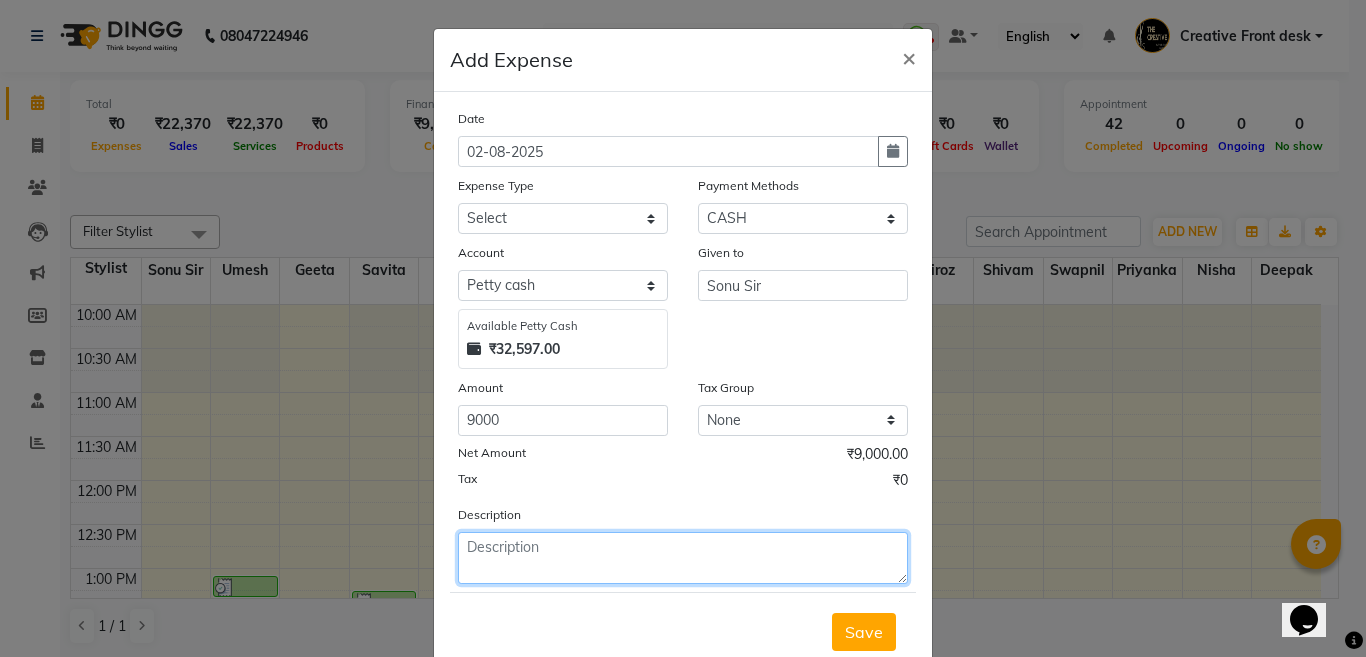 click 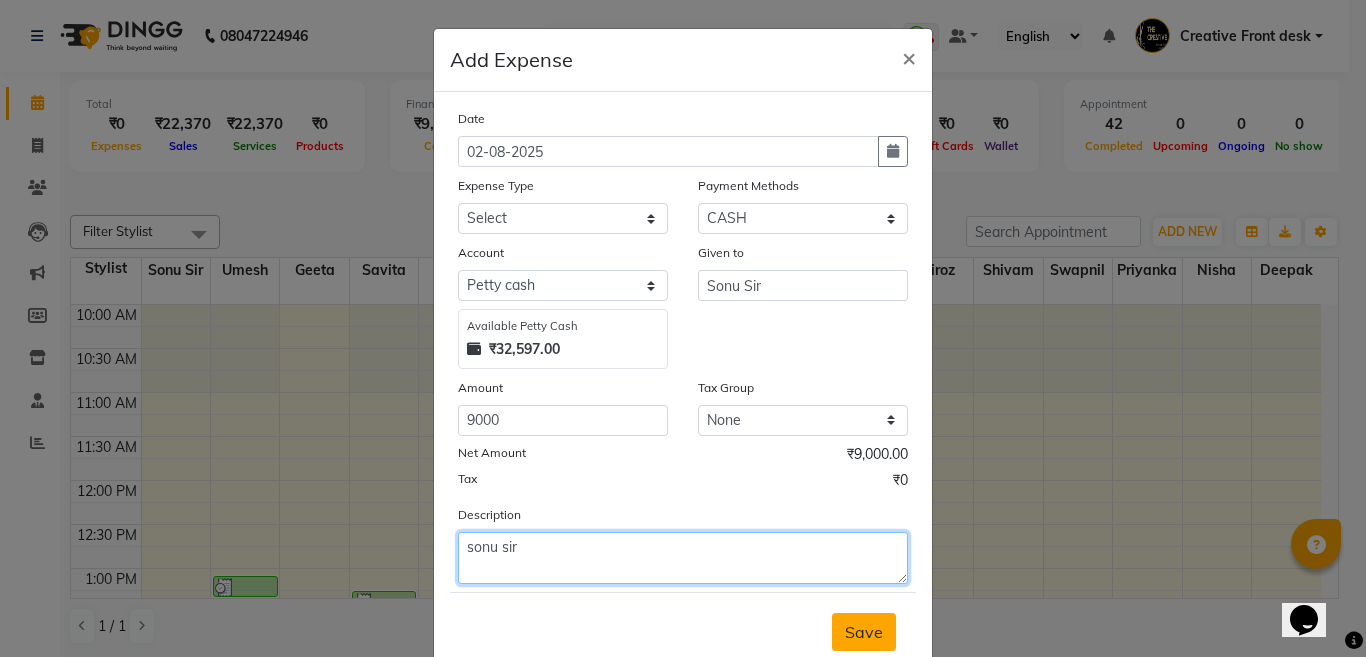 type on "sonu sir" 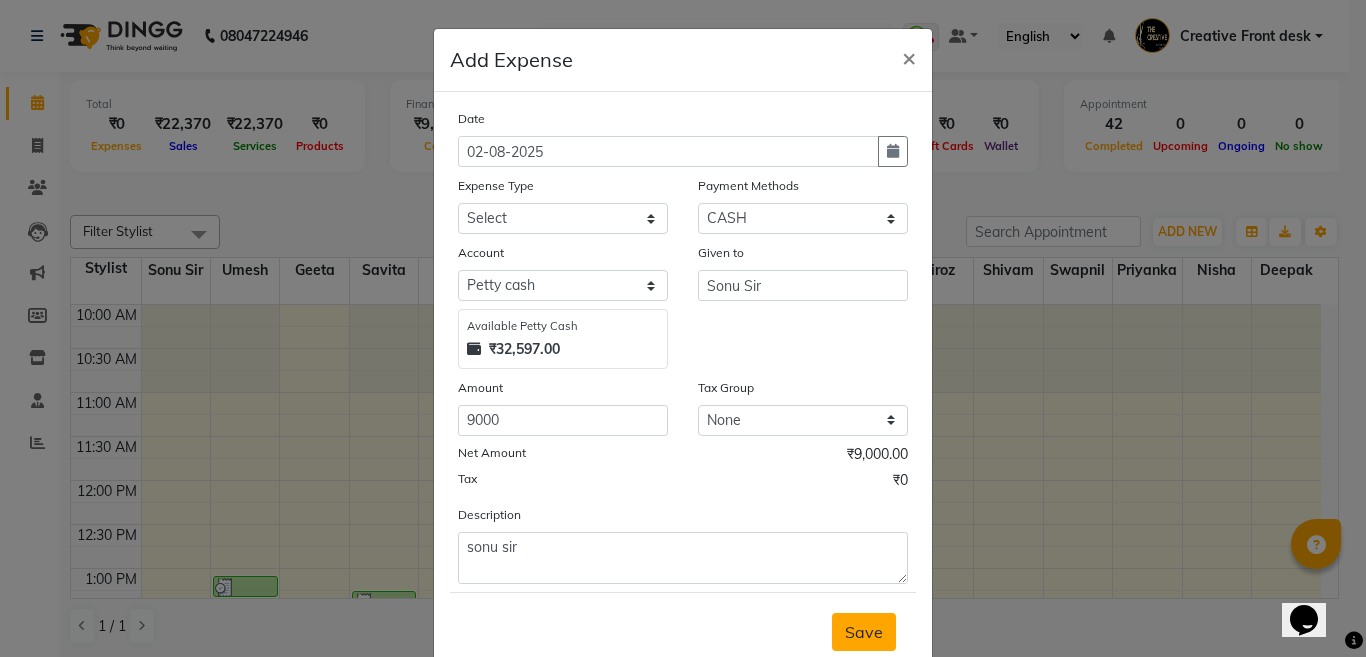click on "Save" at bounding box center [864, 632] 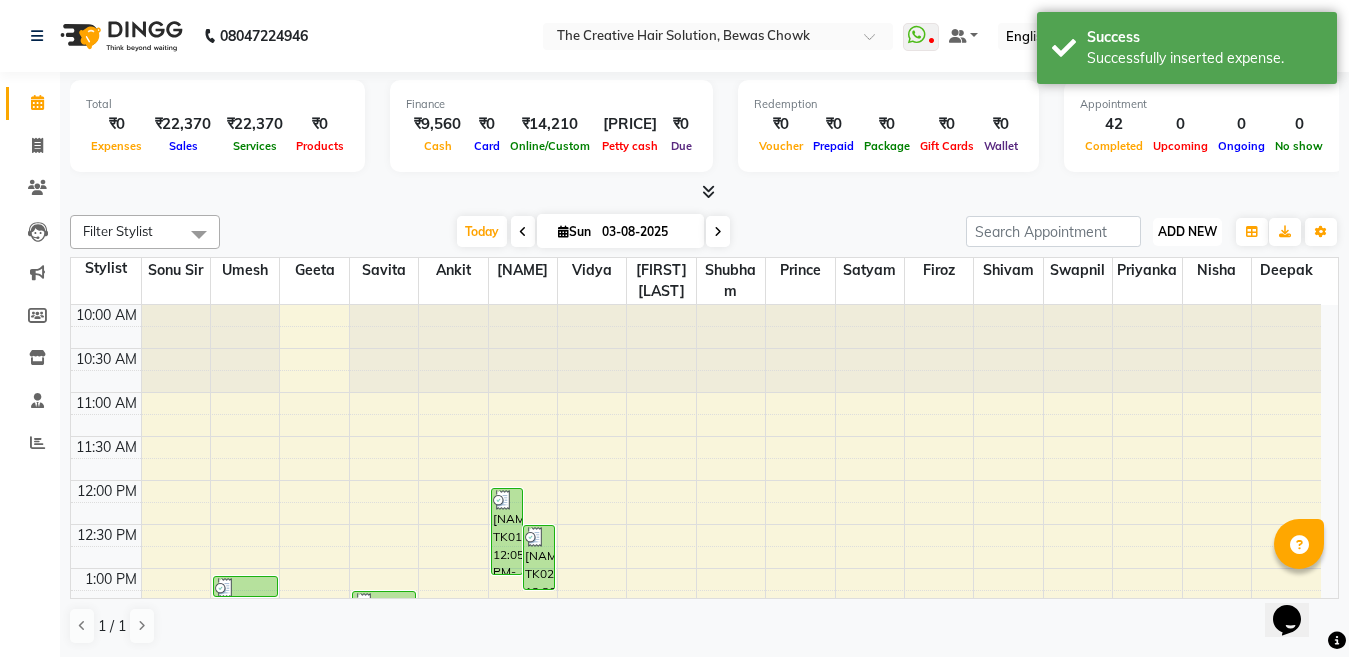 click on "ADD NEW" at bounding box center [1187, 231] 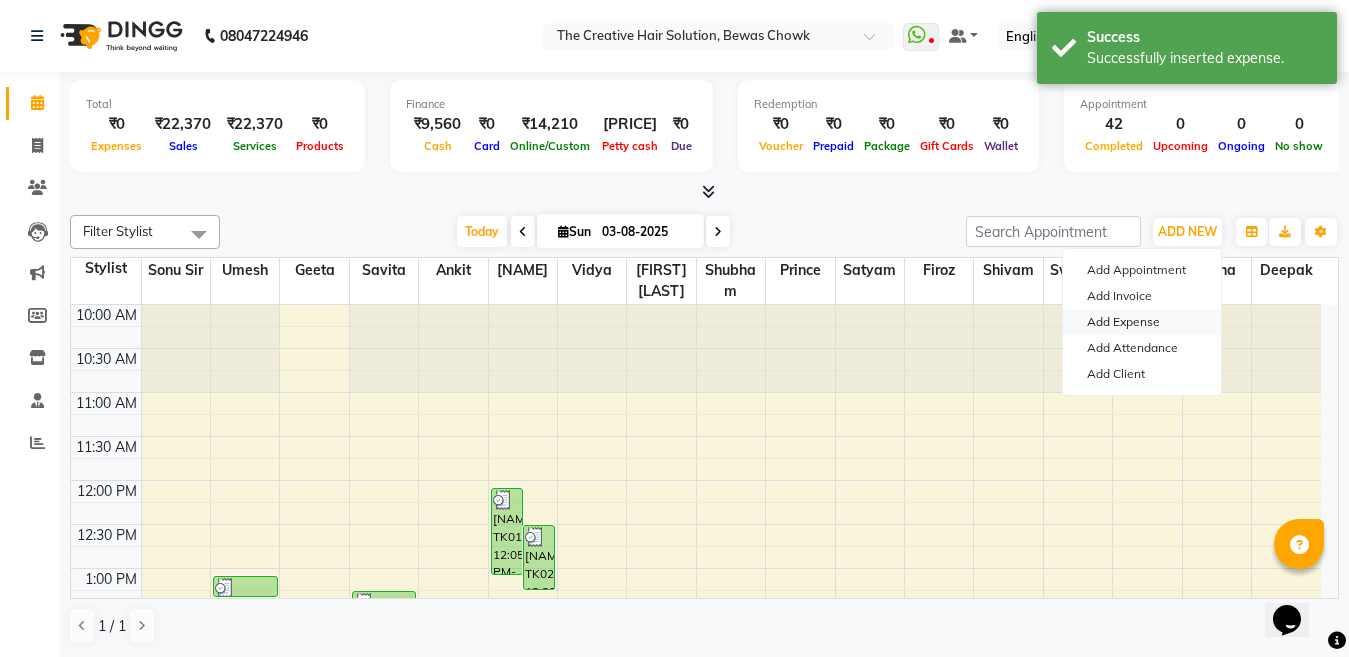 click on "Add Expense" at bounding box center [1142, 322] 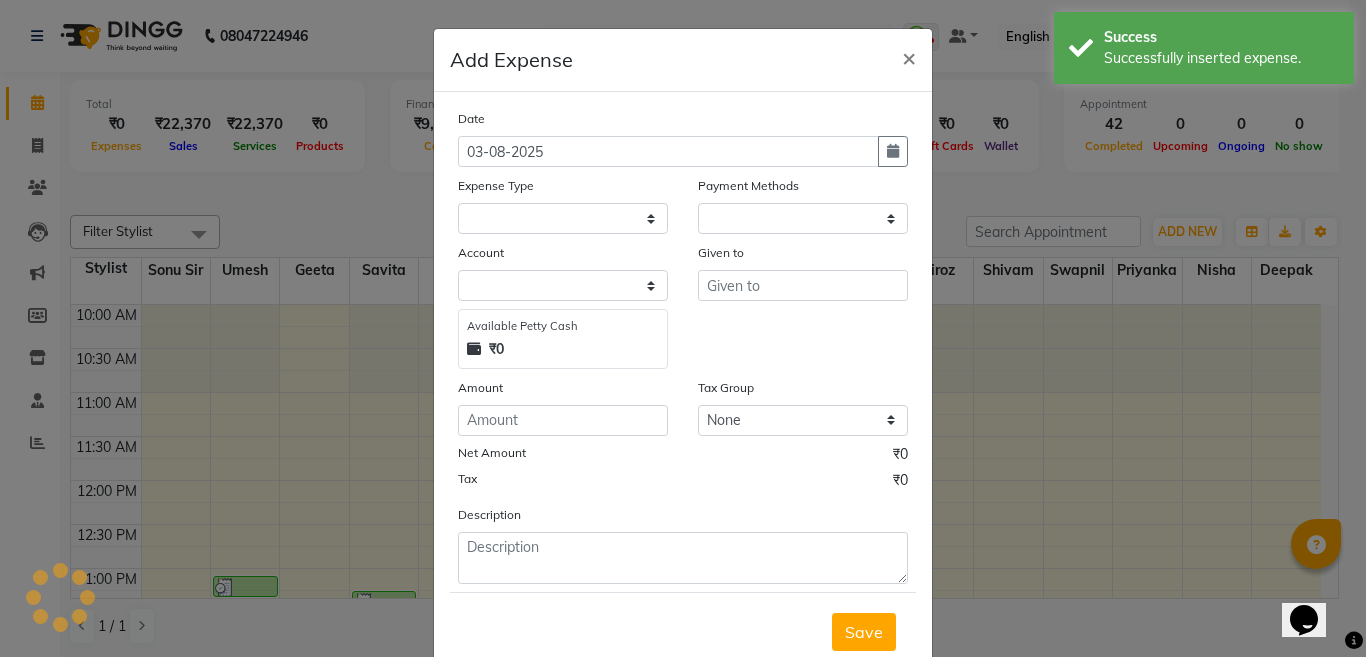 select on "1" 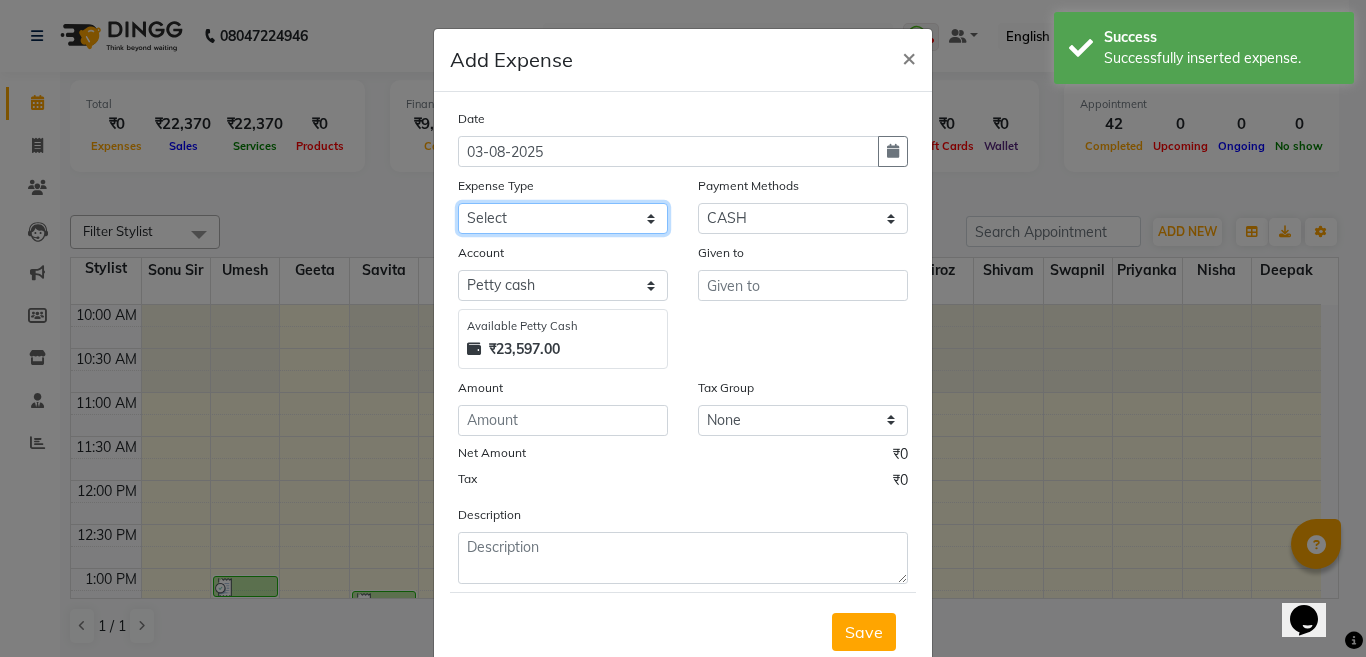 click on "Select Advance Salary Bank charges Cash Handed Over to Owner Cash transfer to bank Client Client Snacks Equipment Govt fee Incentive Kam wali salary Light Bill EXP Maintenance Marketing Miscellaneous New Product Buy Other Pantry Product Rent Salary Staff Snacks stationary Tax Tea & Refreshment tip Utilities Water" 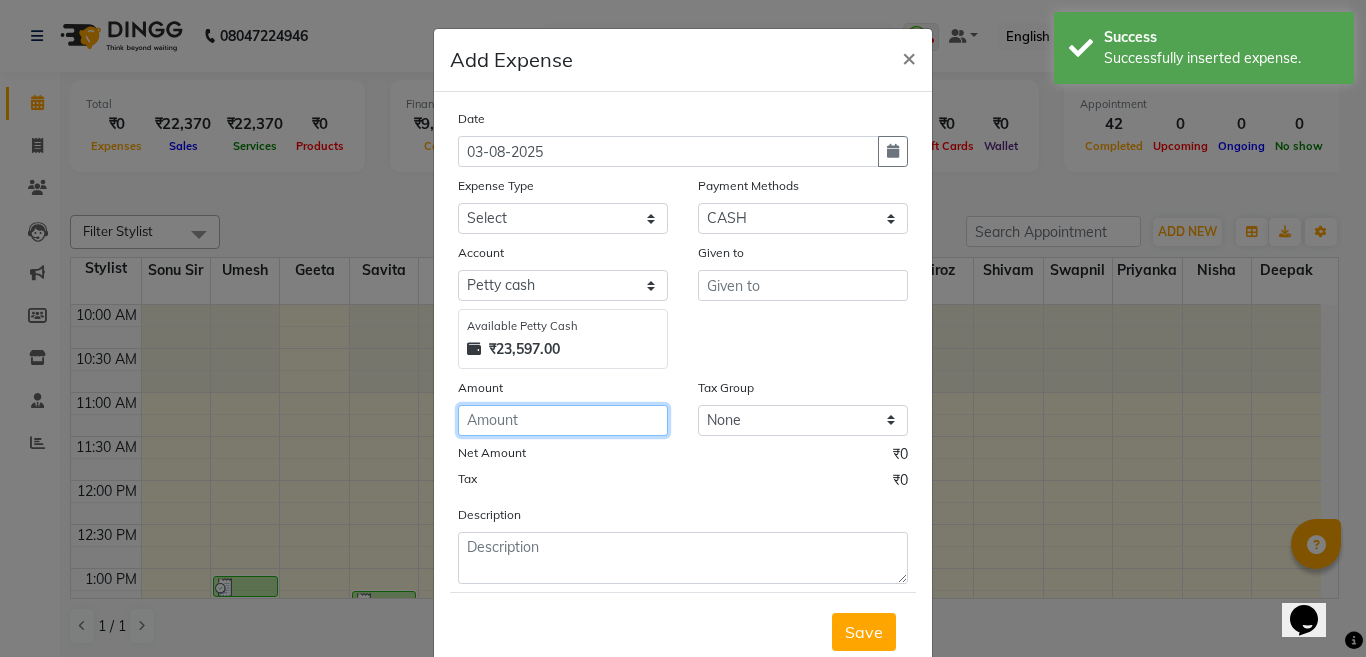click 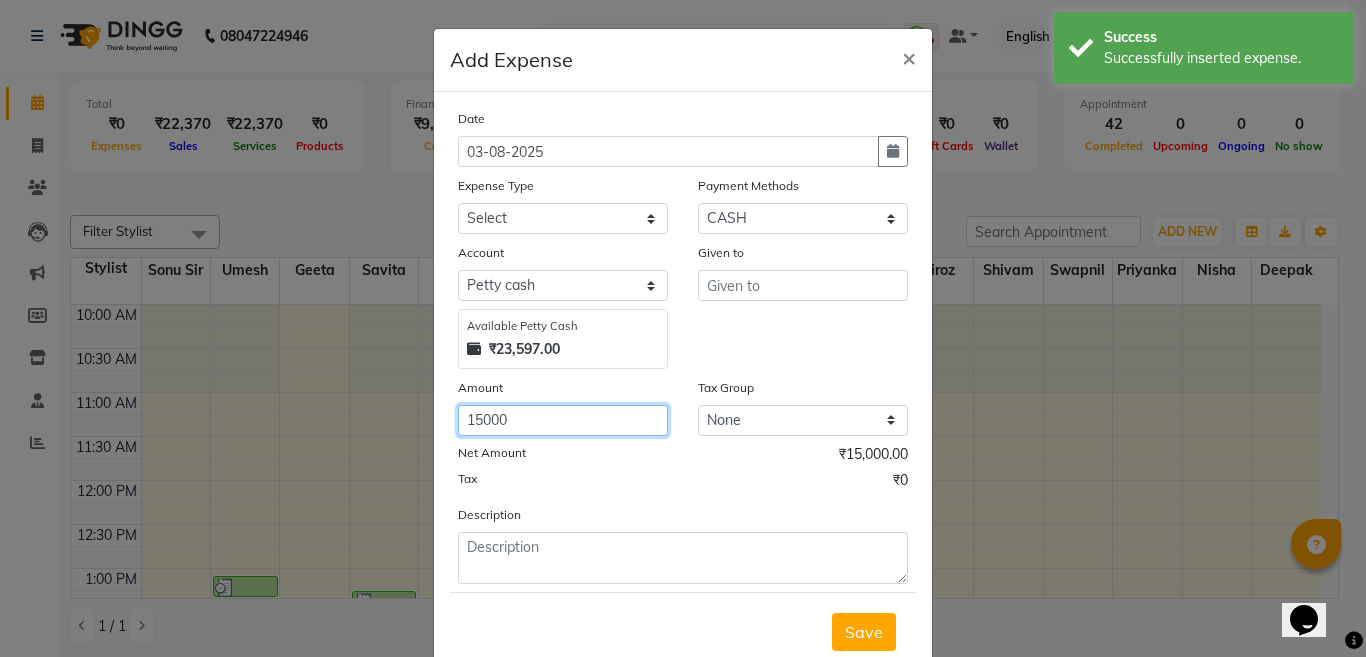 type on "15000" 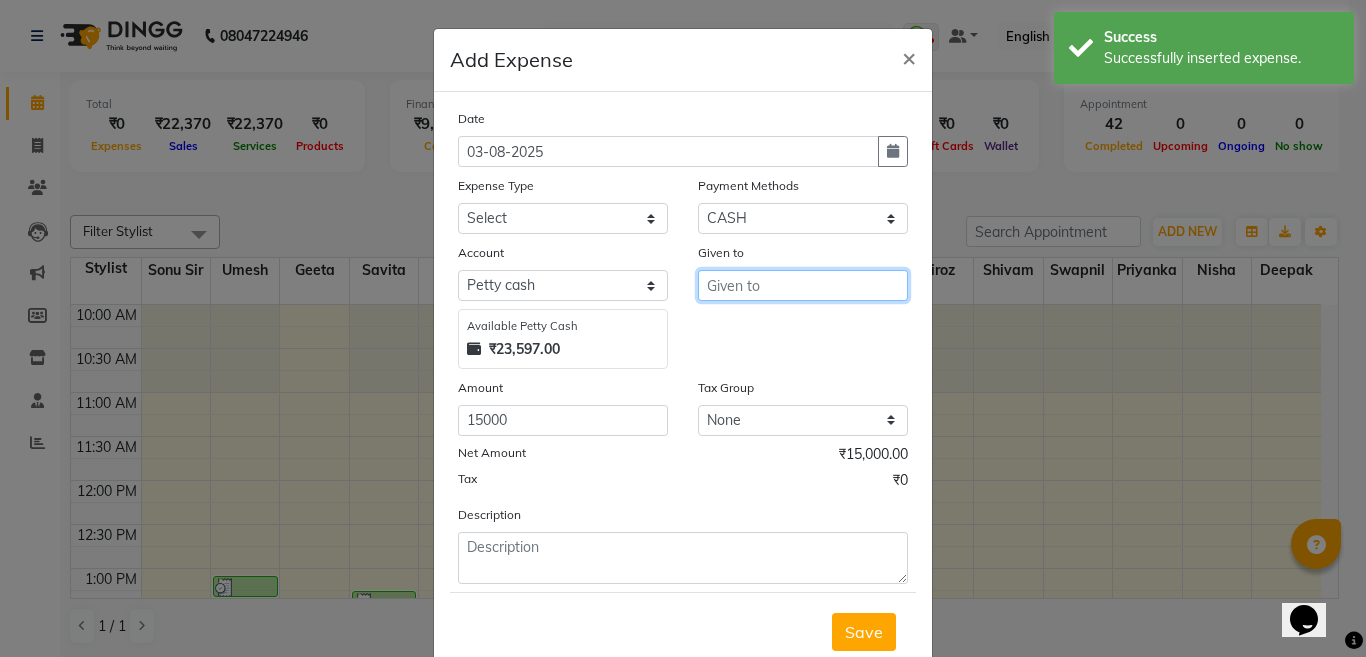 click at bounding box center [803, 285] 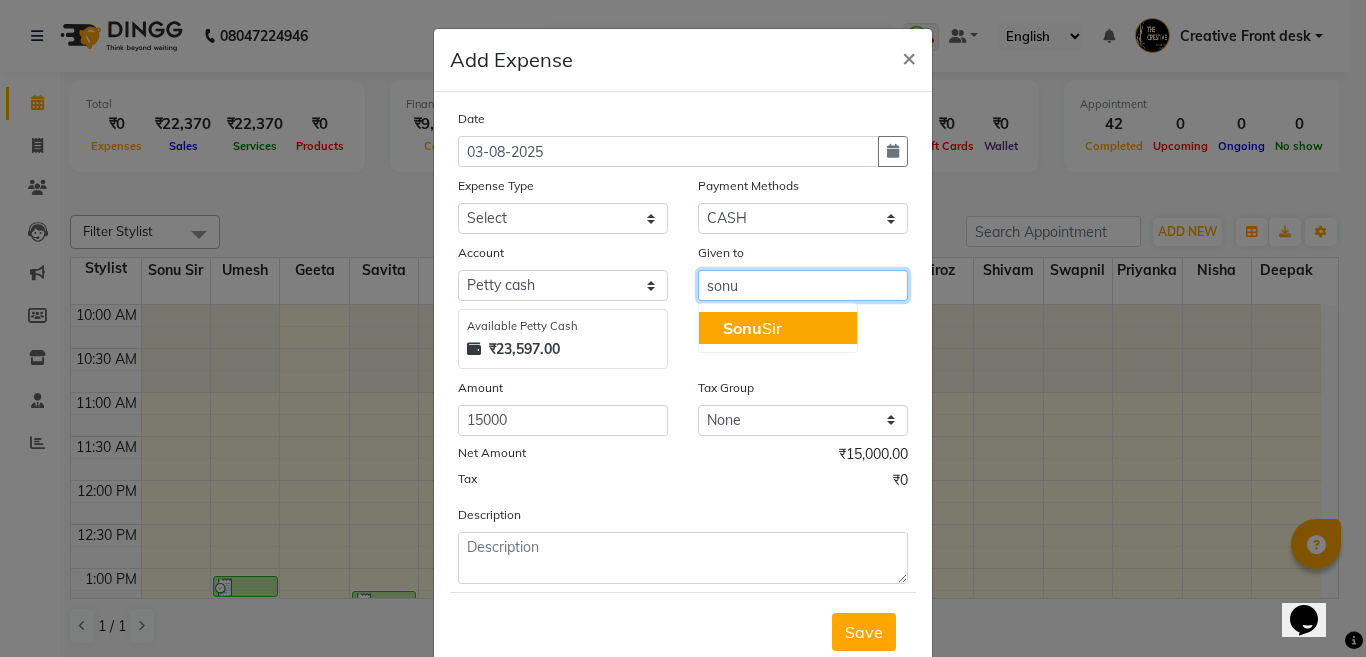 click on "[NAME]  Sir" at bounding box center (778, 328) 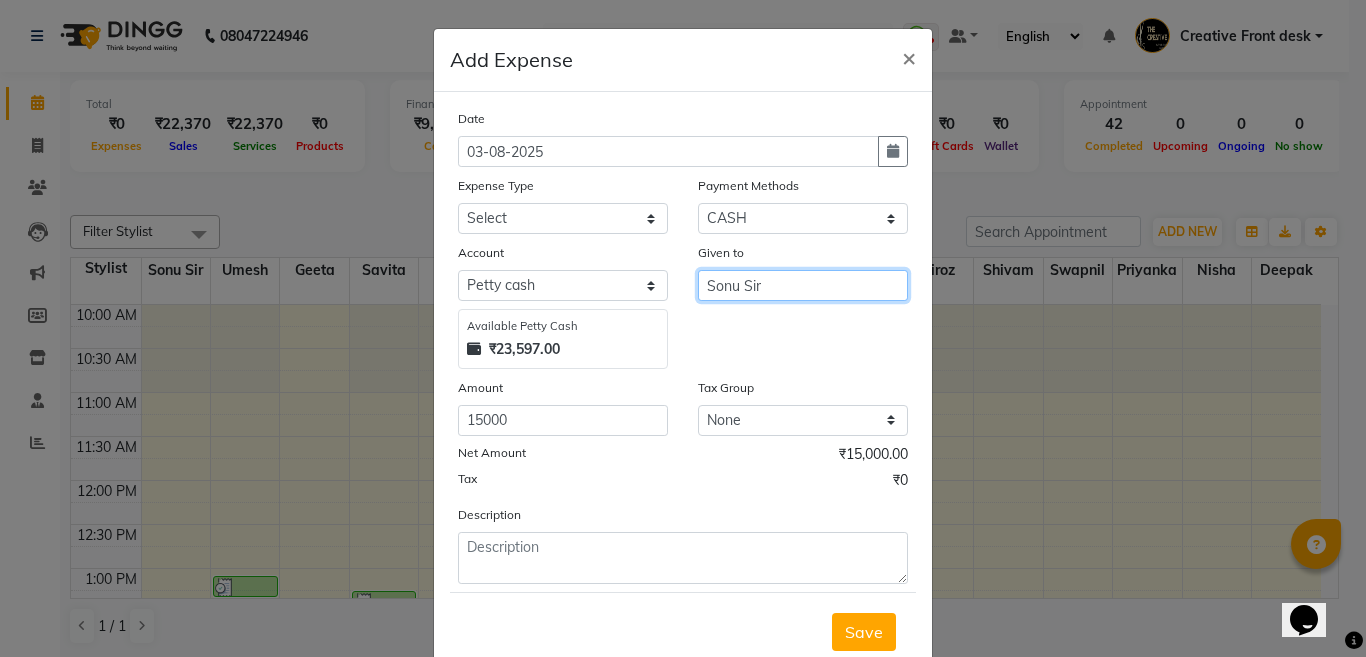 type on "Sonu Sir" 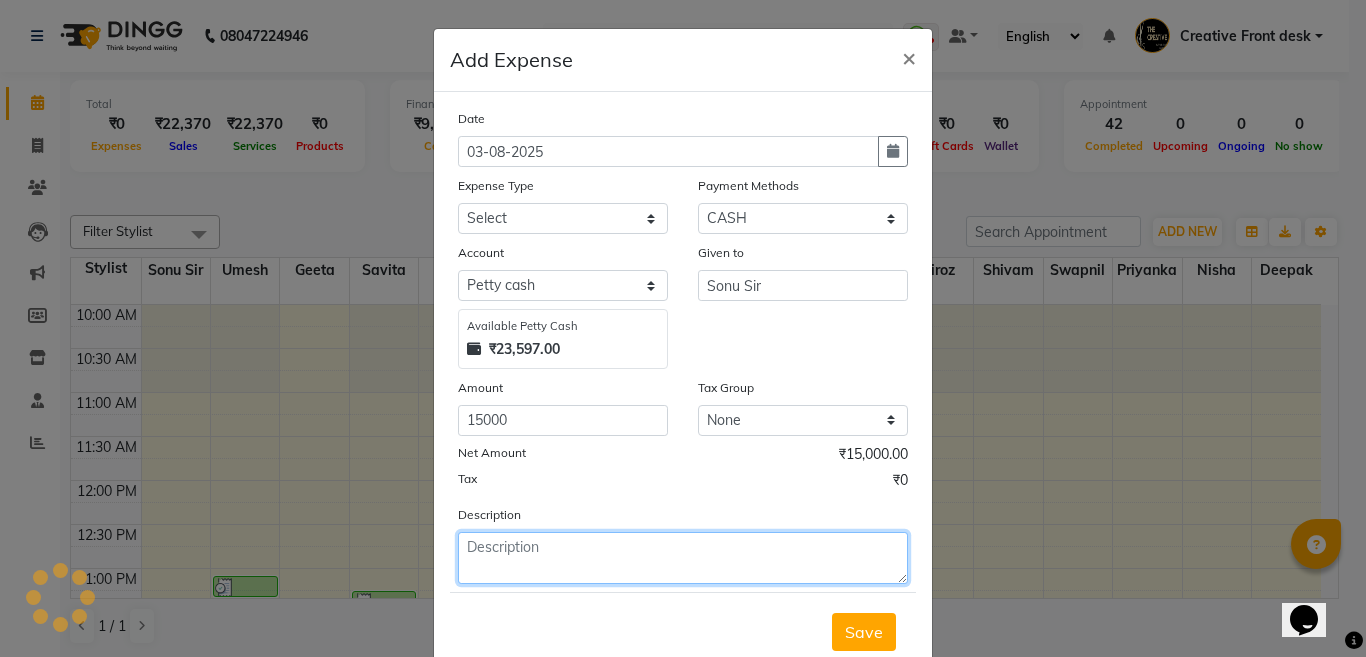 click 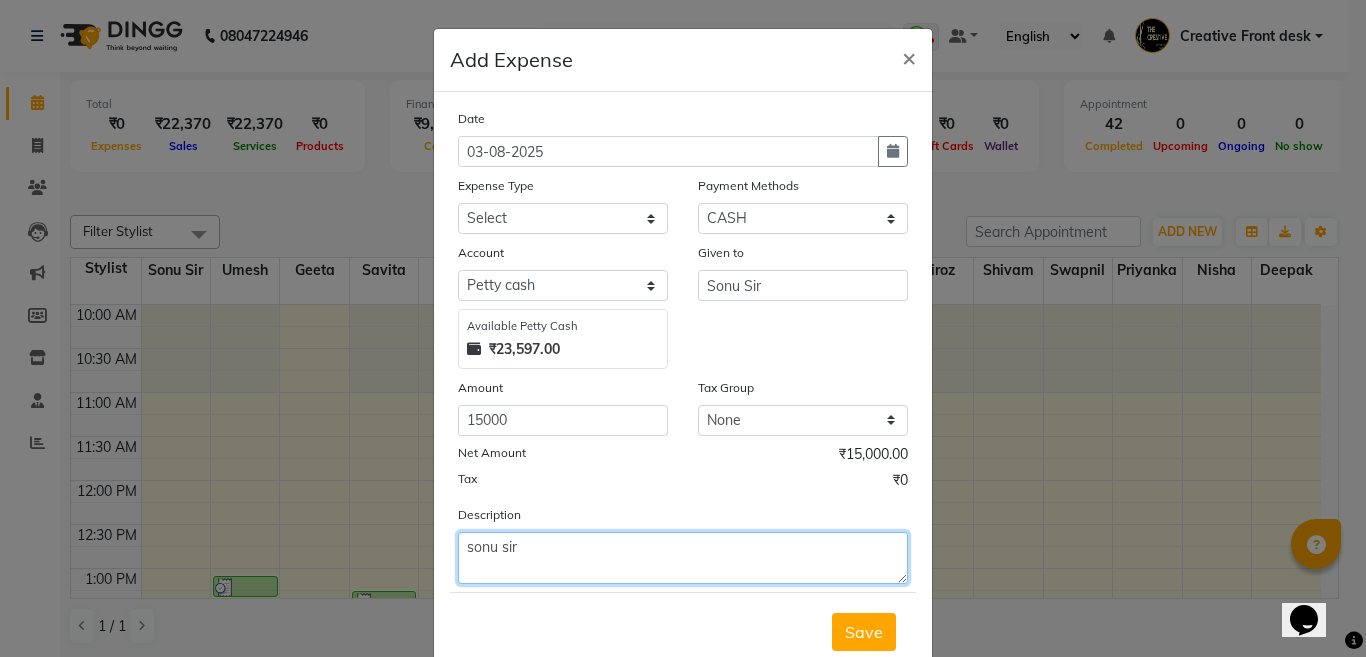 type on "sonu sir" 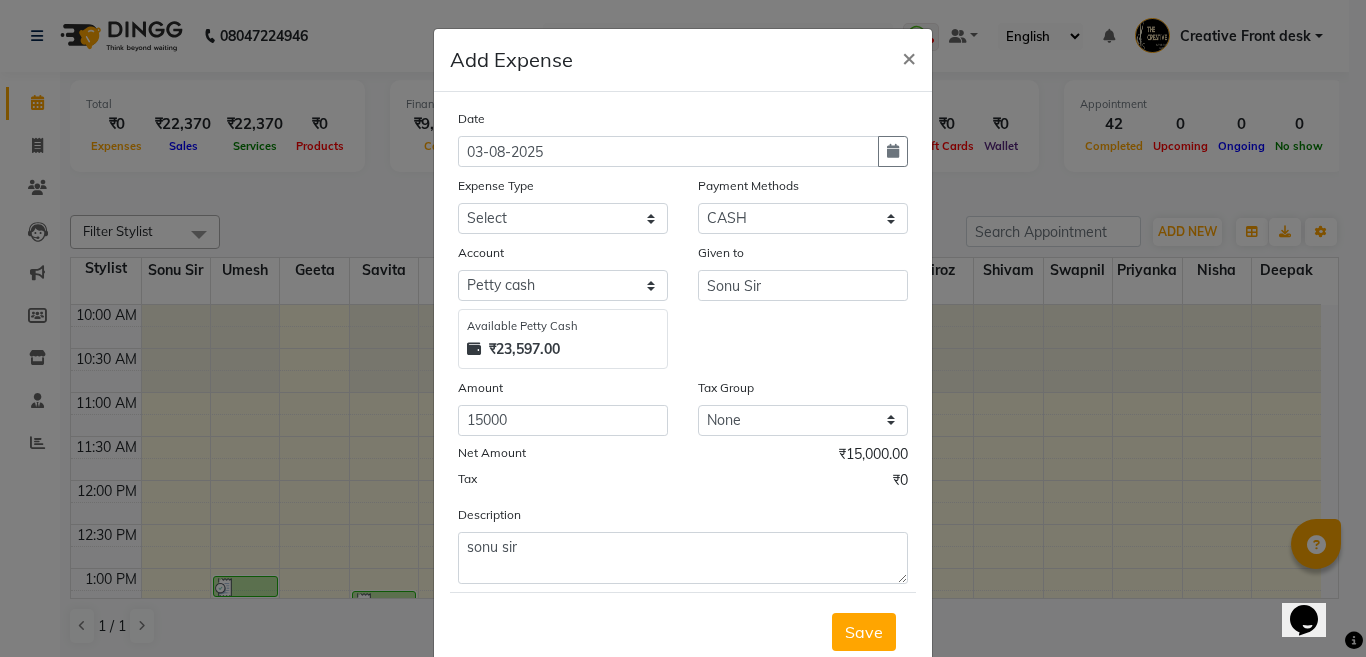 click on "Tax ₹0" 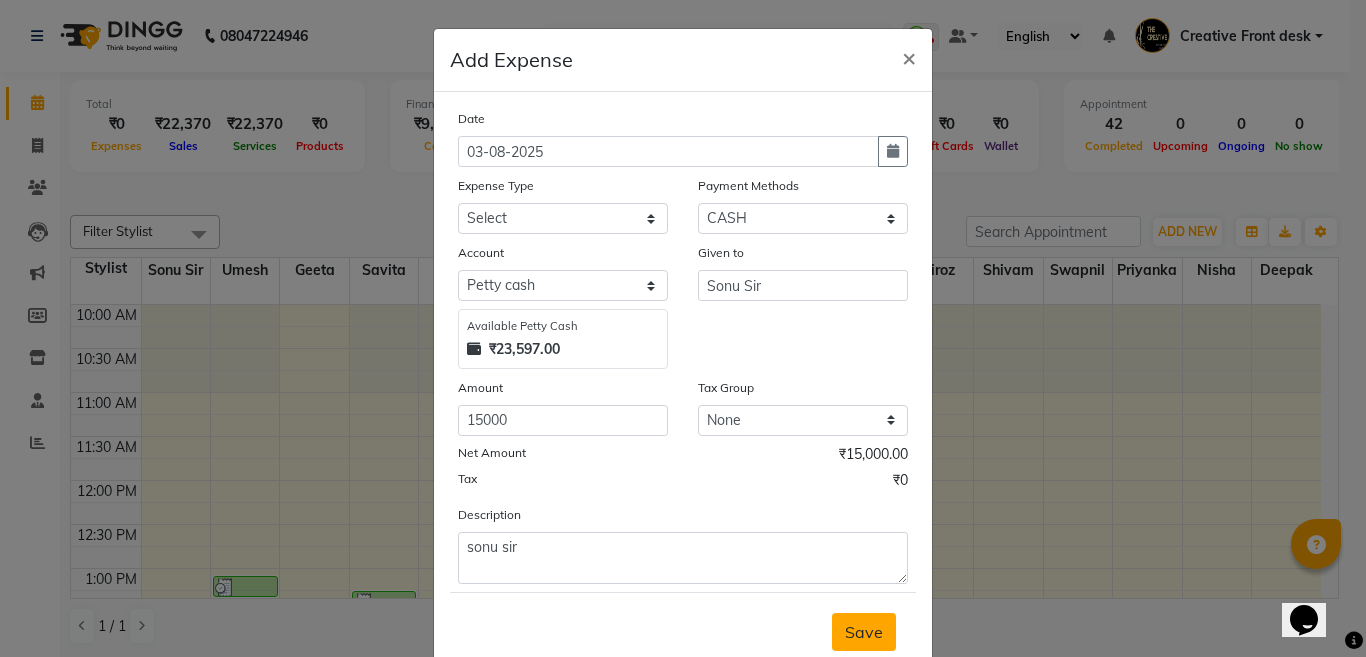 click on "Save" at bounding box center (864, 632) 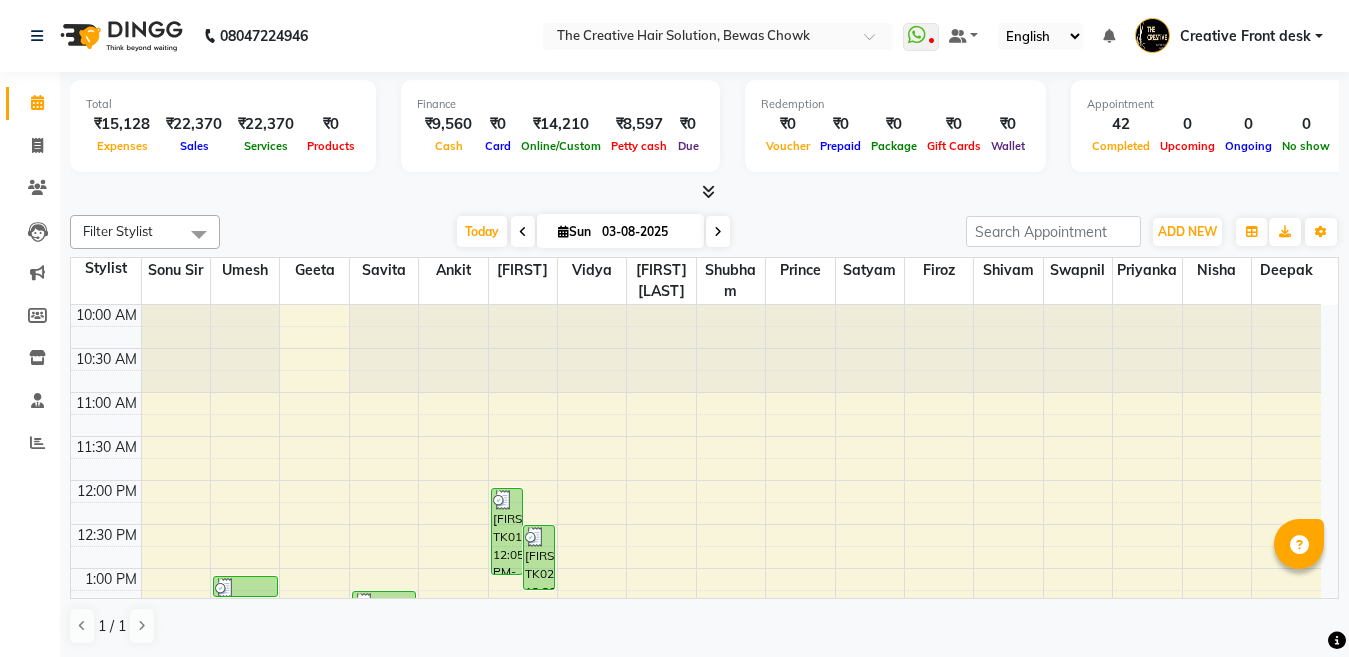 scroll, scrollTop: 0, scrollLeft: 0, axis: both 